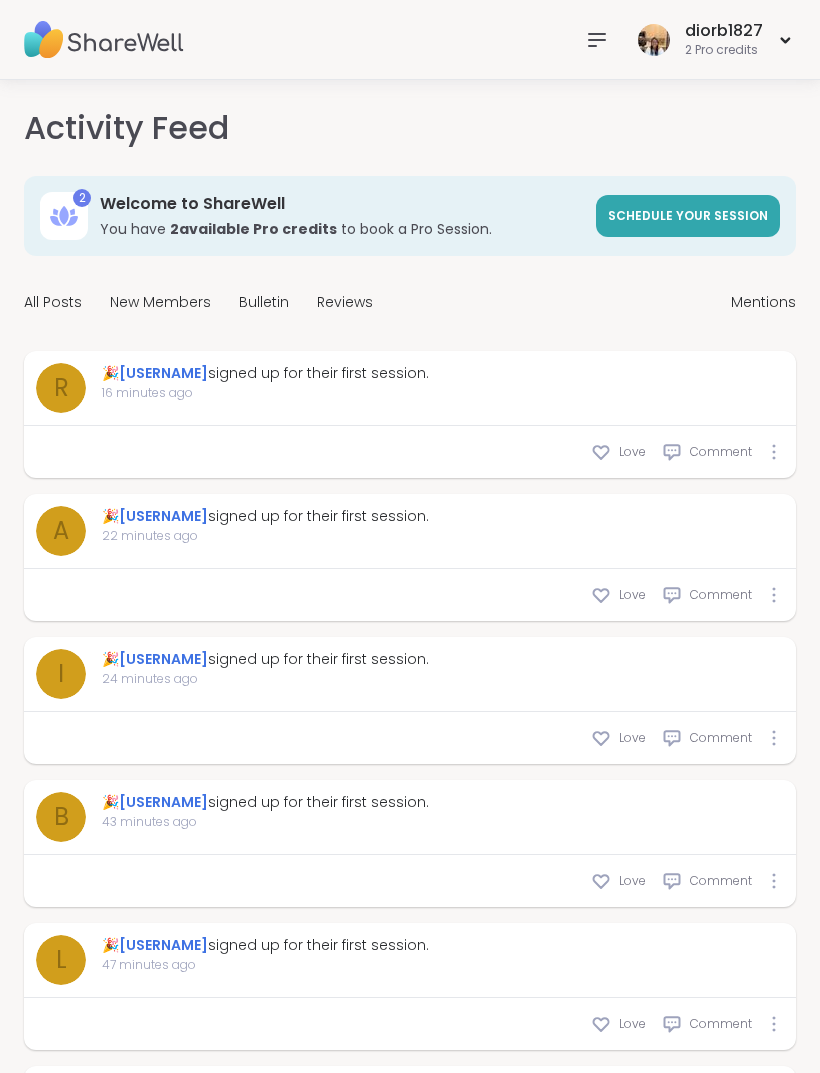 scroll, scrollTop: 0, scrollLeft: 0, axis: both 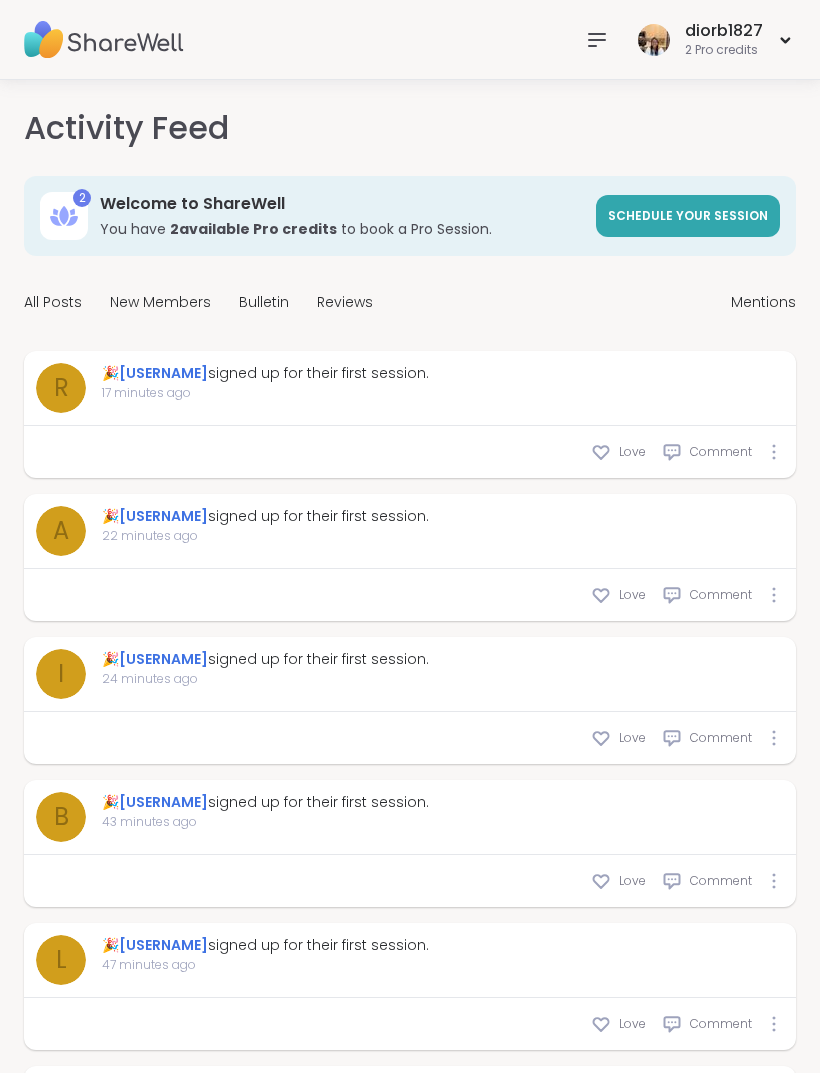 click at bounding box center [104, 40] 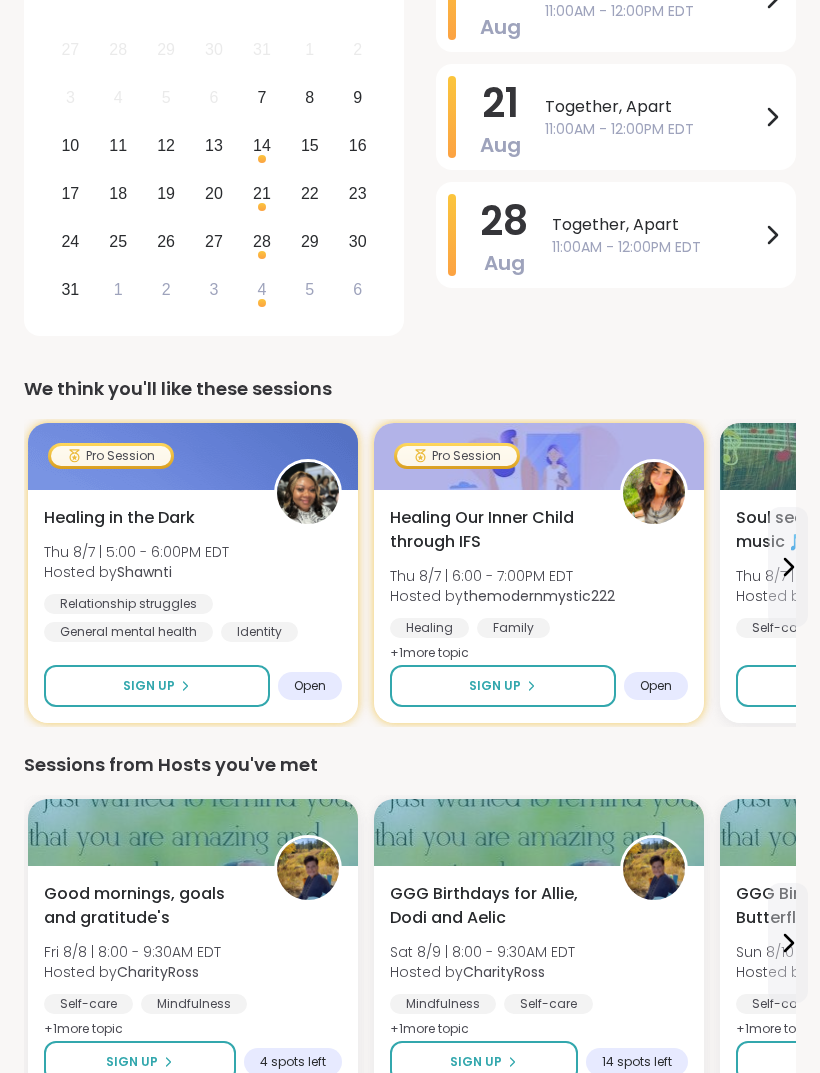 scroll, scrollTop: 427, scrollLeft: 0, axis: vertical 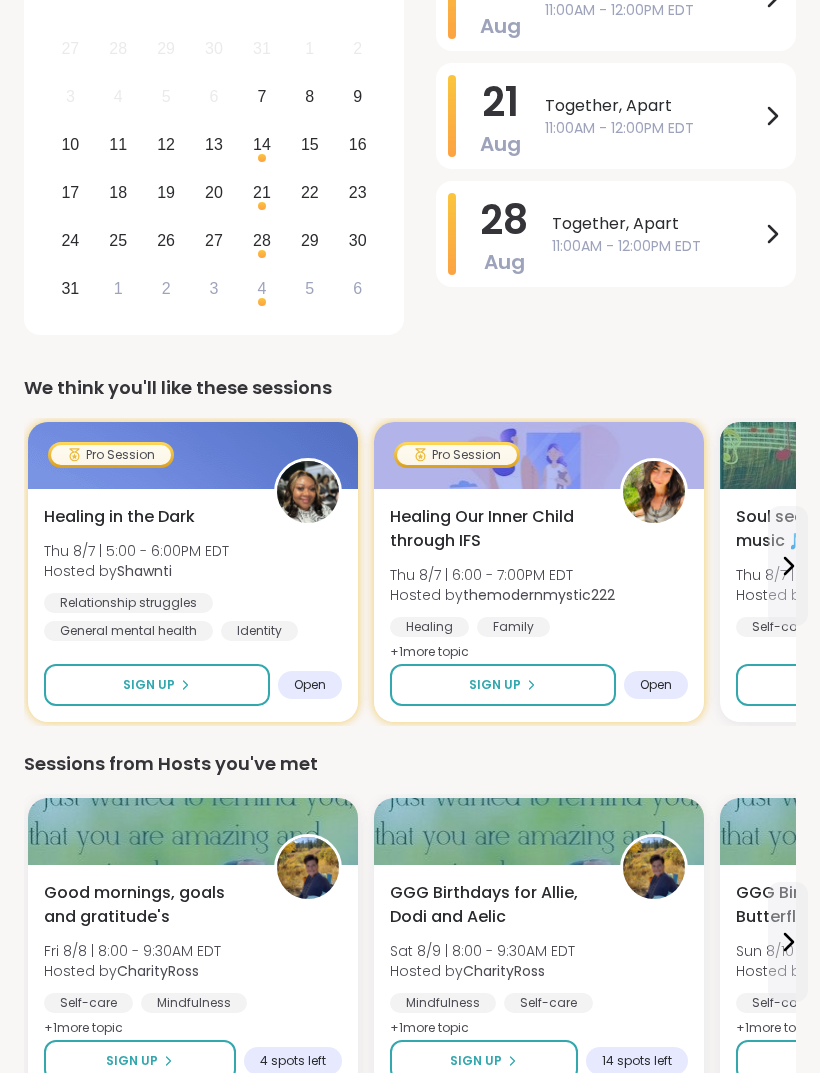 click on "[EVENT] [DAY] [MONTH]/[DAY] | [TIME] - [TIME] [TIMEZONE] Hosted by  [USERNAME] Relationship struggles General mental health Identity" at bounding box center [193, 573] 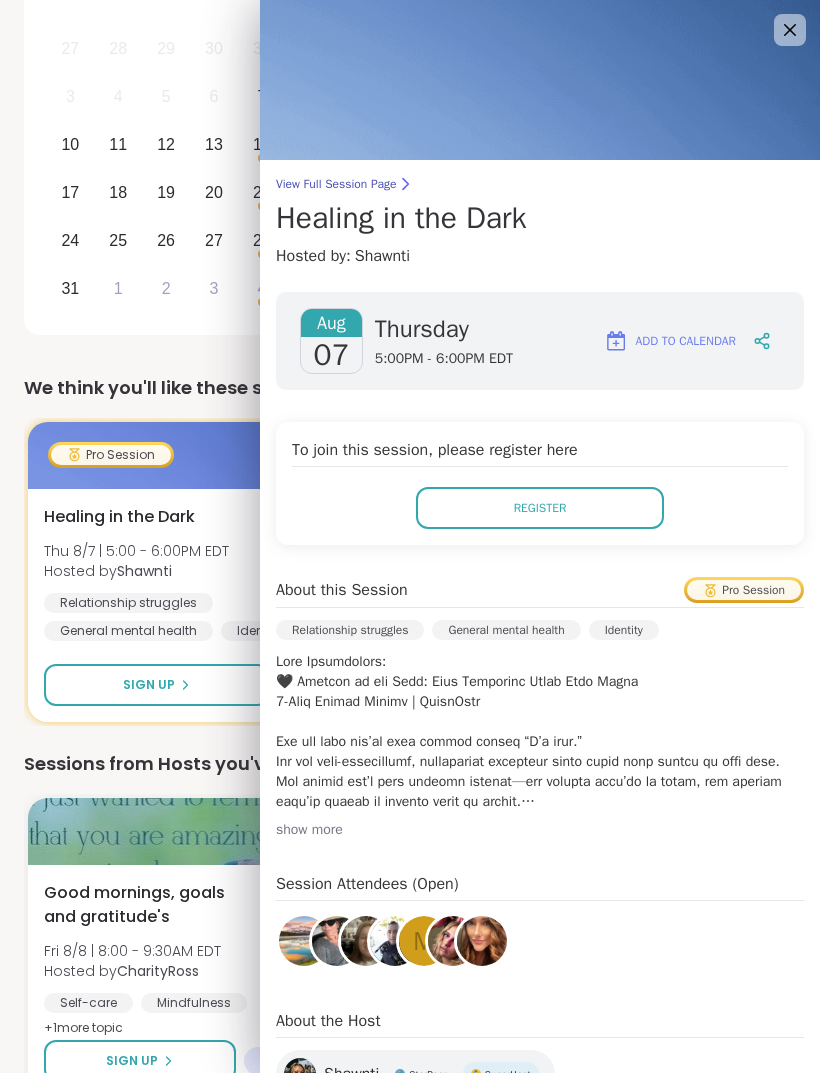 click on "show more" at bounding box center [540, 830] 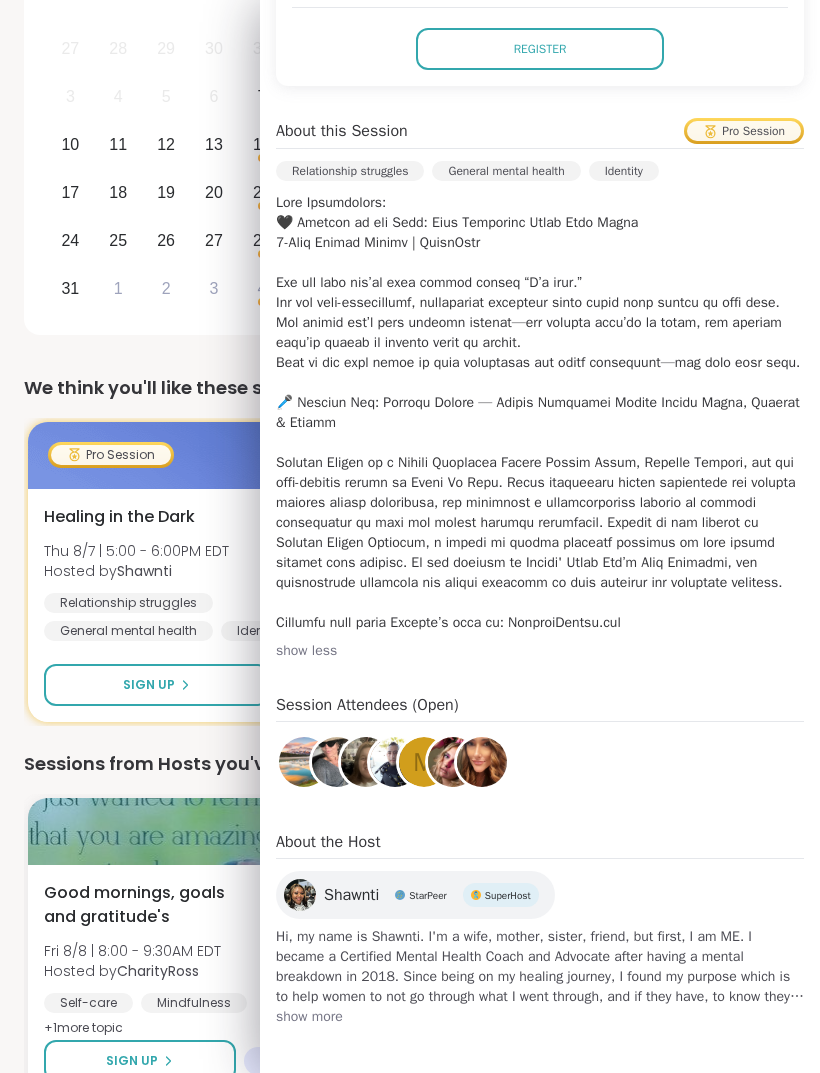 scroll, scrollTop: 457, scrollLeft: 0, axis: vertical 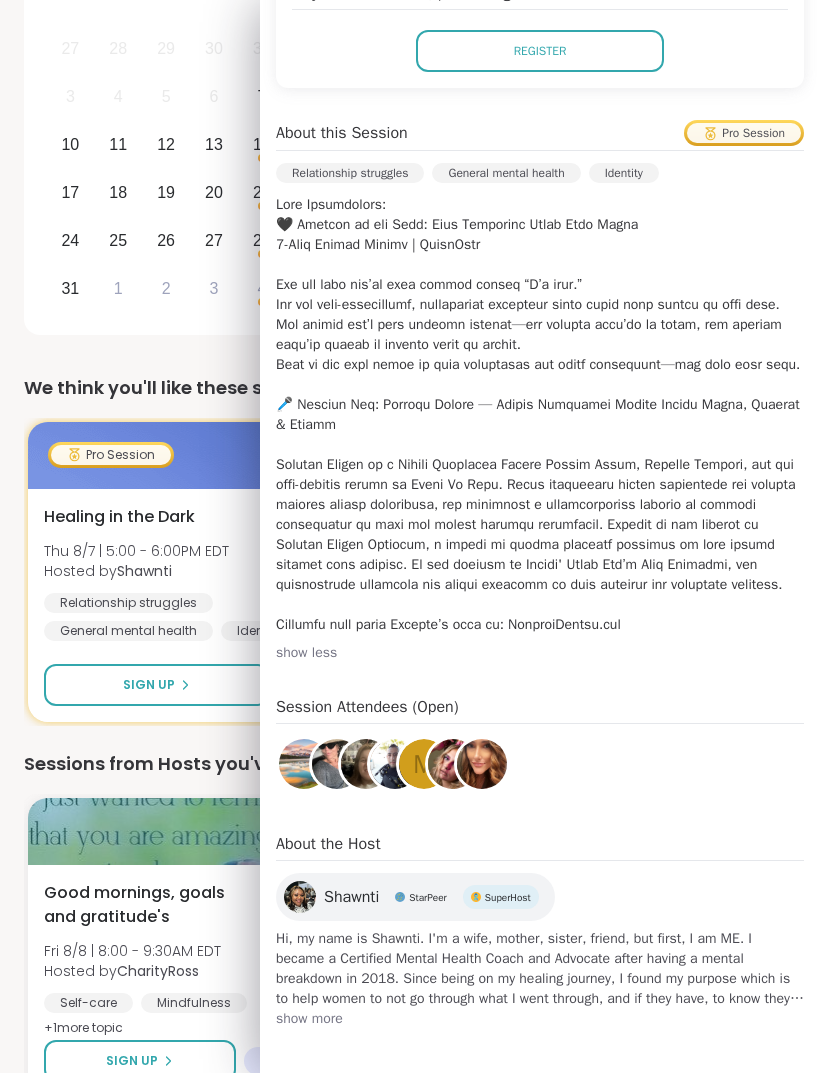 click on "[NUMBER] Welcome to ShareWell You have   [NUMBER]  available Pro credit s   to book a Pro Session. Schedule your session Your Sessions Attending [NUMBER] Hosting [NUMBER] Calendar Calendar Select... Previous Month Next Month August [YEAR]  [DAY] [DAY] [DAY] [DAY] [DAY] [DAY] [DAY] [DAY] [DAY] [DAY] [DAY] [DAY] [DAY] [DAY] [DAY] [DAY] [DAY] [DAY] [DAY] [DAY] [DAY] [DAY] [DAY] [DAY] [DAY] [DAY] [DAY] [DAY] [DAY] [DAY] [DAY] [DAY] [DAY] [DAY] [DAY] [DAY] [DAY] [DAY] [DAY] [DAY] [DAY] [DAY] [DAY] [DAY] [DAY] [DAY] [DAY] [DAY] [DAY] [DAY] [DAY] [DAY] [DAY] [DAY] [DAY] [DAY] [DAY] [DAY] [DAY] [DAY] [DAY] [DAY] [DAY] [DAY] [DAY] [DAY] [DAY] [DAY] [DAY] [DAY] [DAY] [DAY] [DAY] [DAY] [DAY] [DAY] [DAY] [DAY] [DAY] [DAY] [DAY] [DAY] [DAY] [DAY] [DAY] [DAY] [DAY] [DAY] [DAY] [DAY] [DAY] [DAY] [DAY] [DAY] [DAY] [DAY] [DAY] [DAY] [DAY] [DAY] [DAY] [DAY] [DAY] [DAY] [DAY] [DAY] [DAY] [DAY] [DAY] [DAY] [DAY] [DAY] [DAY] [DAY] [DAY] [DAY] [DAY] [DAY] [DAY] [DAY] [DAY] [DAY] [DAY] [DAY] [DAY] [DAY] [DAY] [DAY] [DAY] [DAY] [DAY] [DAY] [DAY] [DAY] [DAY] [DAY] [DAY] [DAY] [DAY] [DAY] [DAY] [DAY] [DAY] [DAY] [DAY] [DAY] [DAY] [DAY] [DAY] [DAY] [DAY] [DAY] [DAY] [DAY] [DAY] [DAY] [DAY] [DAY] [DAY] [DAY] [DAY] [DAY] [DAY] [DAY] [DAY] [DAY] [DAY] [DAY] [DAY] [DAY] [DAY] [DAY] [DAY] [DAY] [DAY] [DAY] [DAY] [DAY] [DAY] [DAY] [DAY] [DAY] [DAY] [DAY] [DAY] [DAY] [DAY] [DAY] [DAY] [DAY] [DAY] [DAY] [DAY] [DAY] [DAY] [DAY] [DAY] [DAY] [DAY] [DAY] [DAY] [DAY] [DAY] [DAY] [DAY] [DAY] [DAY] [DAY] [DAY] [DAY] [DAY] [DAY] [DAY] [DAY] [DAY] [DAY] [DAY] [DAY] [DAY] [DAY] [DAY] [DAY] [DAY] [DAY] [DAY] [DAY] [DAY] [DAY] [DAY] [DAY] [DAY] [DAY] [DAY] [DAY] [DAY] [DAY] [DAY] [DAY] [DAY] [DAY] [DAY] [DAY] [DAY] [DAY] [DAY] [DAY] [DAY] [DAY] [DAY] [DAY] [DAY] [DAY] [DAY] [DAY] [DAY] [DAY] [DAY] [DAY] [DAY] [DAY] [DAY] [DAY] [DAY] [DAY] [DAY] [DAY] [DAY] [DAY] [DAY] [DAY] [DAY] [DAY] [DAY] [DAY] [DAY] [DAY] [DAY] [DAY] [DAY] [DAY] [DAY] [DAY] [DAY] [DAY] [DAY] [DAY] [DAY] [DAY] [DAY] [DAY] [DAY] [DAY] [DAY] [DAY] [DAY] [DAY] [DAY] [DAY] [DAY] [DAY] [DAY] [DAY] [DAY] [DAY] [DAY] [DAY] [DAY] [DAY] [DAY] [DAY] [DAY] [DAY] [DAY] [DAY] [DAY] [DAY] [DAY] [DAY] [DAY] [DAY] [DAY] [DAY] [DAY] [DAY] [DAY] [DAY] [DAY] [DAY] [DAY] [DAY] [DAY] [DAY] [DAY] [DAY] [DAY] [DAY] [DAY] [DAY] [DAY] [DAY] [DAY] [DAY] [DAY] [DAY] [DAY] [DAY] [DAY] [DAY] [DAY] [DAY] [DAY] [DAY] [DAY] [DAY] [DAY] [DAY] [DAY] [DAY] [DAY] [DAY] [DAY] [DAY] [DAY] [DAY] [DAY] [DAY] [DAY] [DAY] [DAY] [DAY] [DAY] [DAY] [DAY] [DAY] [DAY] [DAY] [DAY] [DAY] [DAY] [DAY] [DAY] [DAY] [DAY] [DAY] [DAY] [DAY] [DAY] [DAY] [DAY] [DAY] [DAY] [DAY] [DAY] [DAY] [DAY] [DAY] [DAY] [DAY] [DAY] [DAY] [DAY] [DAY] [DAY] [DAY] [DAY] [DAY] [DAY] [DAY] [DAY] [DAY] [DAY] [DAY] [DAY] [DAY] [DAY] [DAY] [DAY] [DAY] [DAY] [DAY] [DAY] [DAY] [DAY] [DAY] [DAY] [DAY] [DAY] [DAY] [DAY] [DAY] [DAY] [DAY] [DAY] [DAY] [DAY] [DAY] [DAY] [DAY] [DAY] [DAY] [DAY] [DAY] [DAY] [DAY] [DAY] [DAY] [DAY] [DAY] [DAY] [DAY] [DAY] [DAY] [DAY] [DAY] [DAY] [DAY] [DAY] [DAY] [DAY] [DAY] [DAY] [DAY] [DAY] [DAY] [DAY] [DAY] [DAY] [DAY] [DAY] [DAY] [DAY] [DAY] [DAY] [DAY] [DAY] [DAY] [DAY] [DAY] [DAY] [DAY] [DAY] [DAY] [DAY] [DAY] [DAY] [DAY] [DAY] [DAY] [DAY] [DAY] [DAY] [DAY] [DAY] [DAY] [DAY] [DAY] [DAY] [DAY] [DAY] [DAY] [DAY] [DAY] [DAY] [DAY] [DAY] [DAY] [DAY] [DAY] [DAY] [DAY] [DAY] [DAY] [DAY] [DAY] [DAY] [DAY] [DAY] [DAY] [DAY] [DAY] [DAY] [DAY] [DAY] [DAY] [DAY] [DAY] [DAY] [DAY] [DAY] [DAY] [DAY] [DAY] [DAY] [DAY] [DAY] [DAY] [DAY] [DAY] [DAY] [DAY] [DAY] [DAY] [DAY] [DAY] [DAY] [DAY] [DAY] [DAY] [DAY] [DAY] [DAY] [DAY] [DAY] [DAY] [DAY] [DAY] [DAY] [DAY] [DAY] [DAY] [DAY] [DAY] [DAY] [DAY] [DAY] [DAY] [DAY] [DAY] [DAY] [DAY] [DAY] [DAY] [DAY] [DAY] [DAY] [DAY] [DAY] [DAY] [DAY] [DAY] [DAY] [DAY] [DAY] [DAY] [DAY] [DAY] [DAY] [DAY] [DAY] [DAY] [DAY] [DAY] [DAY] [DAY] [DAY] [DAY] [DAY] [DAY] [DAY] [DAY] [DAY] [DAY] [DAY] [DAY] [DAY] [DAY] [DAY] [DAY] [DAY] [DAY] [DAY] [DAY] [DAY] [DAY] [DAY] [DAY] [DAY] [DAY] [DAY] [DAY] [DAY] [DAY] [DAY] [DAY] [DAY] [DAY] [DAY] [DAY] [DAY] [DAY] [DAY] [DAY] [DAY] [DAY] [DAY] [DAY] [DAY] [DAY] [DAY] [DAY] [DAY] [DAY] [DAY] [DAY] [DAY] [DAY] [DAY] [DAY] [DAY] [DAY] [DAY] [DAY] [DAY] [DAY] [DAY] [DAY] [DAY] [DAY] [DAY] [DAY] [DAY] [DAY] [DAY] [DAY] [DAY] [DAY] [DAY] [DAY] [DAY] [DAY] [DAY] [DAY] [DAY] [DAY] [DAY] [DAY] [DAY] [DAY] [DAY] [DAY] [DAY] [DAY] [DAY] [DAY] [DAY] [DAY] [DAY] [DAY] [DAY] [DAY] [DAY] [DAY] [DAY] [DAY] [DAY] [DAY] [DAY] [DAY] [DAY] [DAY] [DAY] [DAY] [DAY] [DAY] [DAY] [DAY] [DAY] [DAY] [DAY] [DAY] [DAY] [DAY] [DAY] [DAY] [DAY] [DAY] [DAY] [DAY] [DAY] [DAY] [DAY] [DAY] [DAY] [DAY] [DAY] [DAY] [DAY] [DAY] [DAY] [DAY] [DAY] [DAY] [DAY] [DAY] [DAY] [DAY] [DAY] [DAY] [DAY] [DAY] [DAY] [DAY] [DAY] [DAY] [DAY] [DAY] [DAY] [DAY] [DAY] [DAY] [DAY] [DAY] [DAY] [DAY] [DAY] [DAY] [DAY] [DAY] [DAY] [DAY] [DAY] [DAY] [DAY] [DAY] [DAY] [DAY] [DAY] [DAY] [DAY] [DAY] [DAY] [DAY] [DAY] [DAY] [DAY] [DAY] [DAY] [DAY] [DAY] [DAY] [DAY] [DAY] [DAY] [DAY] [DAY] [DAY] [DAY] [DAY] [DAY] [DAY] [DAY] [DAY] [DAY] [DAY] [DAY] [DAY] [DAY] [DAY] [DAY] [DAY] [DAY] [DAY] [DAY] [DAY] [DAY] [DAY] [DAY] [DAY] [DAY] [DAY] [DAY] [DAY] [DAY] [DAY] [DAY] [DAY] [DAY] [DAY] [DAY] [DAY] [DAY] [DAY] [DAY] [DAY] [DAY] [DAY] [DAY] [DAY] [DAY] [DAY] [DAY] [DAY] [DATES] [EVENT] [DAY] [MONTH]/[DAY] | [TIME] - [TIME] [TIMEZONE] Hosted by  [USERNAME] [TOPIC] [TOPIC] [TOPIC] Sign Up Open Pro Session Healing Our Inner Child through IFS [DAY] [MONTH]/[DAY] | [TIME] - [TIME] [TIMEZONE] Hosted by  [USERNAME] Healing Family Childhood trauma + [NUMBER]  more topic Sign Up Open Soul searching with music  🎵🎶 [DAY] [MONTH]/[DAY] | [TIME] - [TIME] [TIMEZONE] Hosted by  [USERNAME] Self-care Healthy habits Anxiety Sign Up [NUMBER] spots left Pro Session [DAY] [MONTH]/[DAY] | [TIME] - [TIME] [TIMEZONE] Healing" at bounding box center [410, 1362] 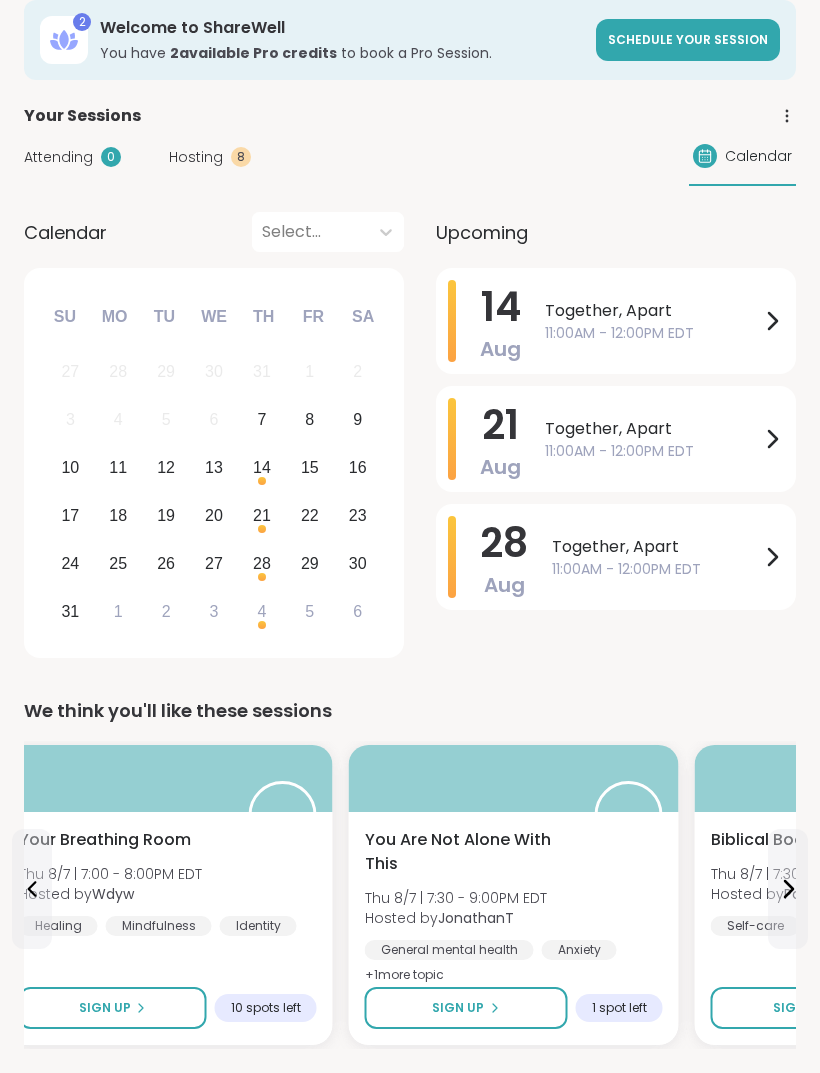 scroll, scrollTop: 104, scrollLeft: 0, axis: vertical 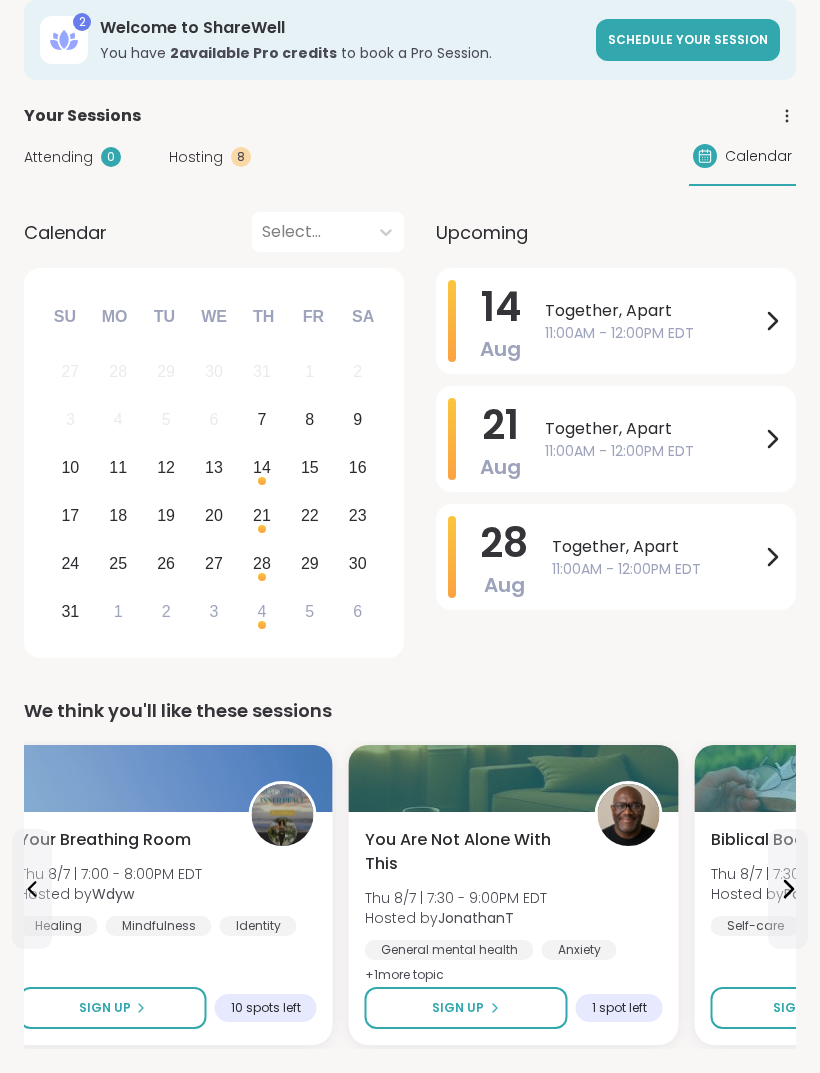 click on "14" at bounding box center (501, 307) 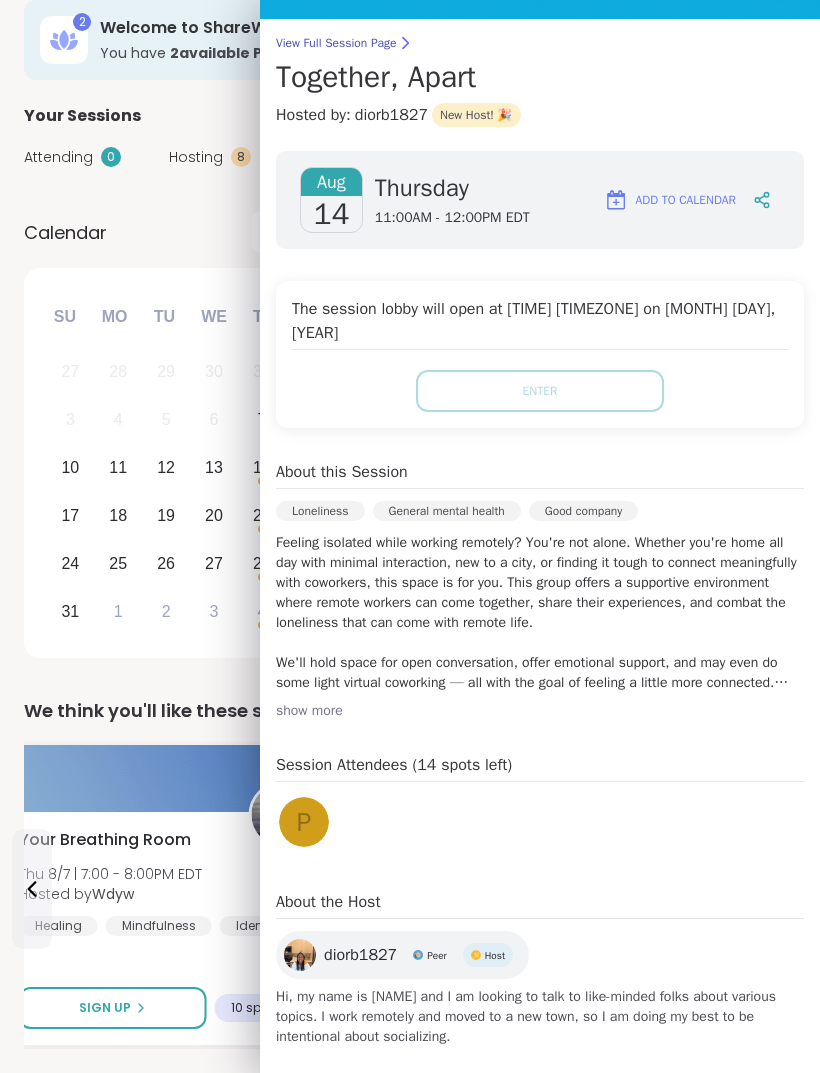 scroll, scrollTop: 139, scrollLeft: 0, axis: vertical 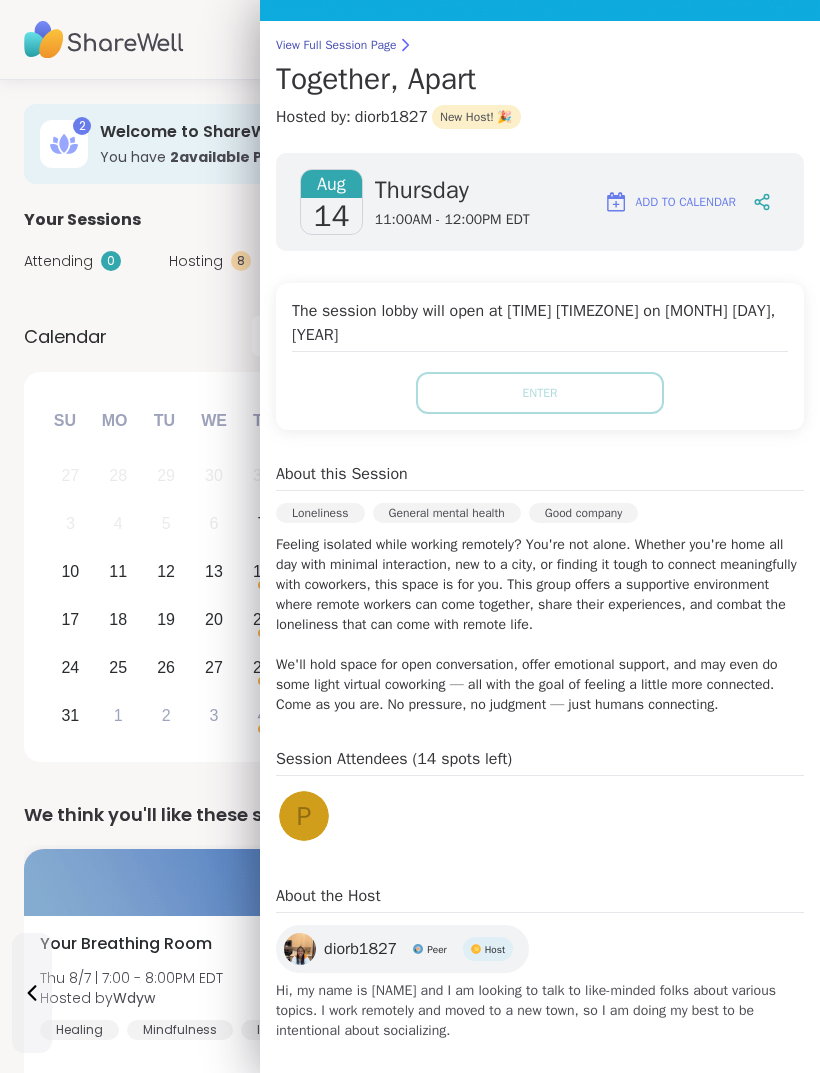 click on "Welcome to ShareWell" at bounding box center [342, 132] 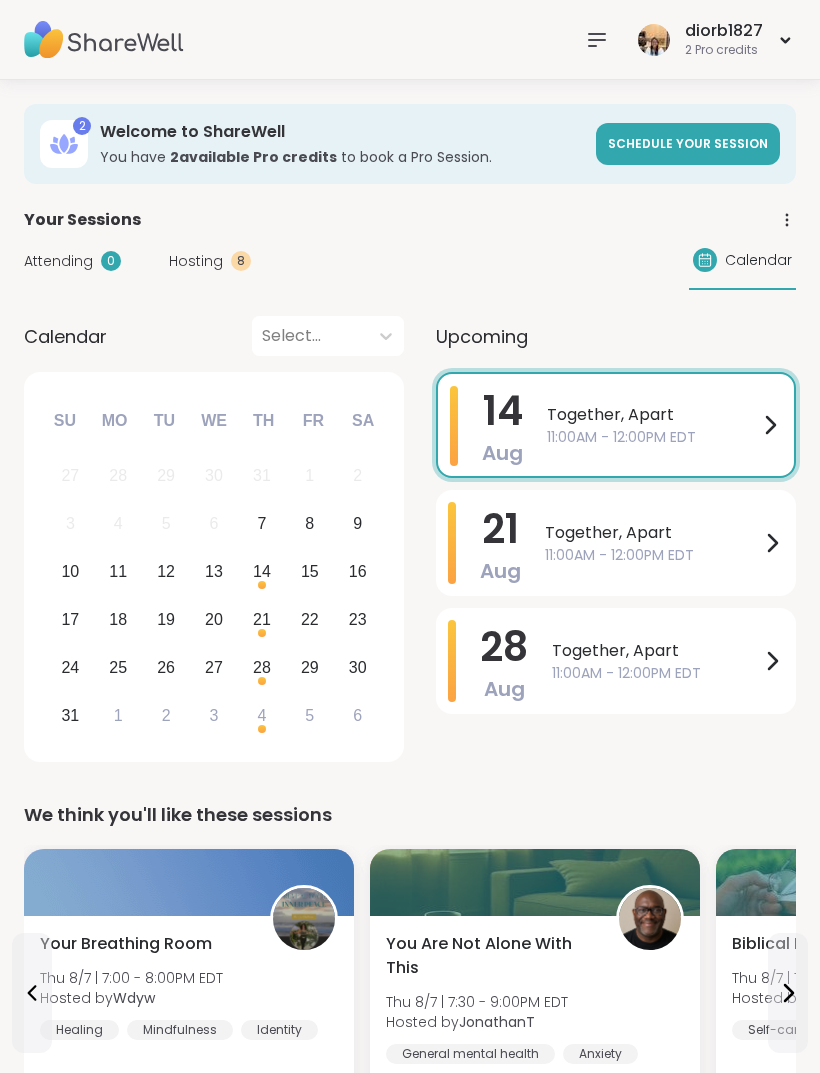click on "Welcome to ShareWell" at bounding box center (342, 132) 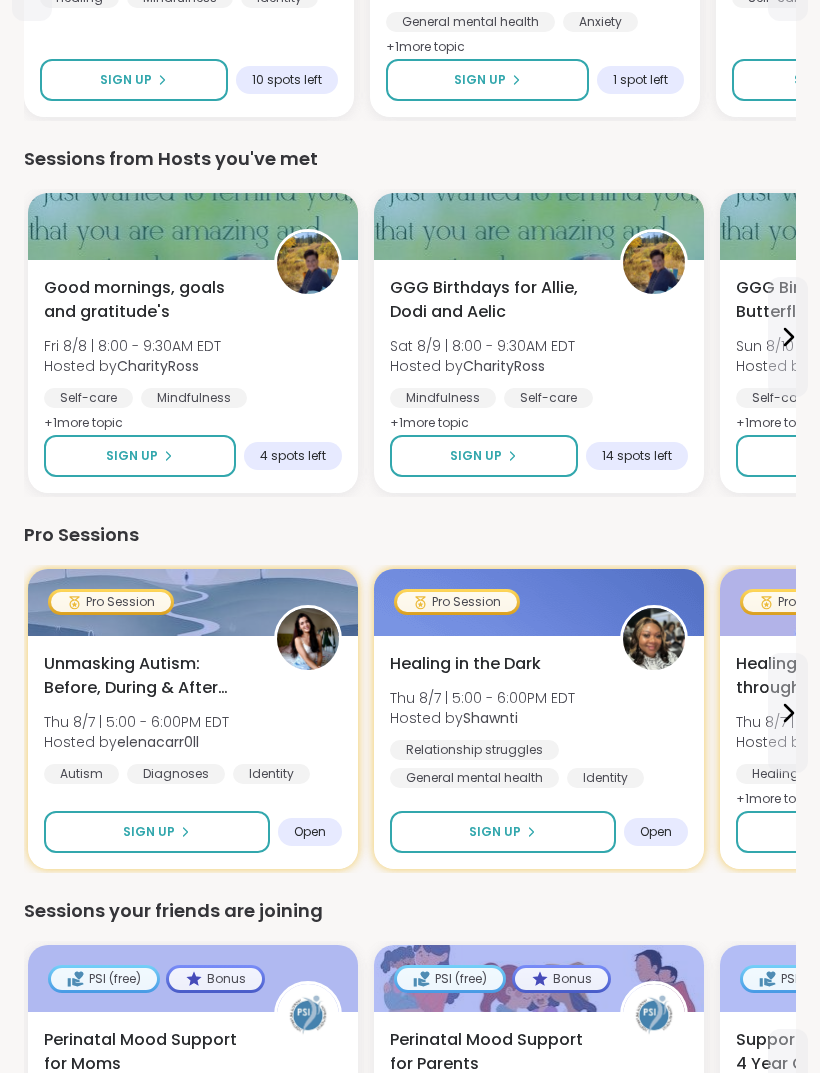 scroll, scrollTop: 654, scrollLeft: 0, axis: vertical 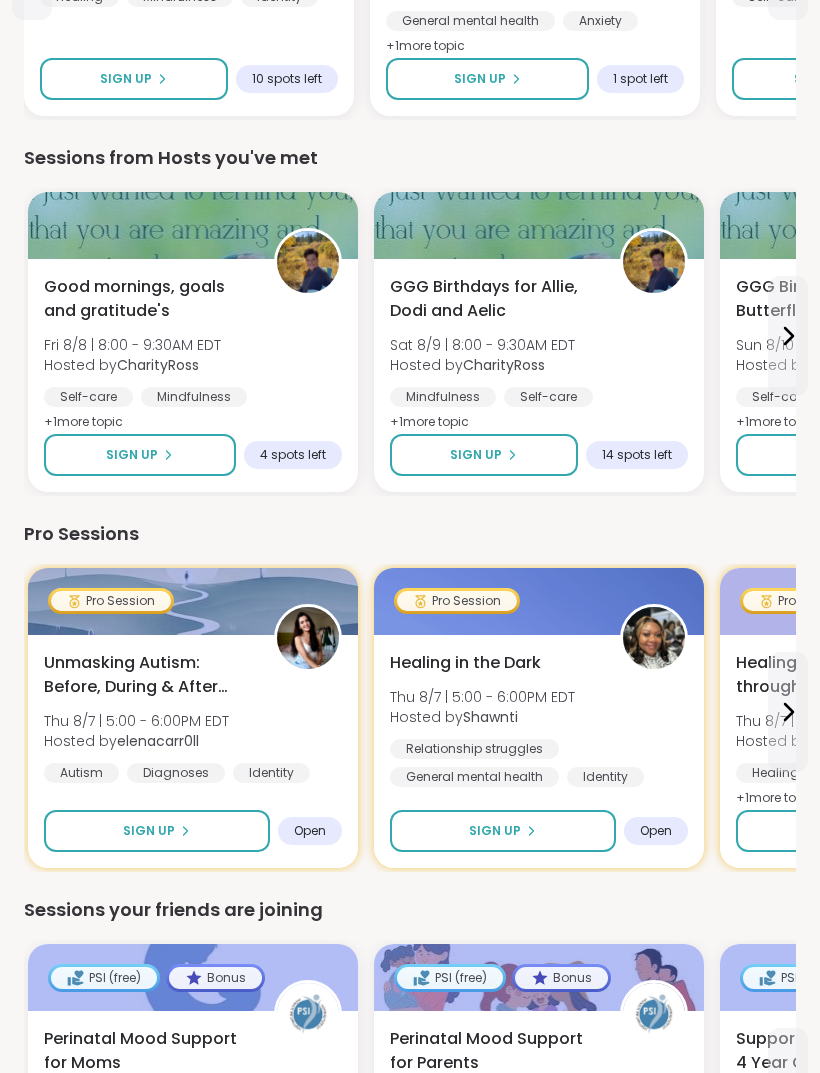 click on "Sign Up" at bounding box center (503, 831) 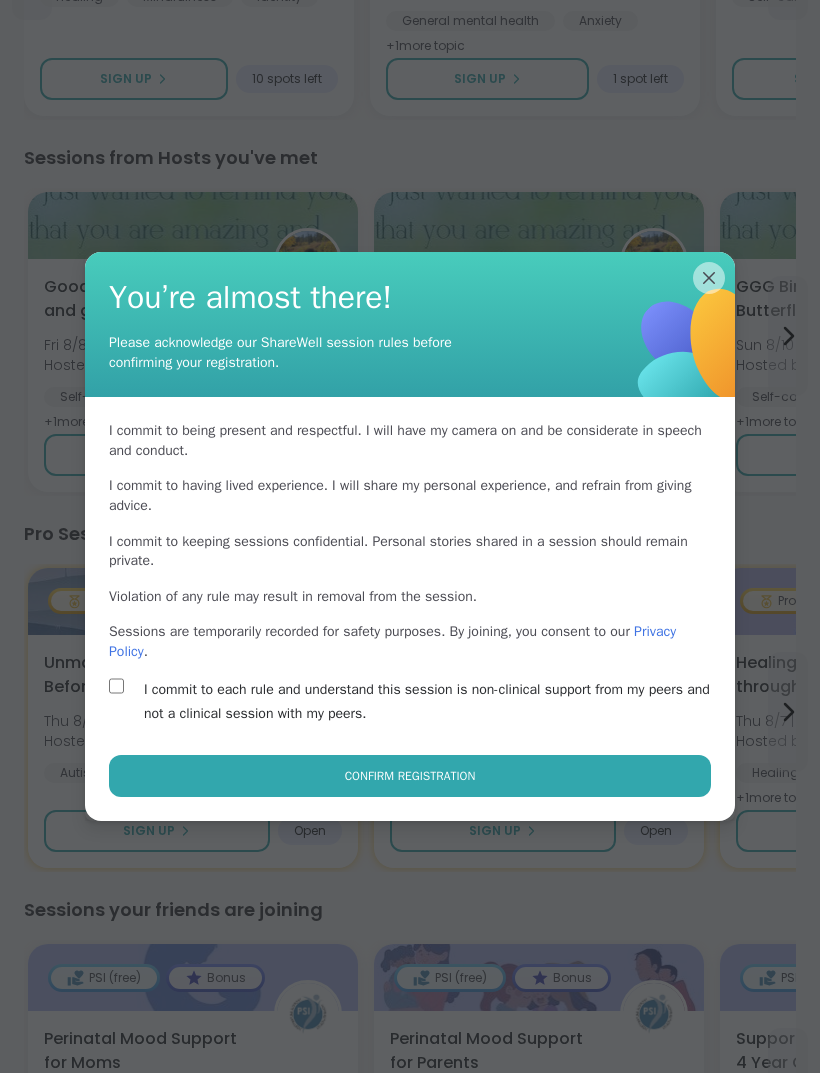 click on "Confirm Registration" at bounding box center [410, 776] 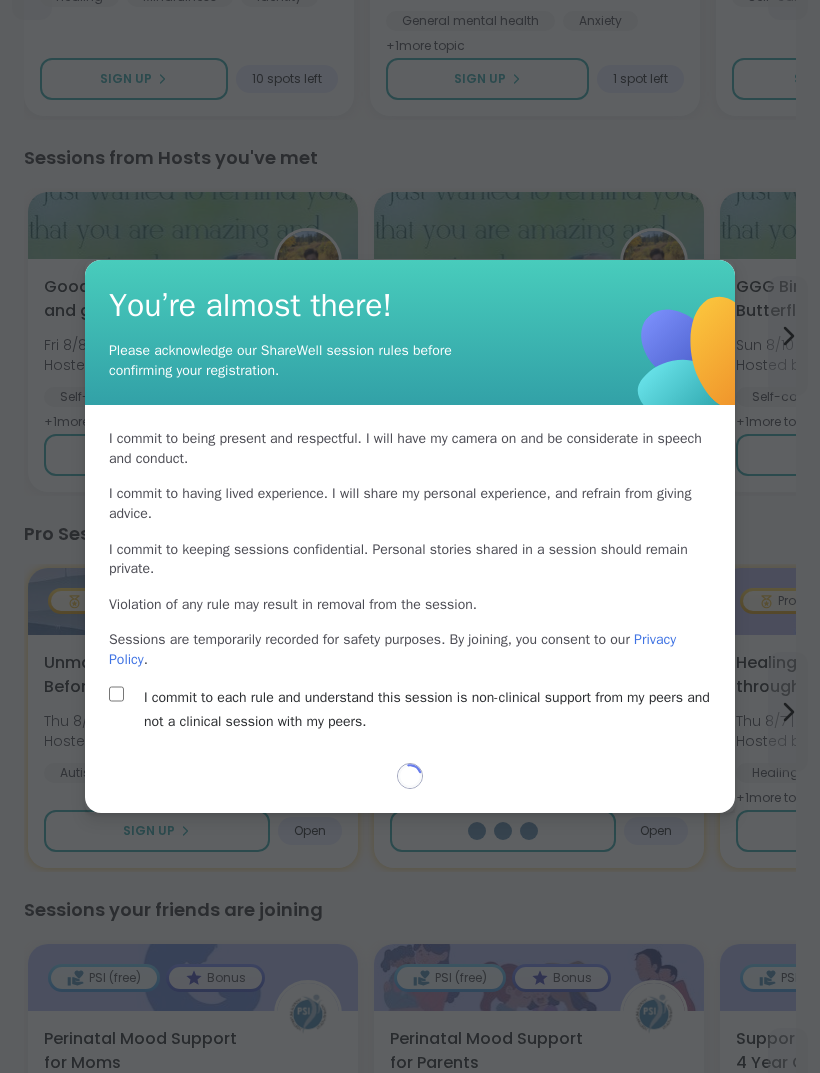 select on "**" 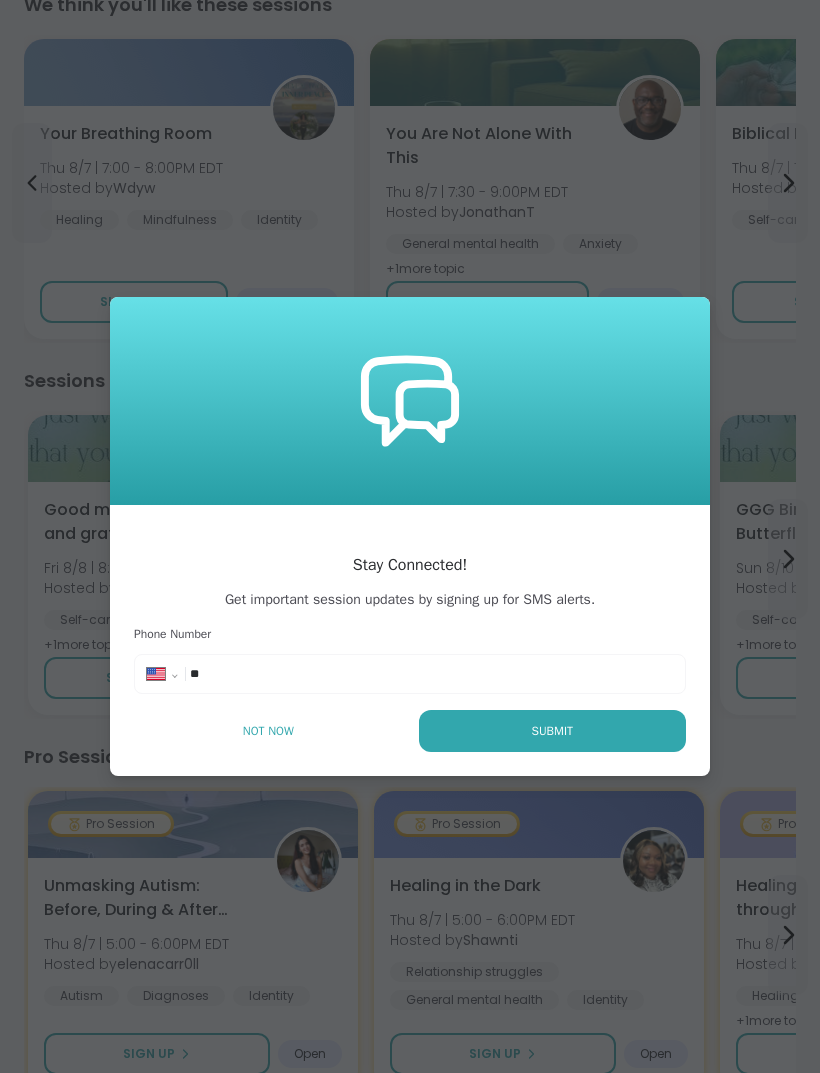 click on "Not Now" at bounding box center (268, 731) 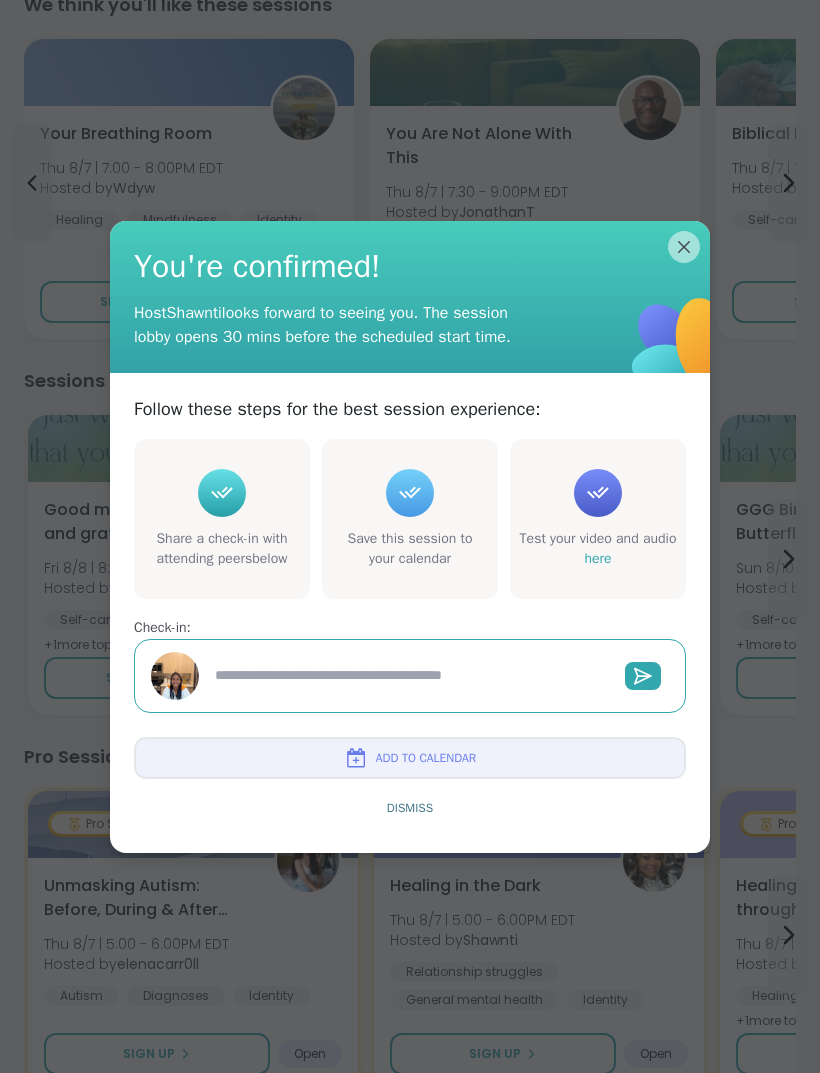 click on "Dismiss" at bounding box center [410, 808] 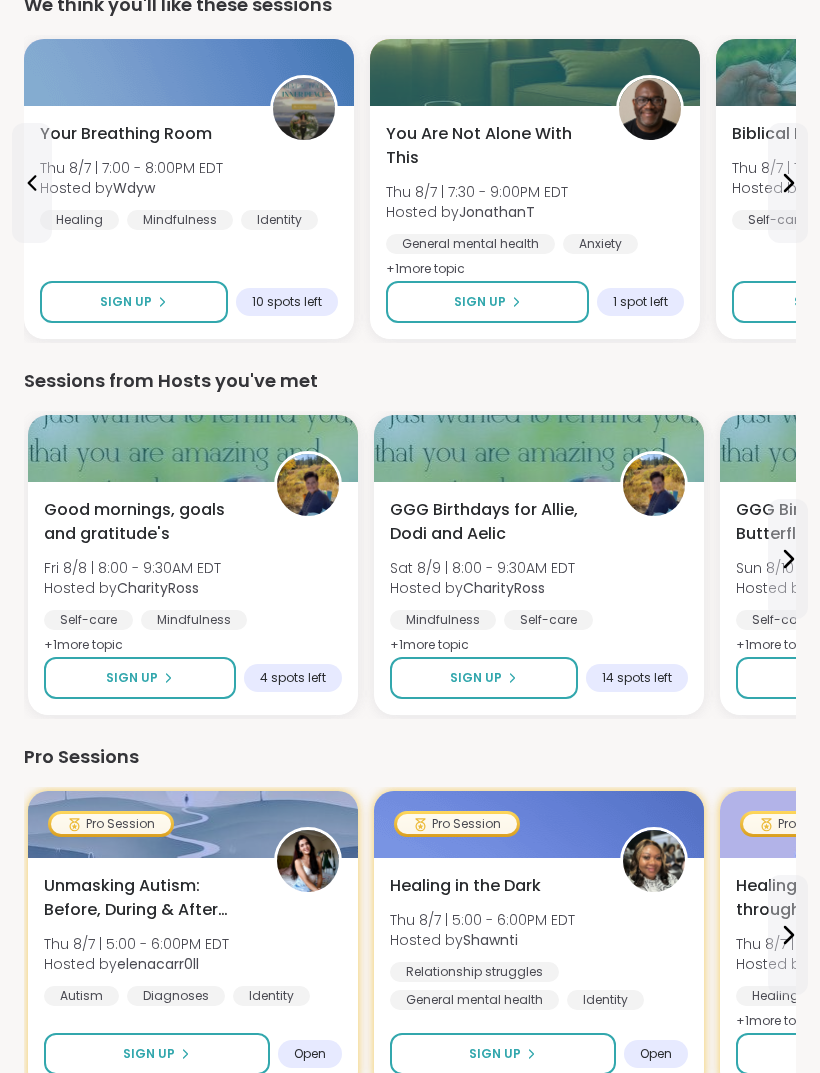 click on "[EVENT] [DAY] [MONTH]/[DAY] | [TIME] - [TIME] [TIMEZONE] Hosted by  [USERNAME] Relationship struggles General mental health Identity" at bounding box center [539, 942] 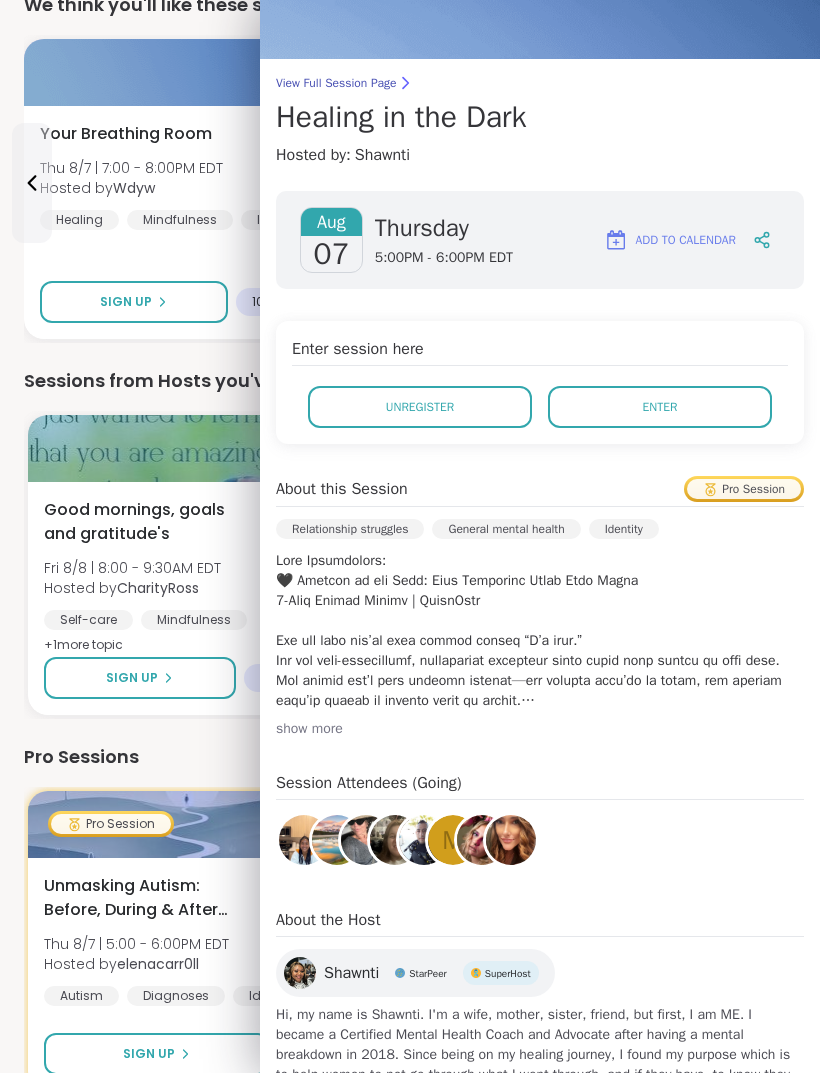 scroll, scrollTop: 100, scrollLeft: 0, axis: vertical 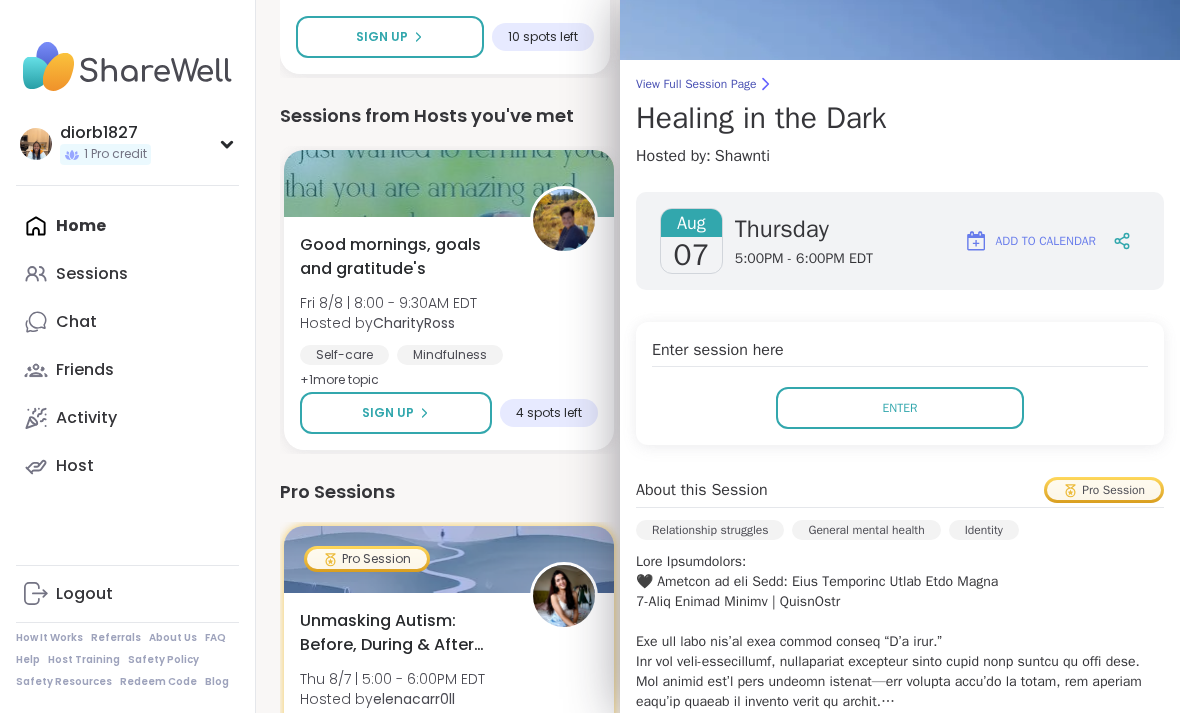 click on "Enter" at bounding box center [900, 408] 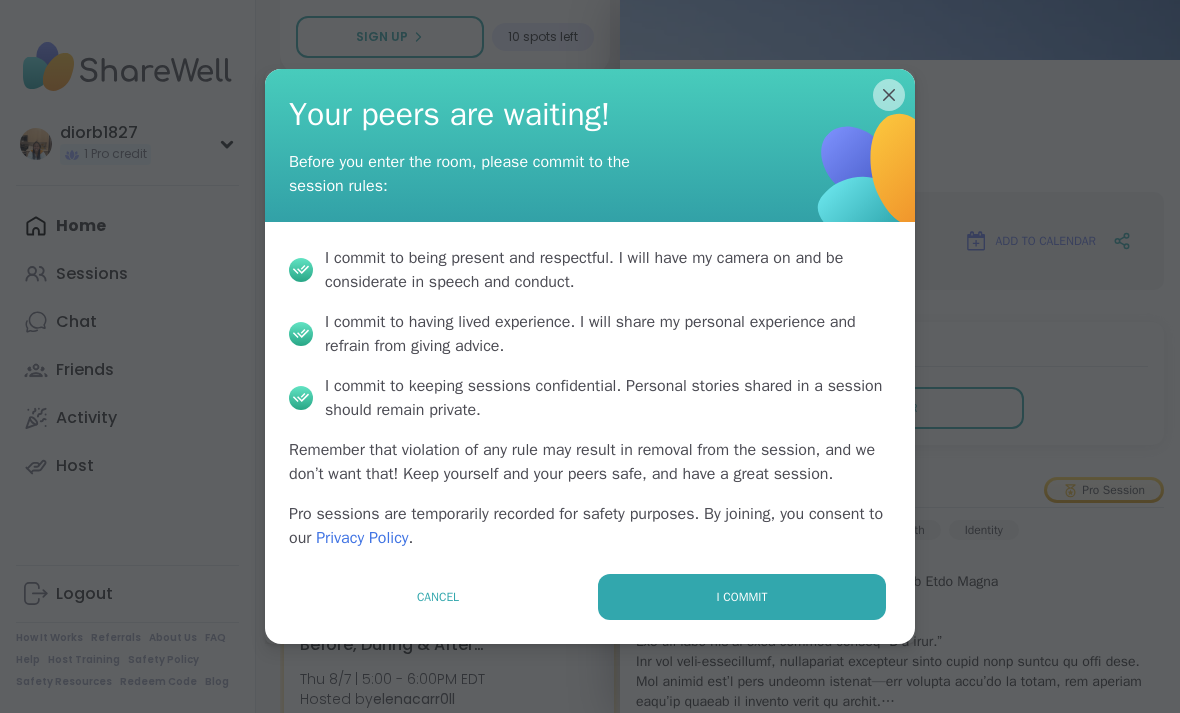 click on "I commit" at bounding box center [742, 597] 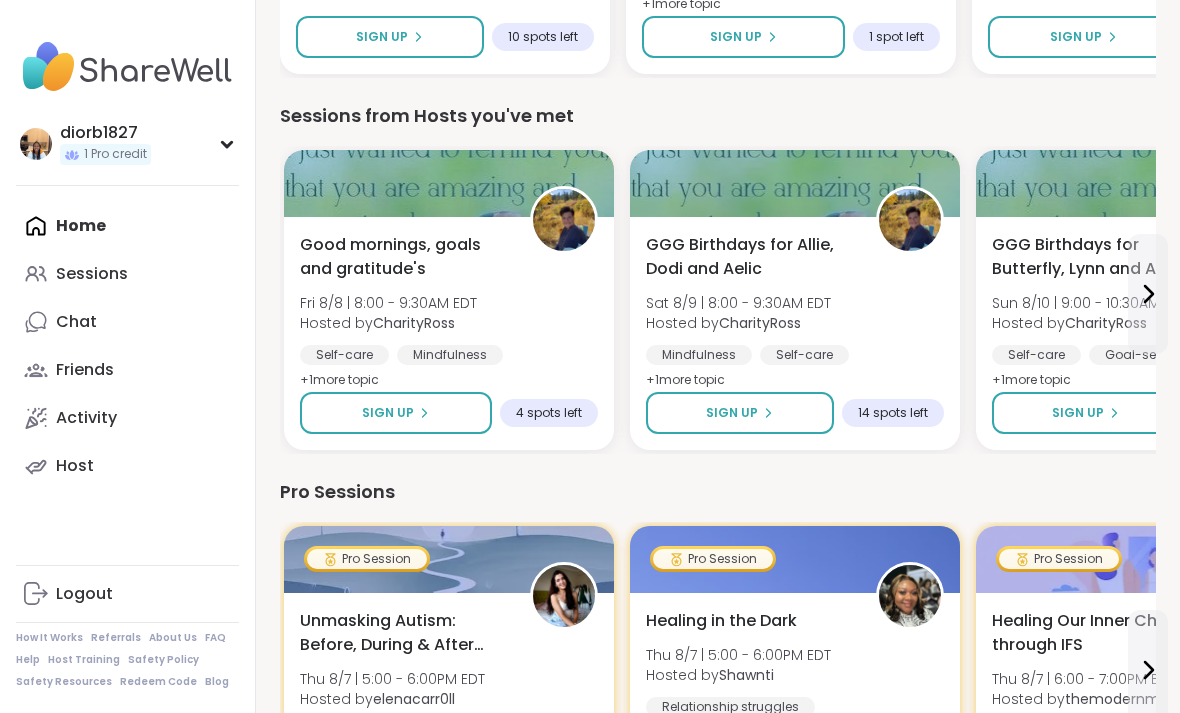 scroll, scrollTop: 0, scrollLeft: 0, axis: both 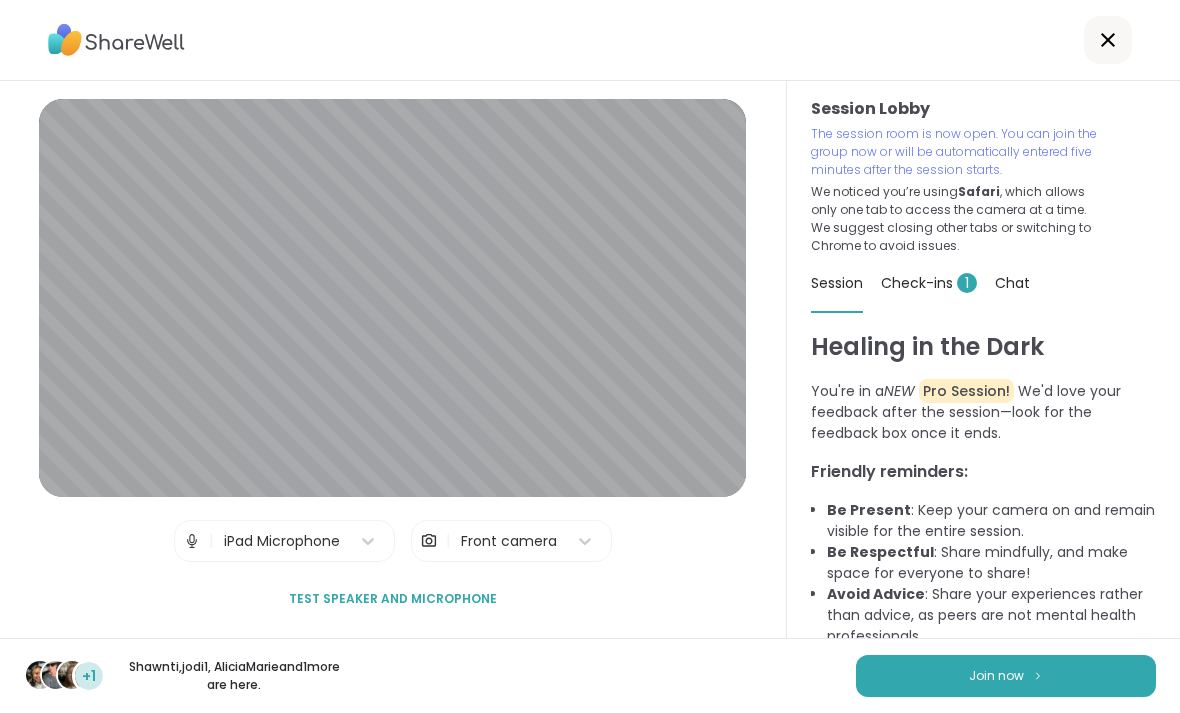 click on "Join now" at bounding box center [1006, 676] 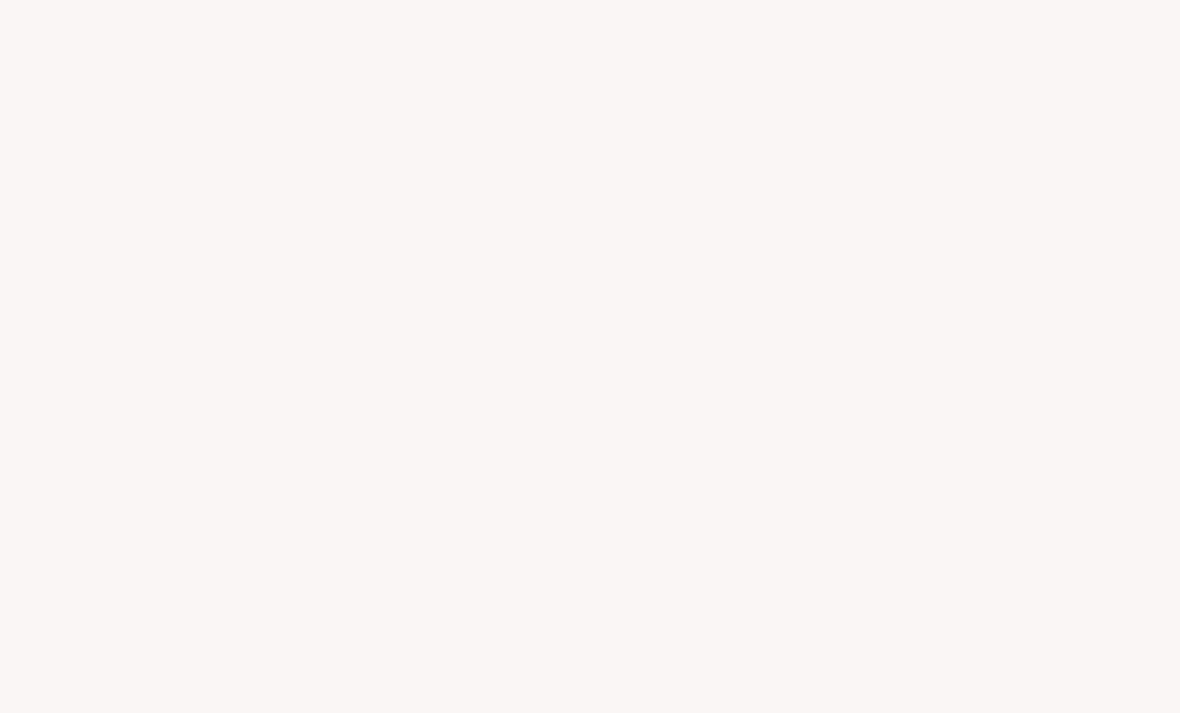 click at bounding box center [590, 356] 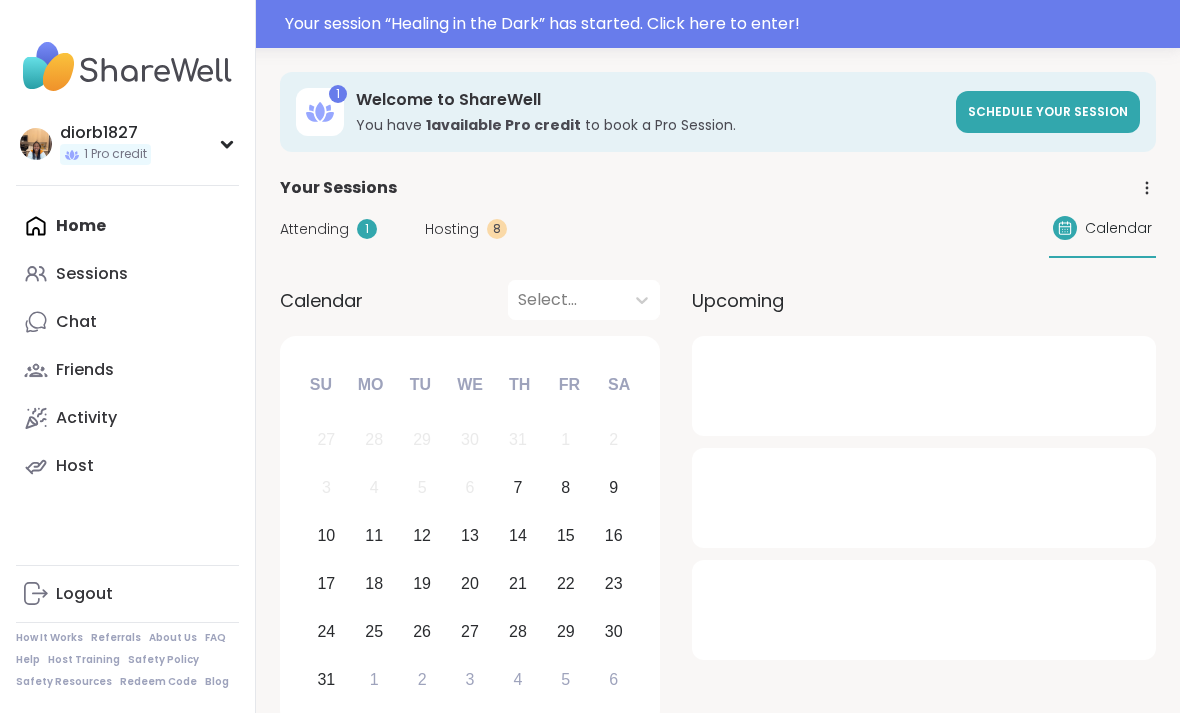 scroll, scrollTop: 0, scrollLeft: 0, axis: both 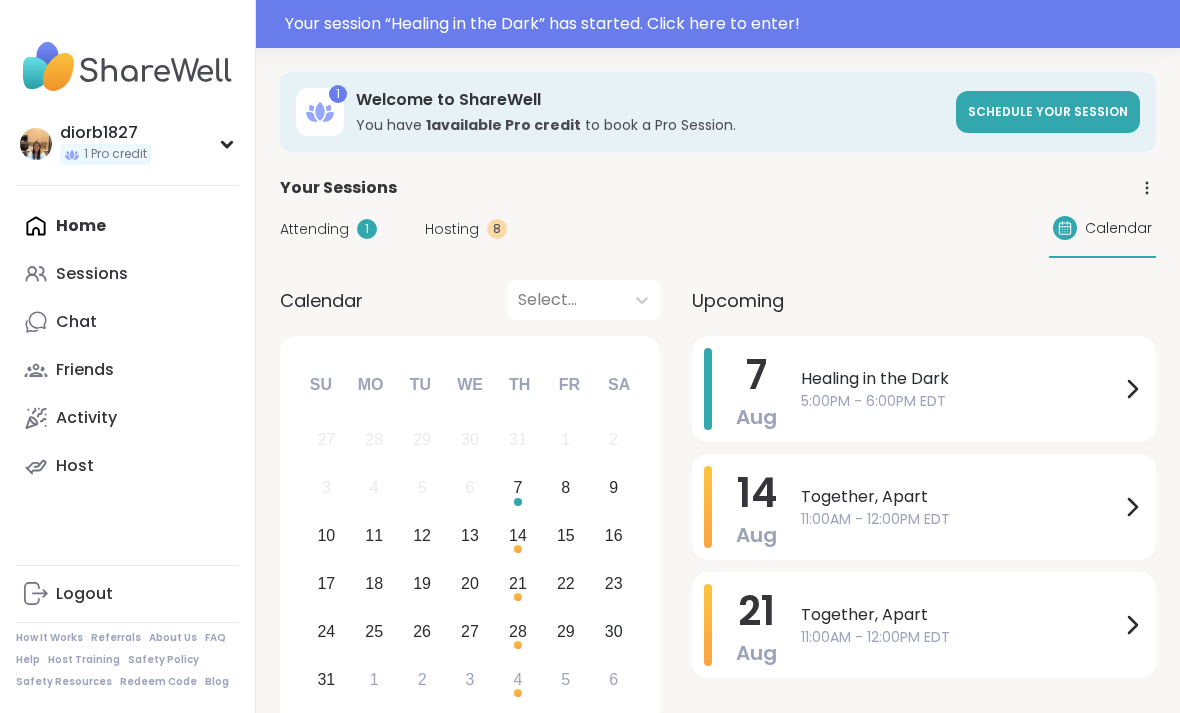 click on "Healing in the Dark" at bounding box center [960, 379] 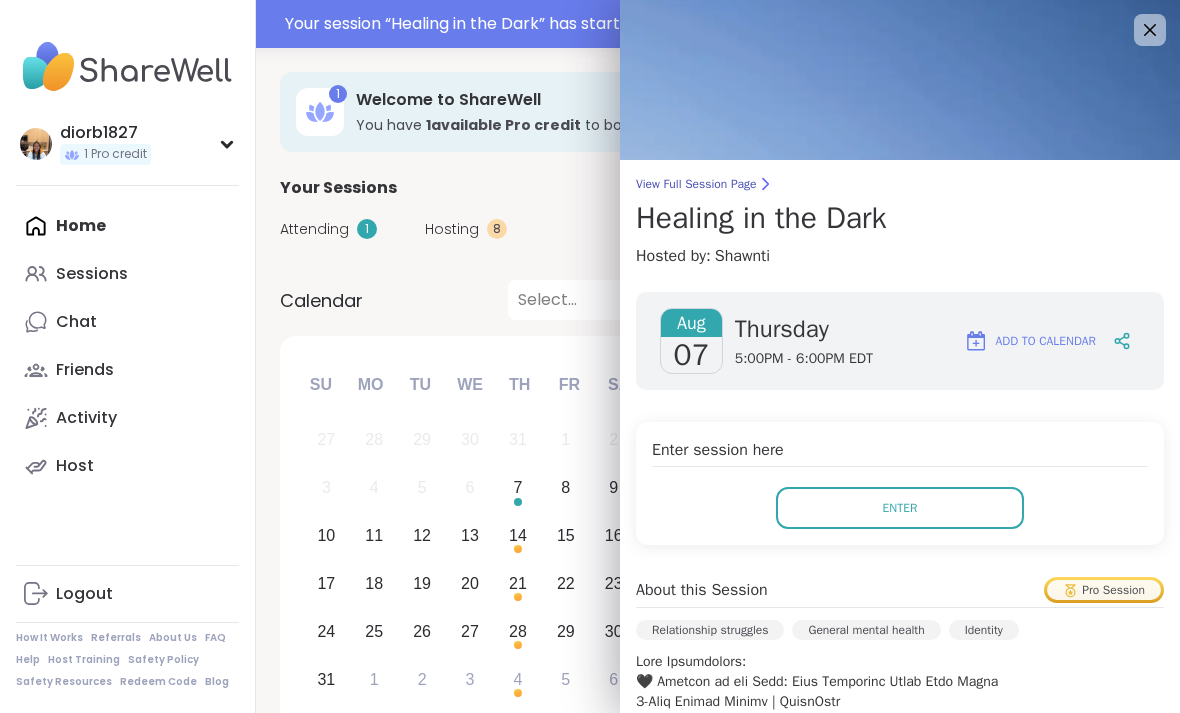 click on "Enter" at bounding box center (900, 508) 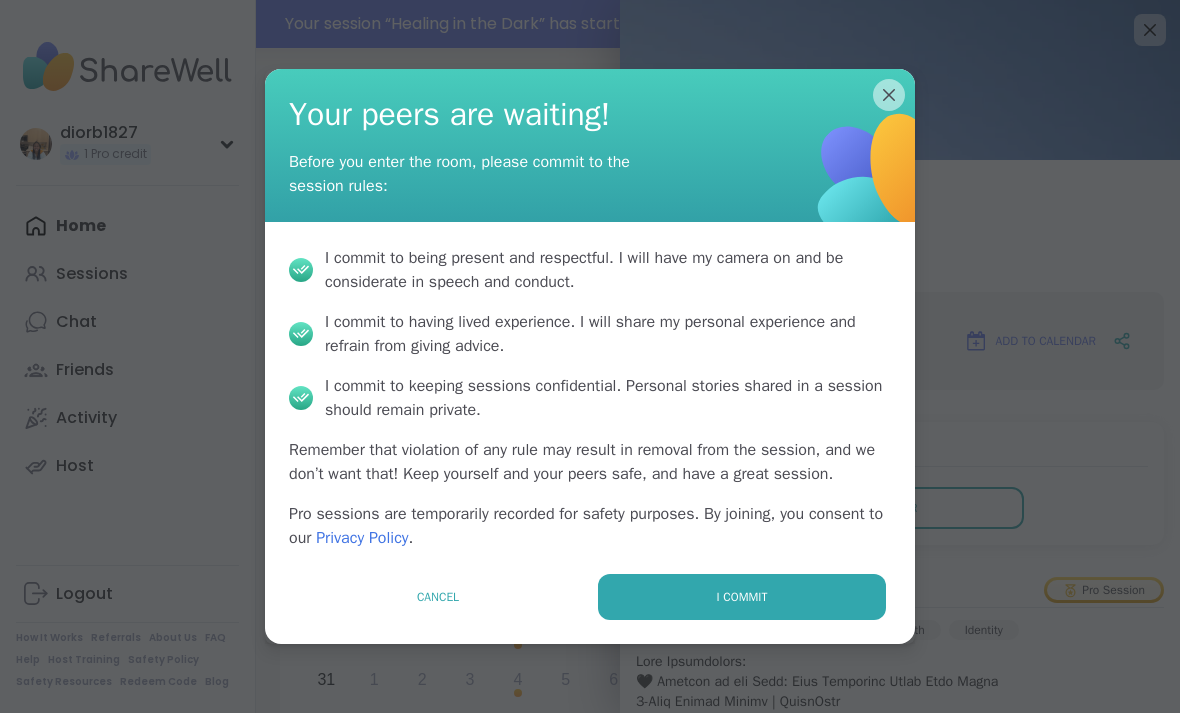 click on "I commit" at bounding box center (742, 597) 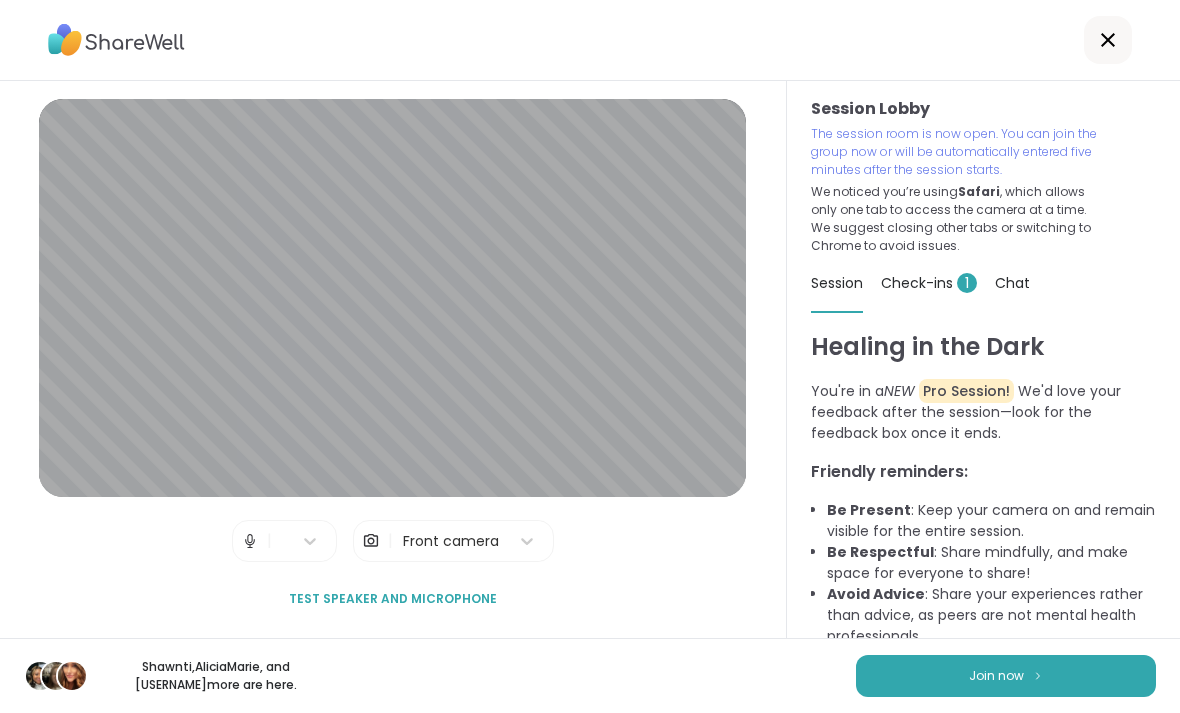 click on "Join now" at bounding box center (996, 676) 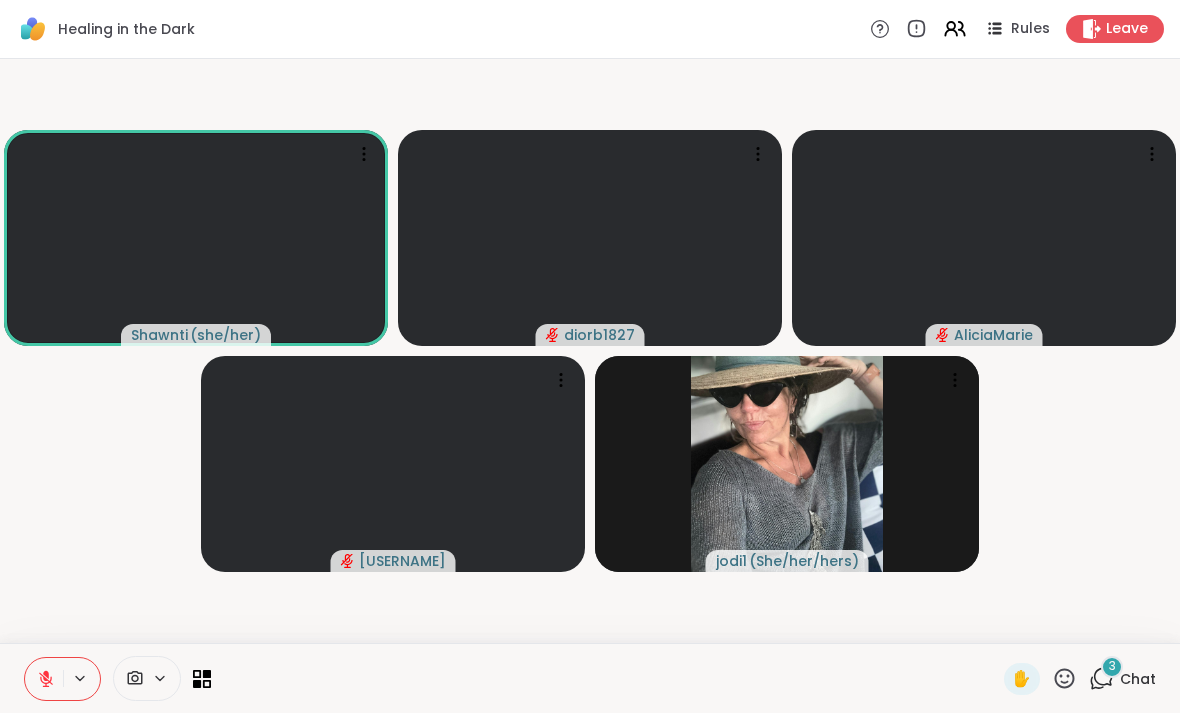 click at bounding box center [44, 679] 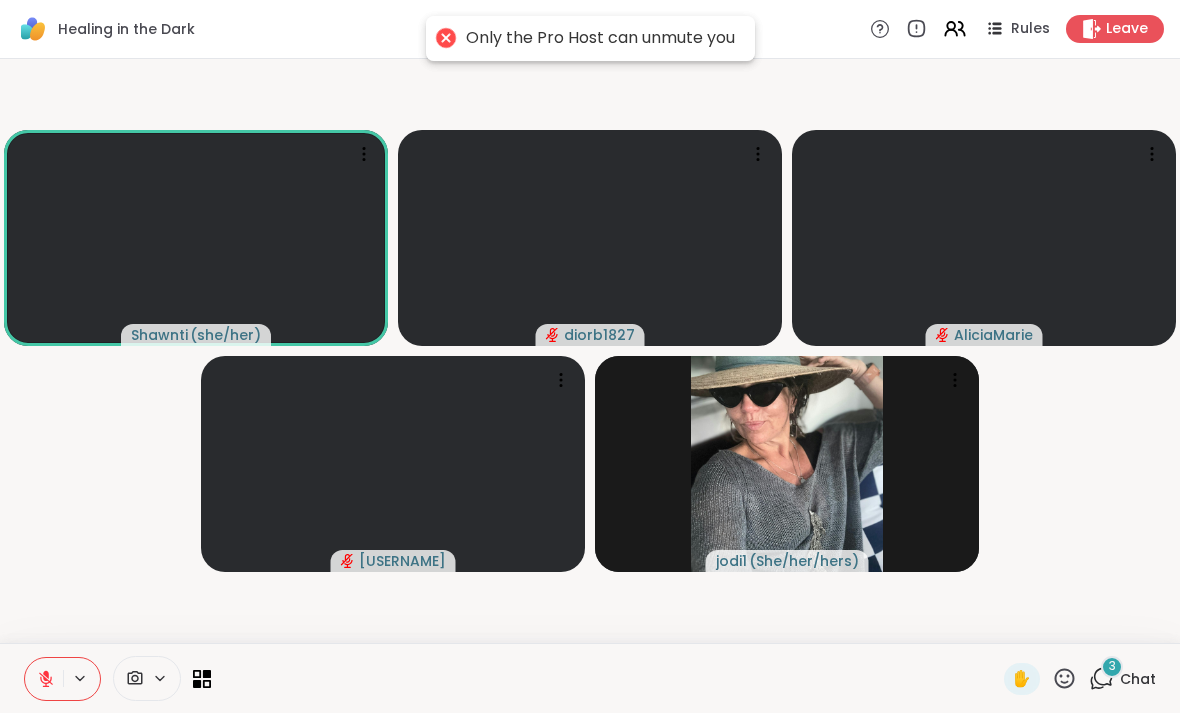 click 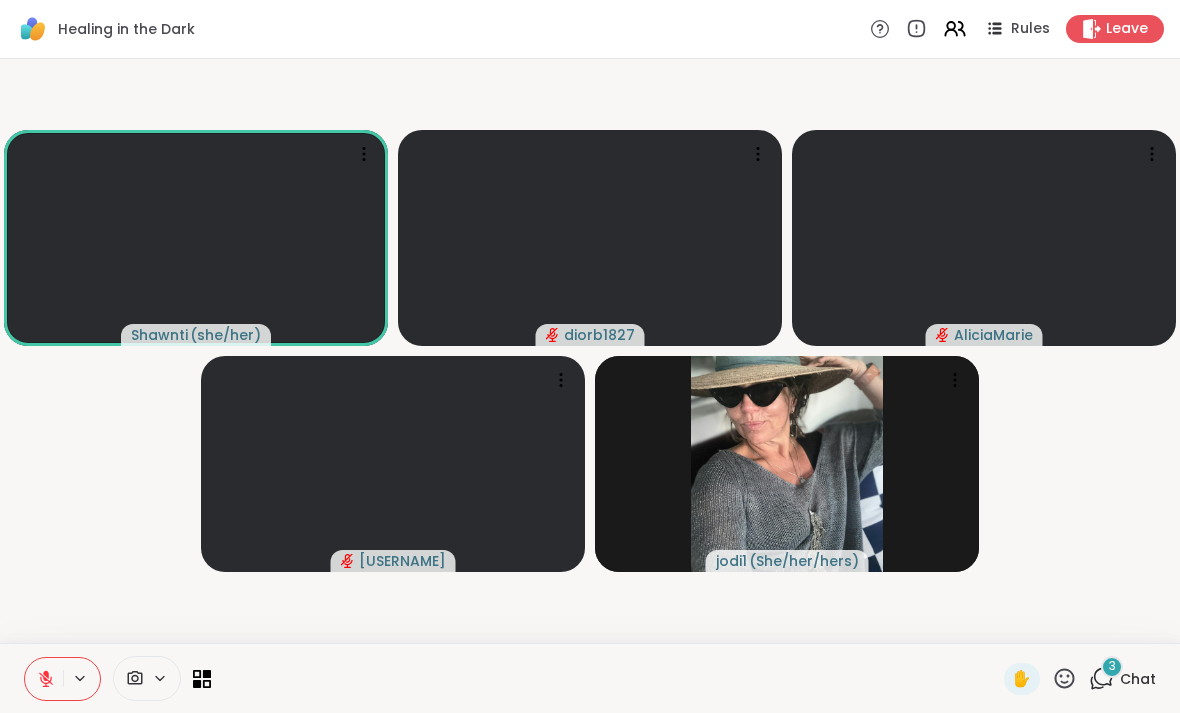 click 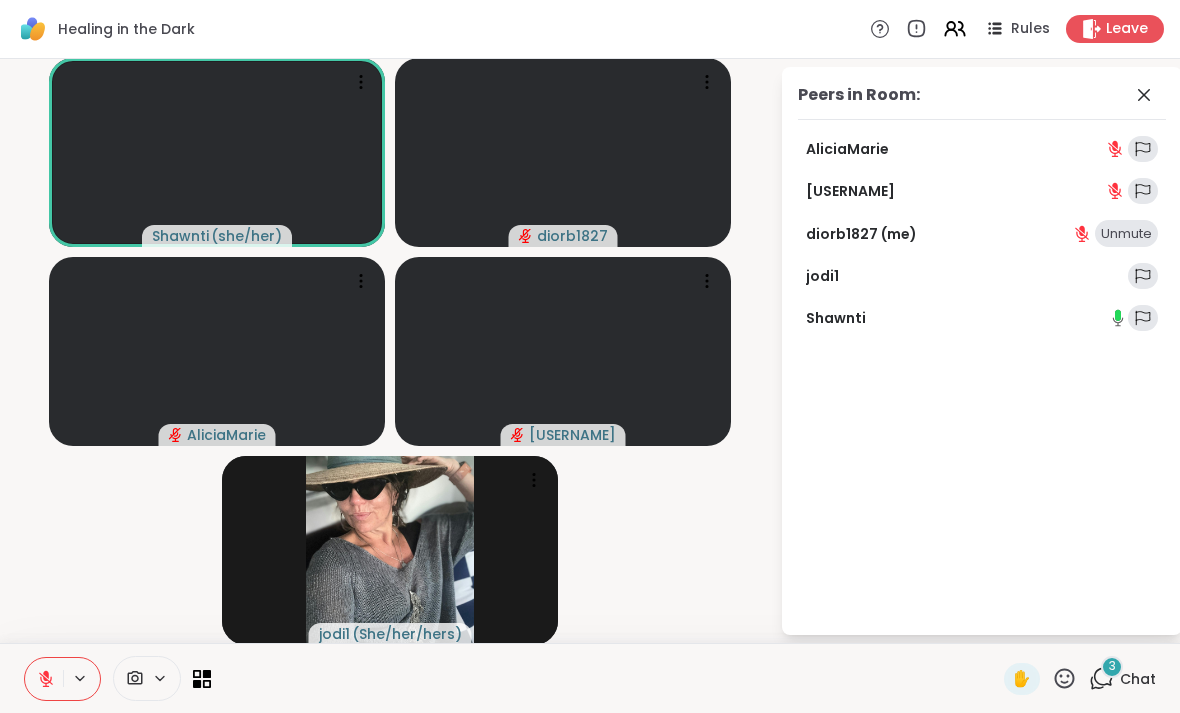 click on "Shawnti ( she/her ) diorb1827 AliciaMarie Deena_75 jodi1 ( She/her/hers )" at bounding box center [390, 351] 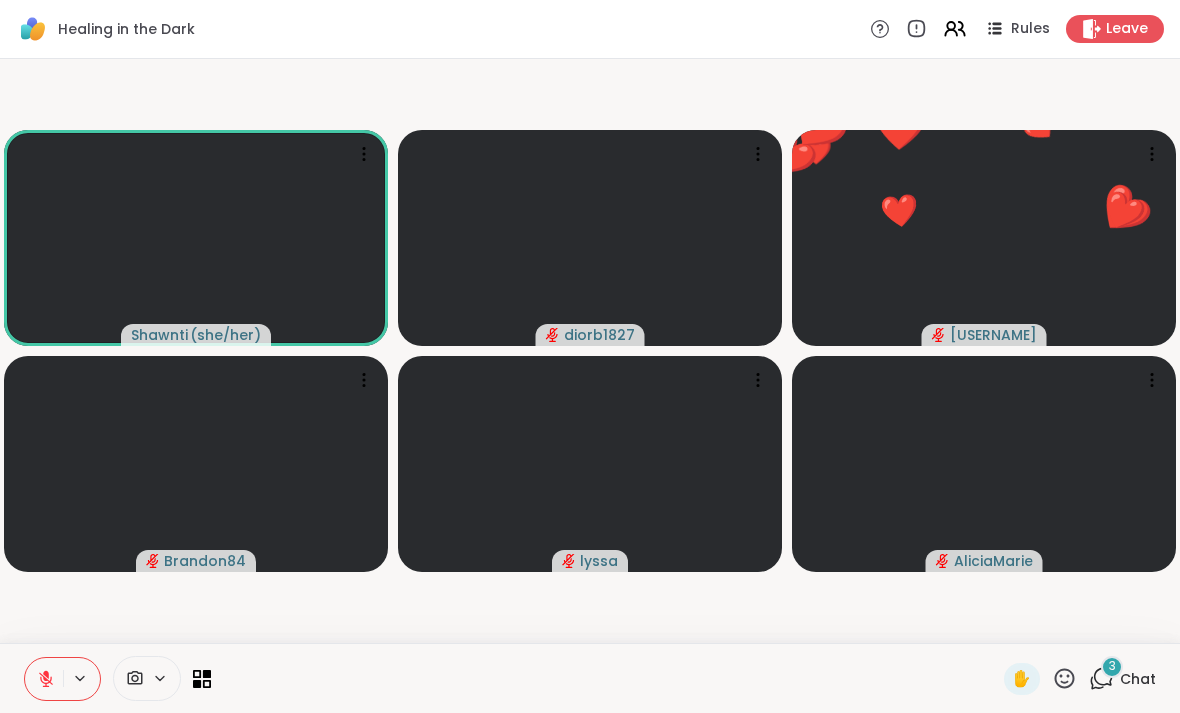 click on "3" at bounding box center (1112, 667) 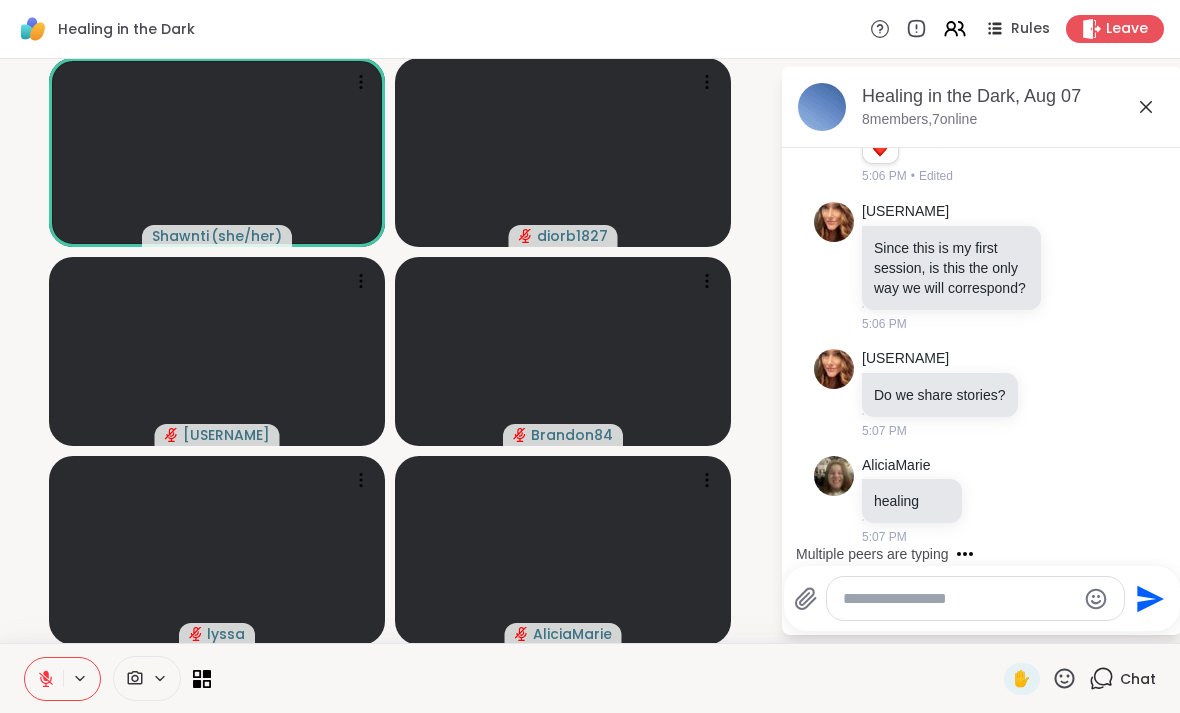 scroll, scrollTop: 1379, scrollLeft: 0, axis: vertical 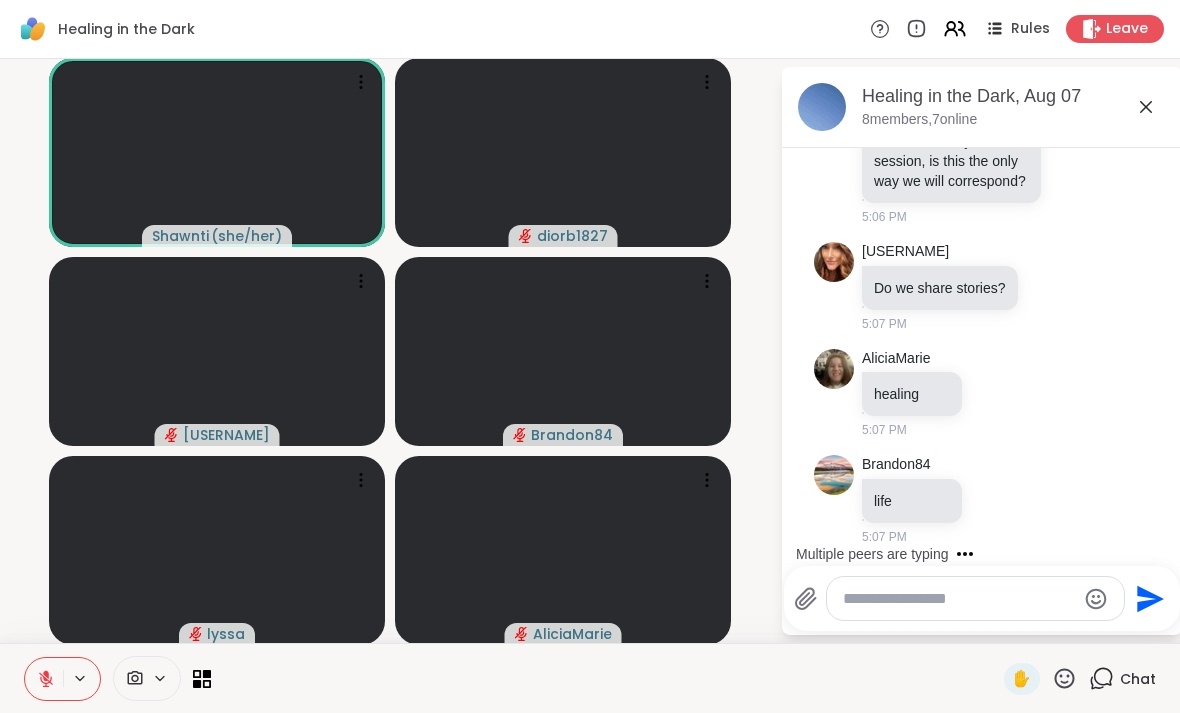 click at bounding box center [959, 599] 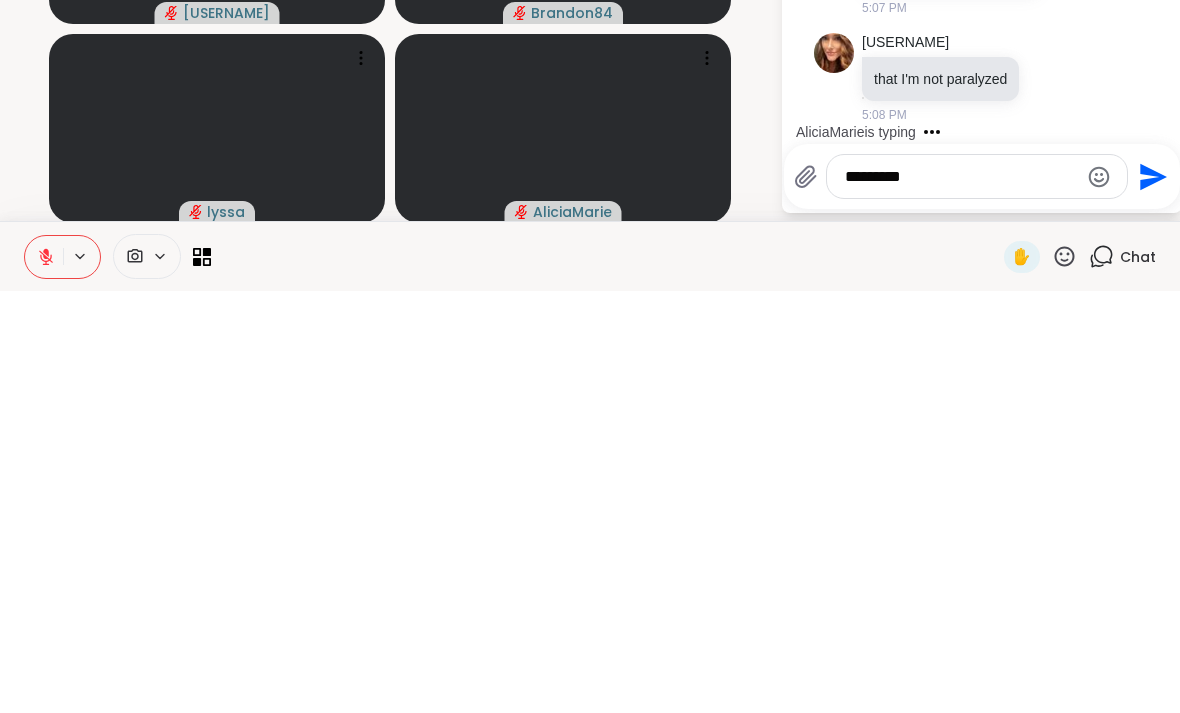 scroll, scrollTop: 1863, scrollLeft: 0, axis: vertical 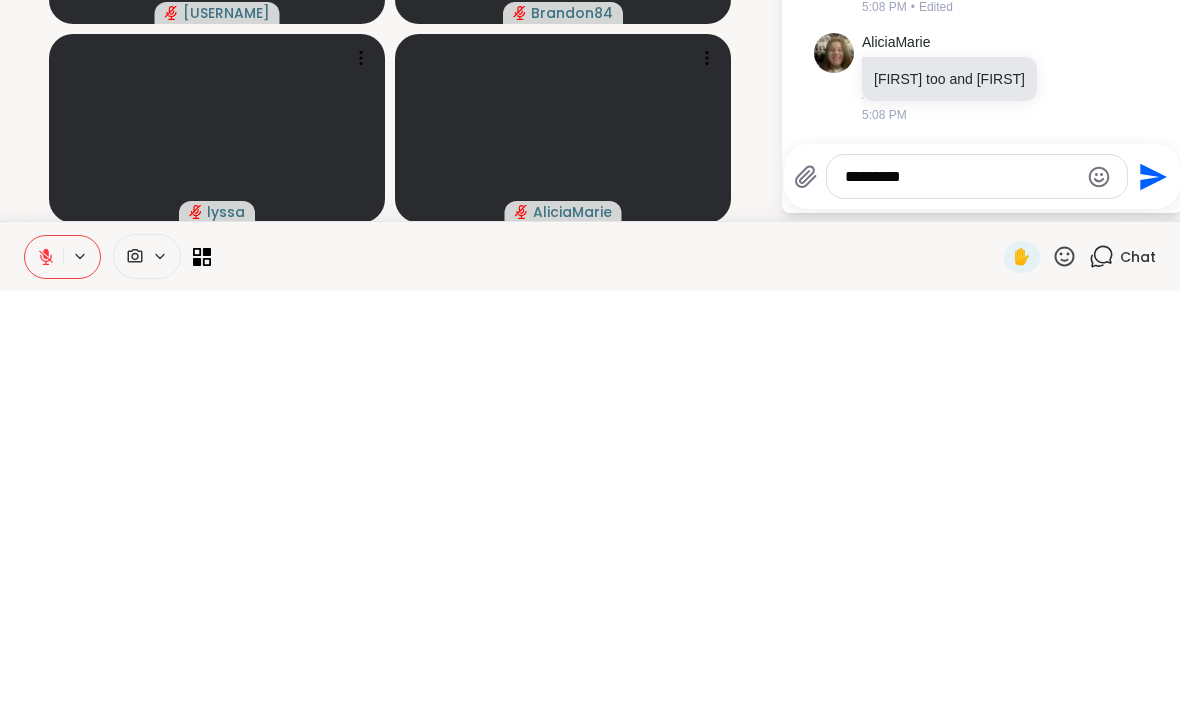 type on "*********" 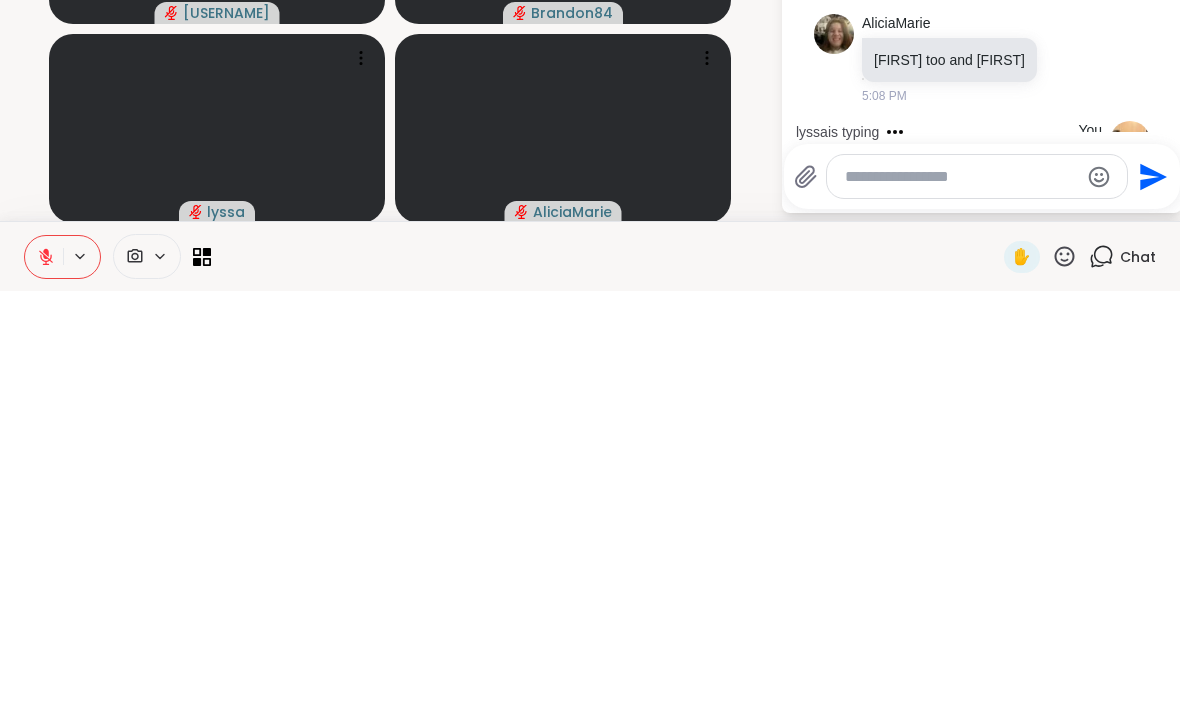 scroll, scrollTop: 1997, scrollLeft: 0, axis: vertical 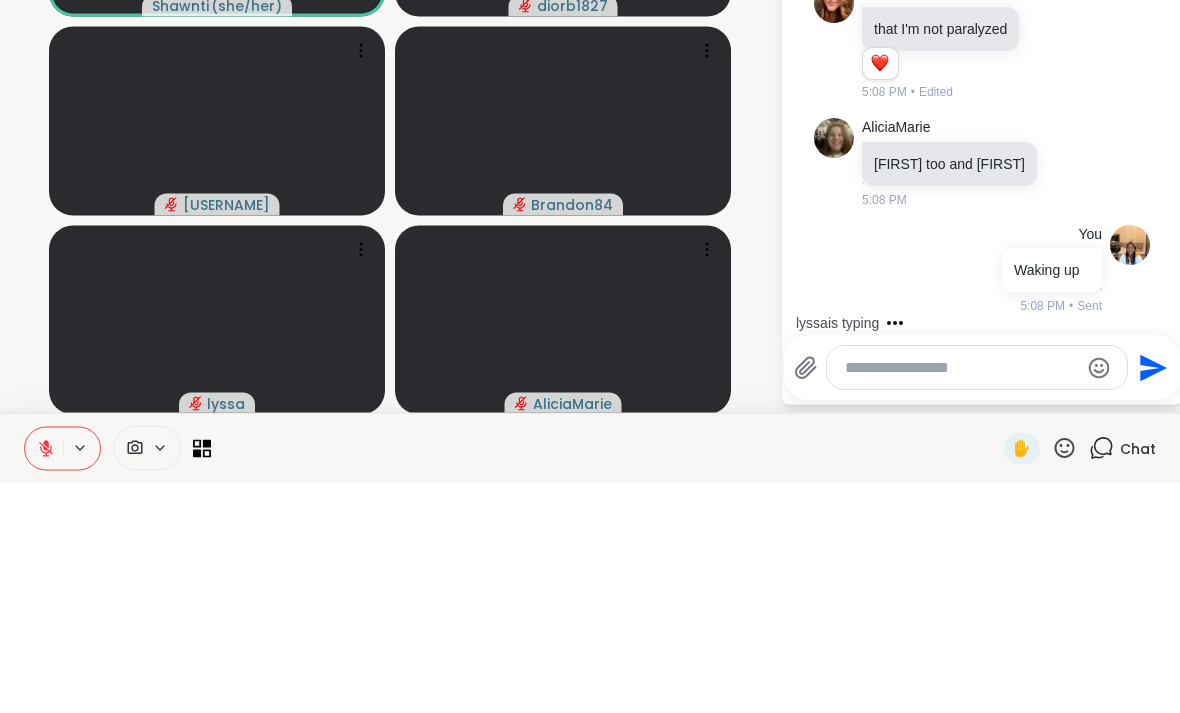 type on "*" 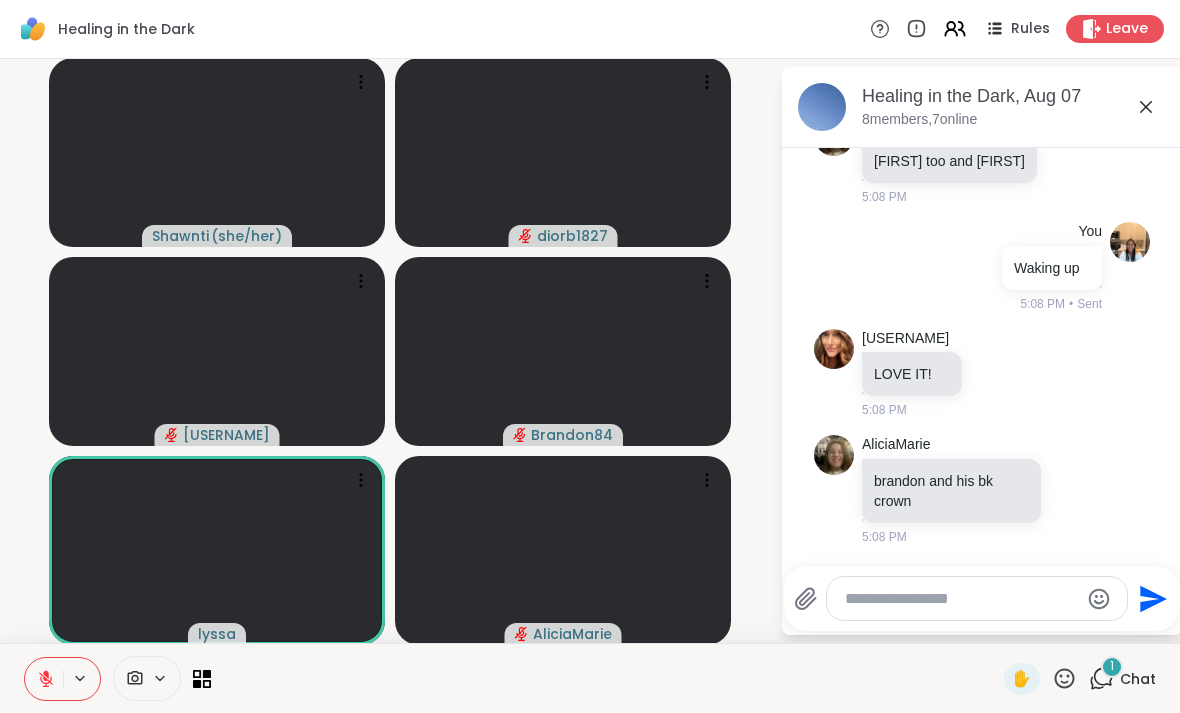 scroll, scrollTop: 2285, scrollLeft: 0, axis: vertical 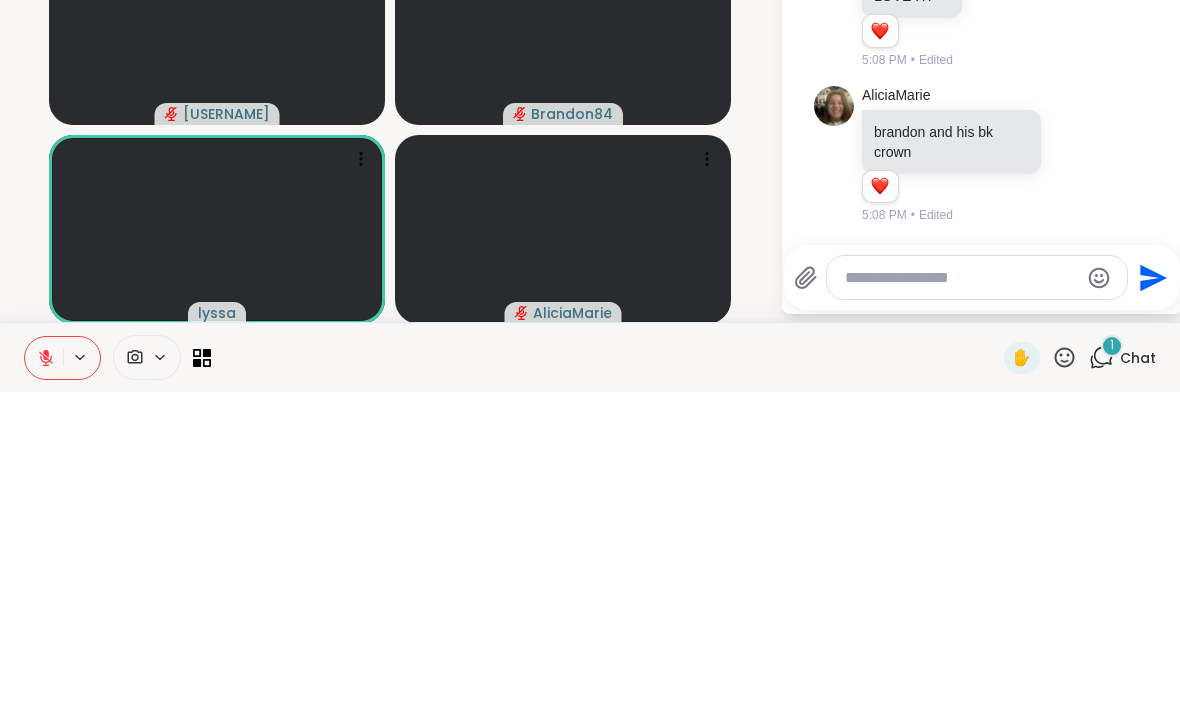 click at bounding box center (977, 598) 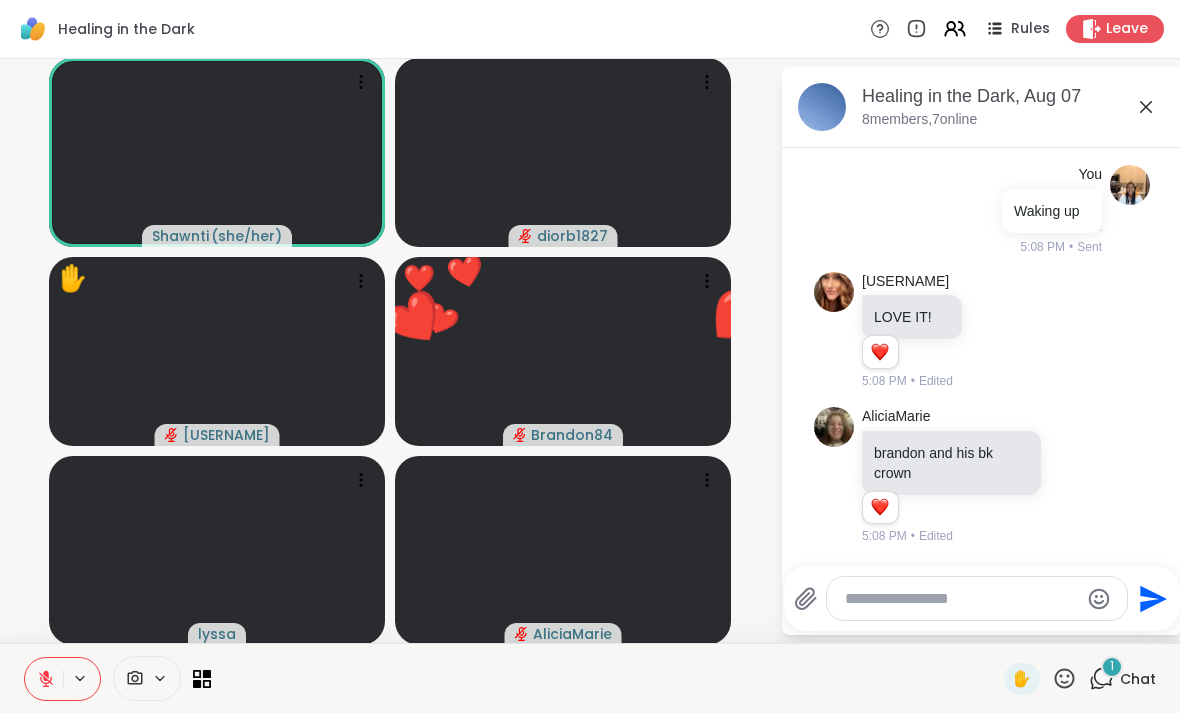 click 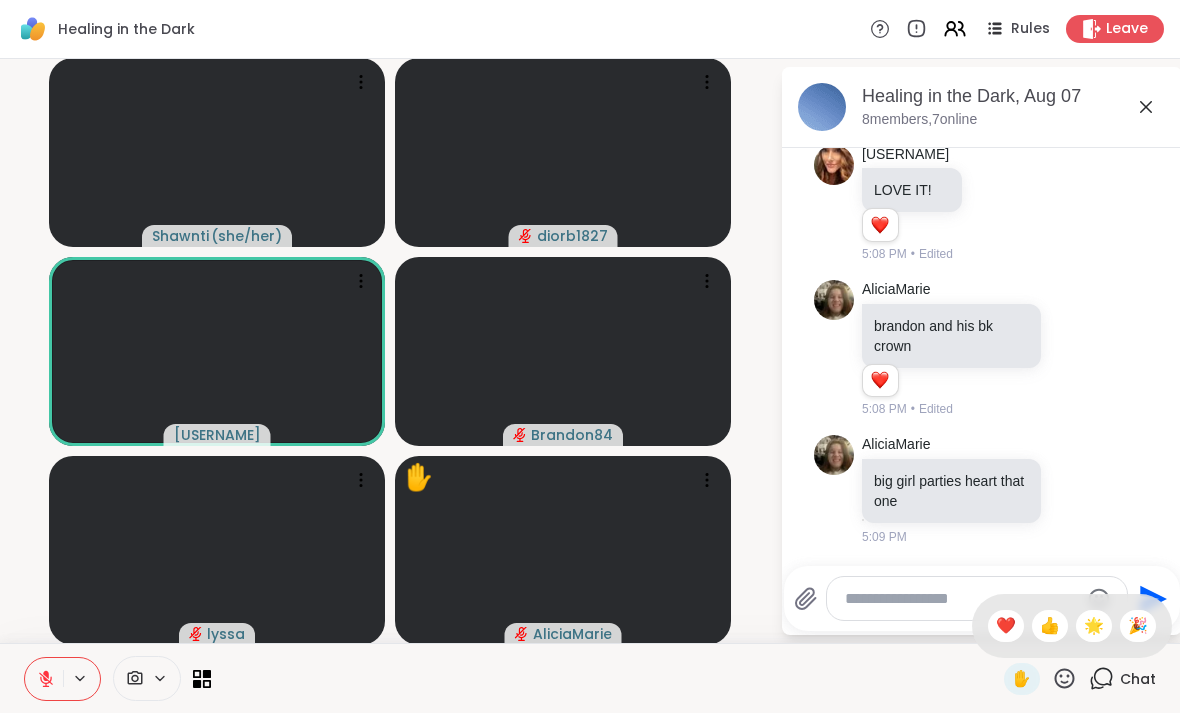 scroll, scrollTop: 2565, scrollLeft: 0, axis: vertical 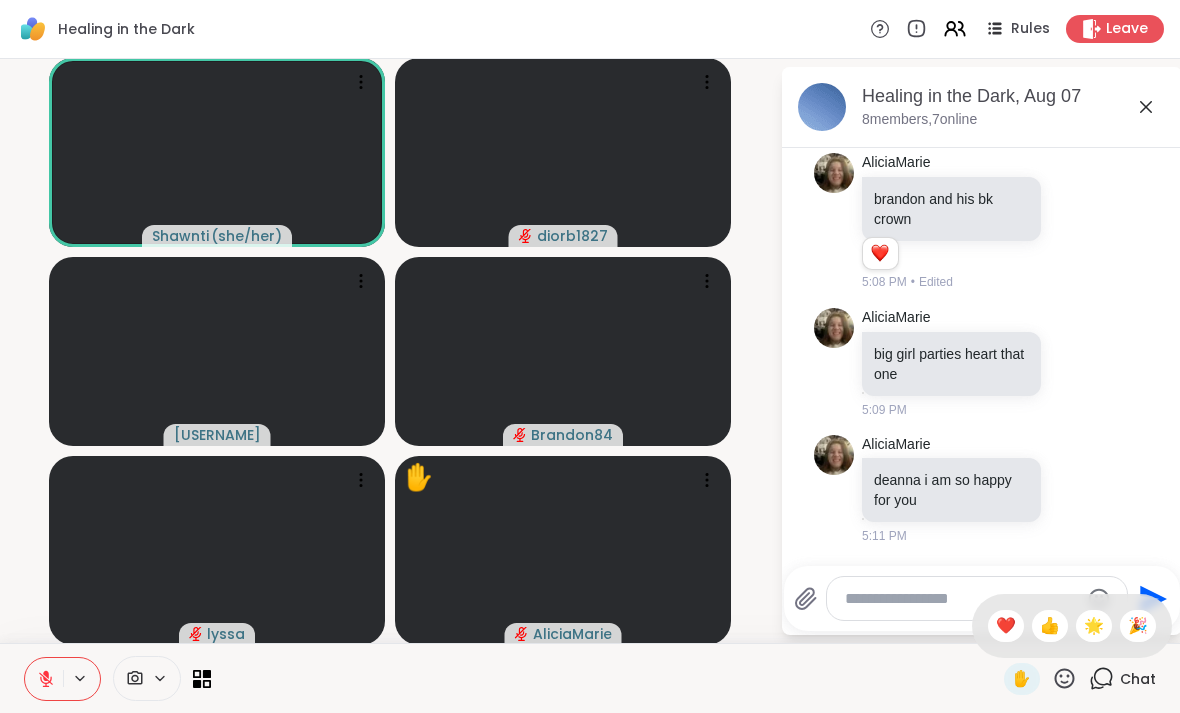 click 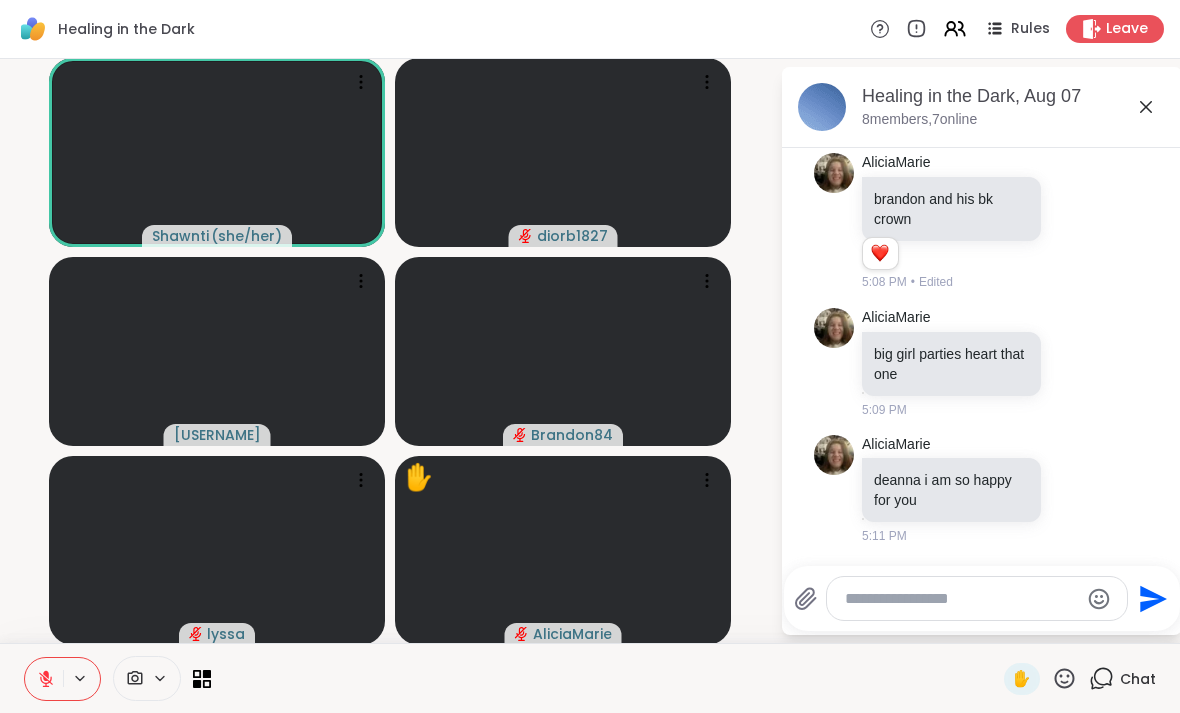 click 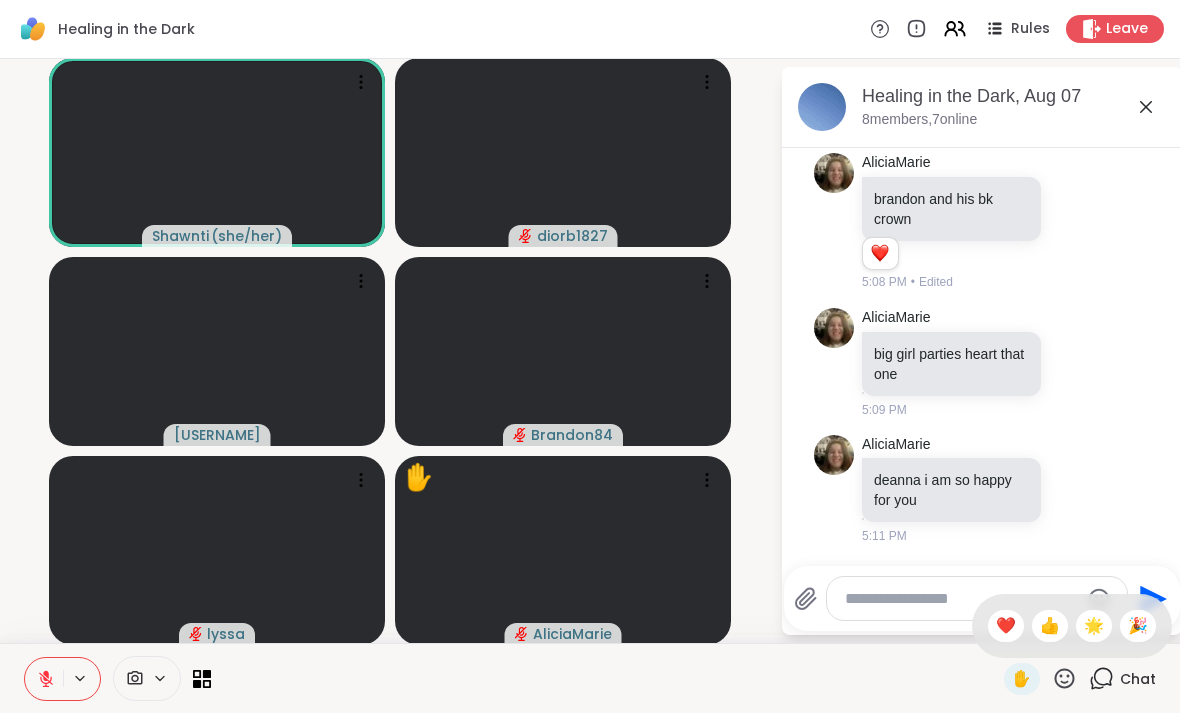click on "❤️" at bounding box center (1006, 626) 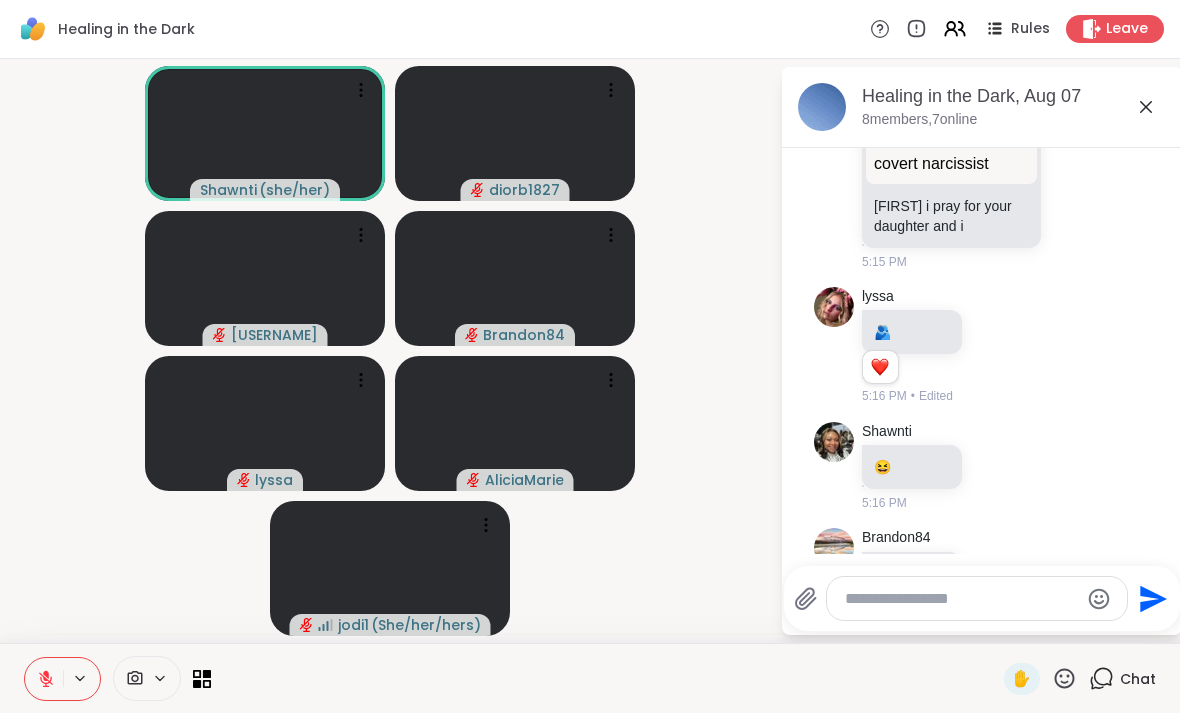 scroll, scrollTop: 4421, scrollLeft: 0, axis: vertical 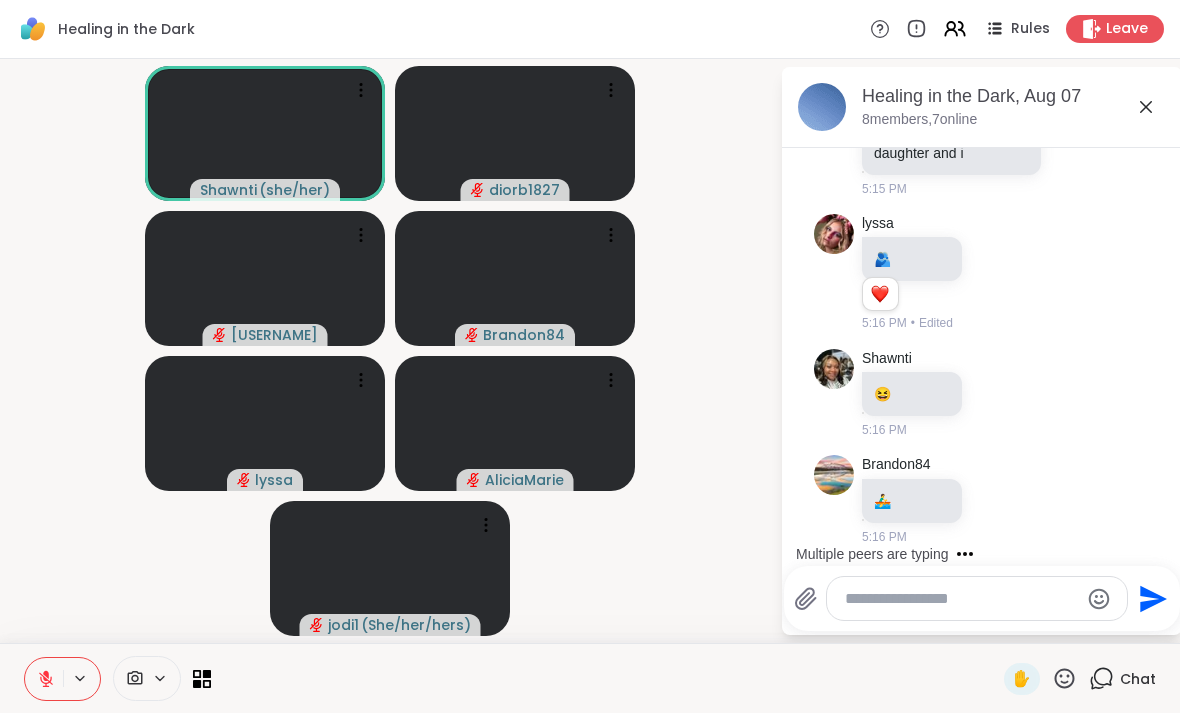 click at bounding box center [961, 599] 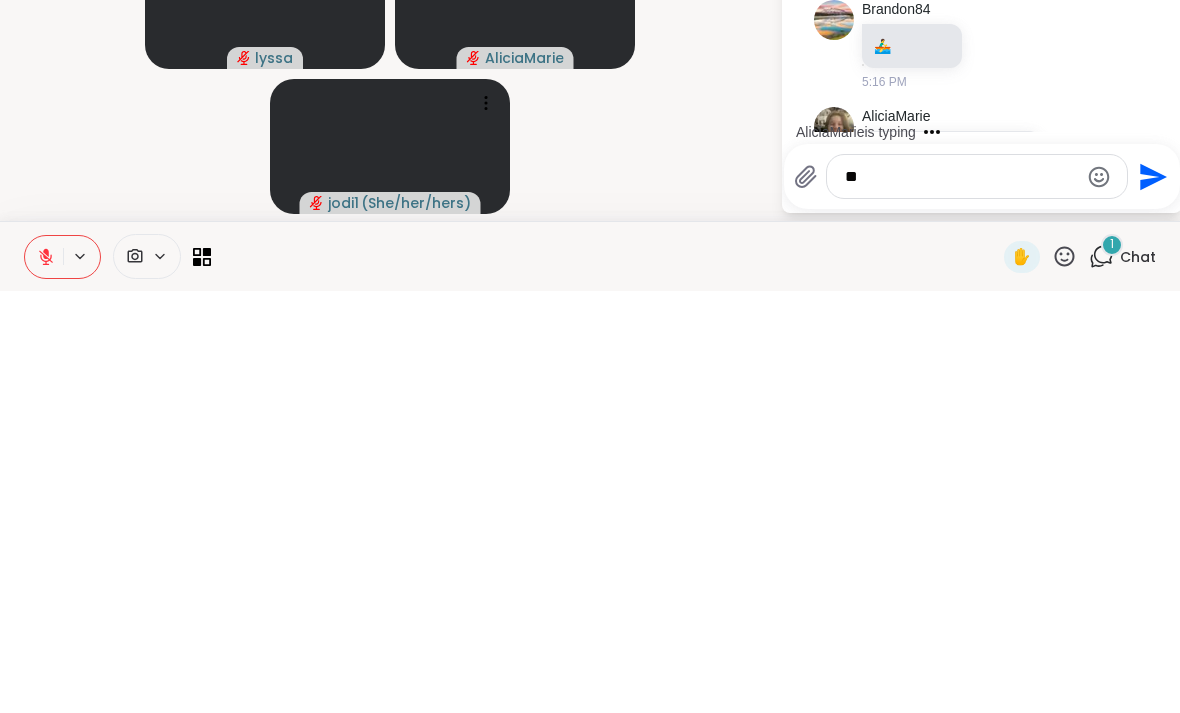 scroll, scrollTop: 4547, scrollLeft: 0, axis: vertical 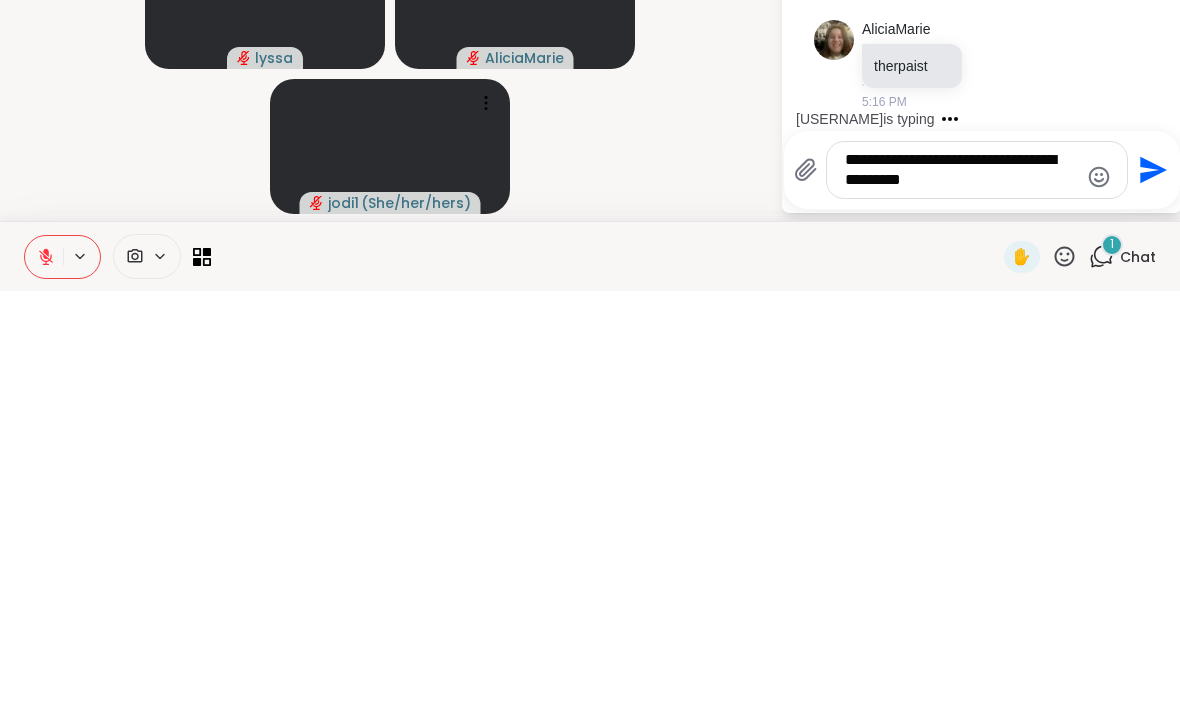 type on "**********" 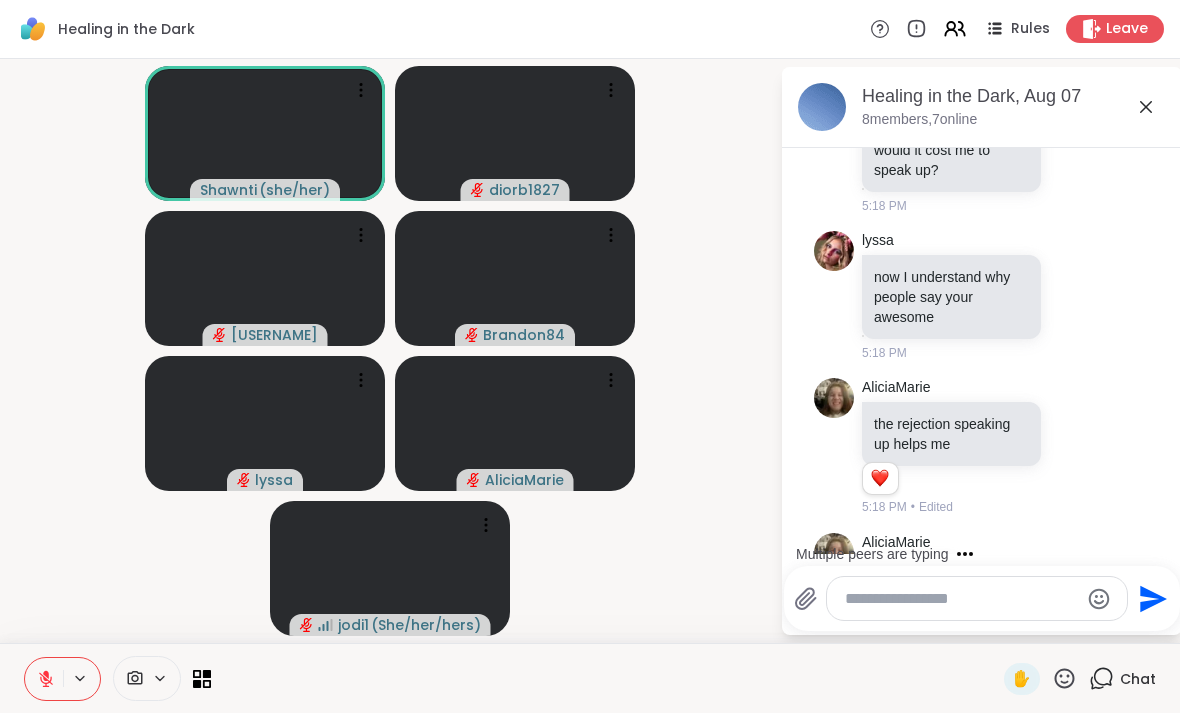 scroll, scrollTop: 5896, scrollLeft: 0, axis: vertical 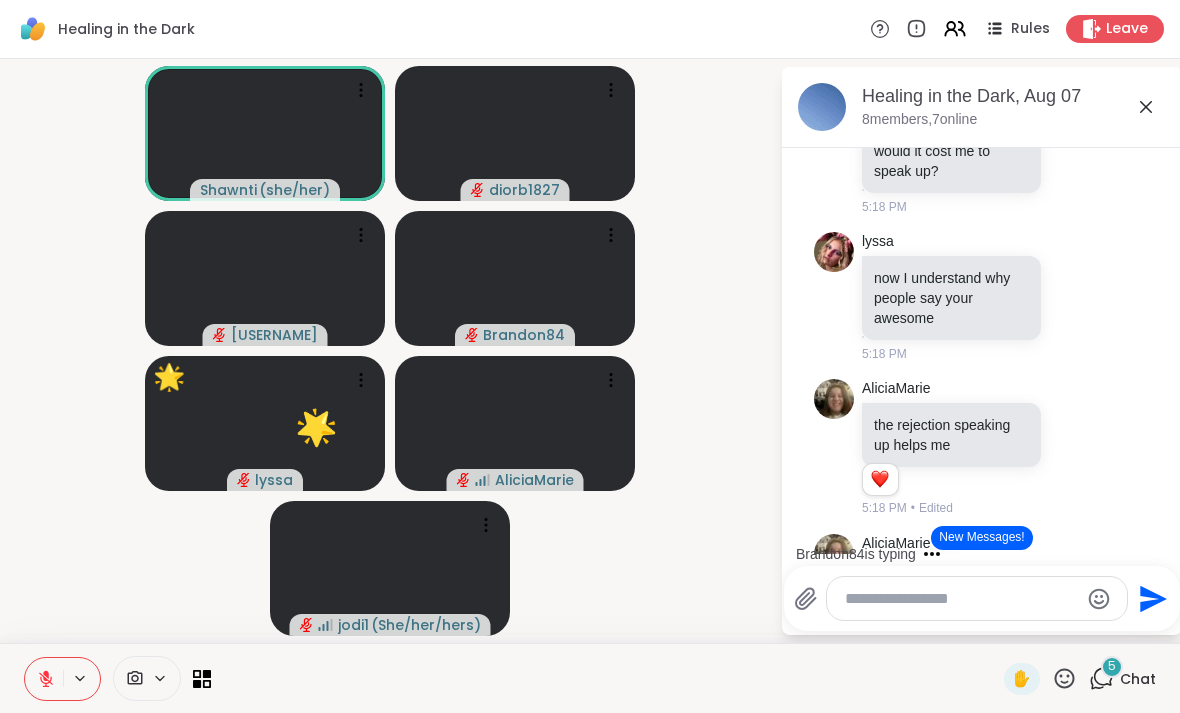 click on "New Messages!" at bounding box center (981, 538) 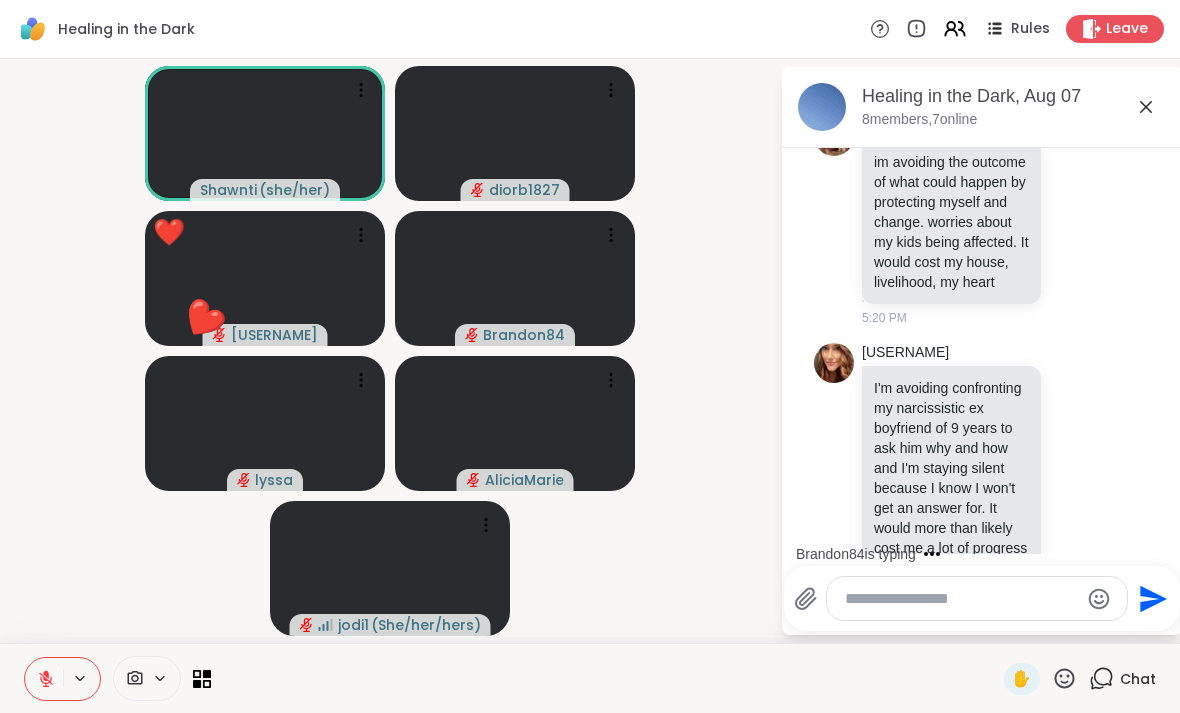 scroll, scrollTop: 7084, scrollLeft: 0, axis: vertical 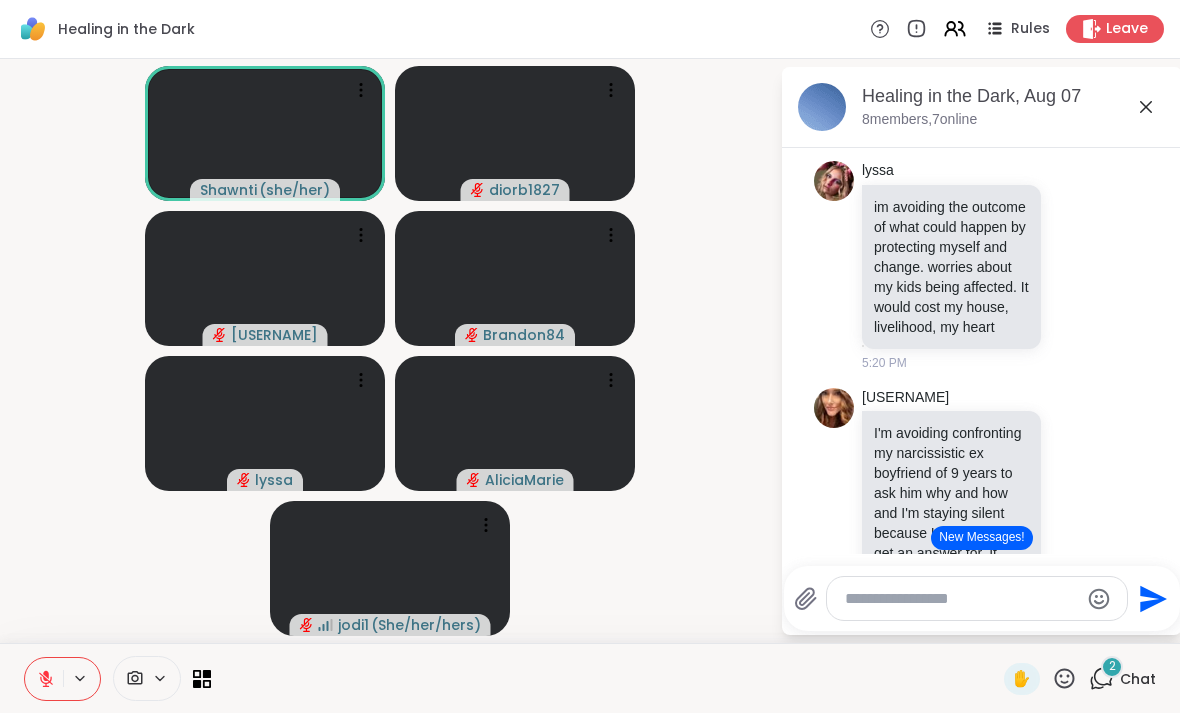 click on "New Messages!" at bounding box center (981, 538) 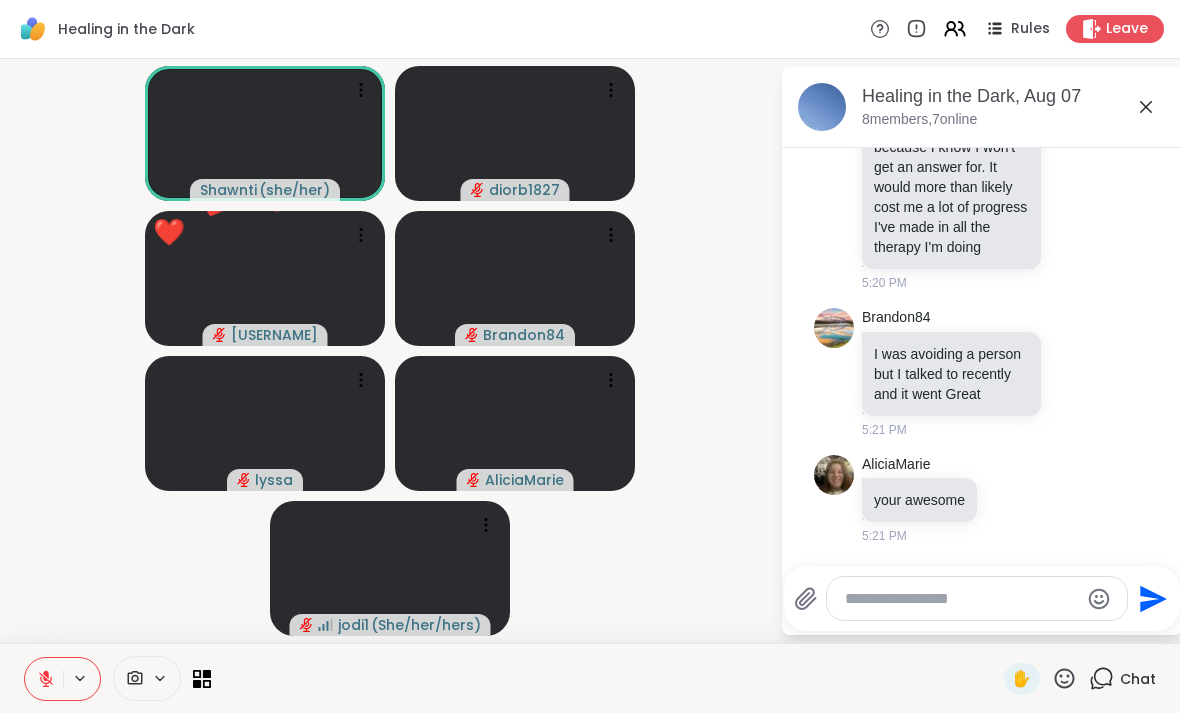 scroll, scrollTop: 7607, scrollLeft: 0, axis: vertical 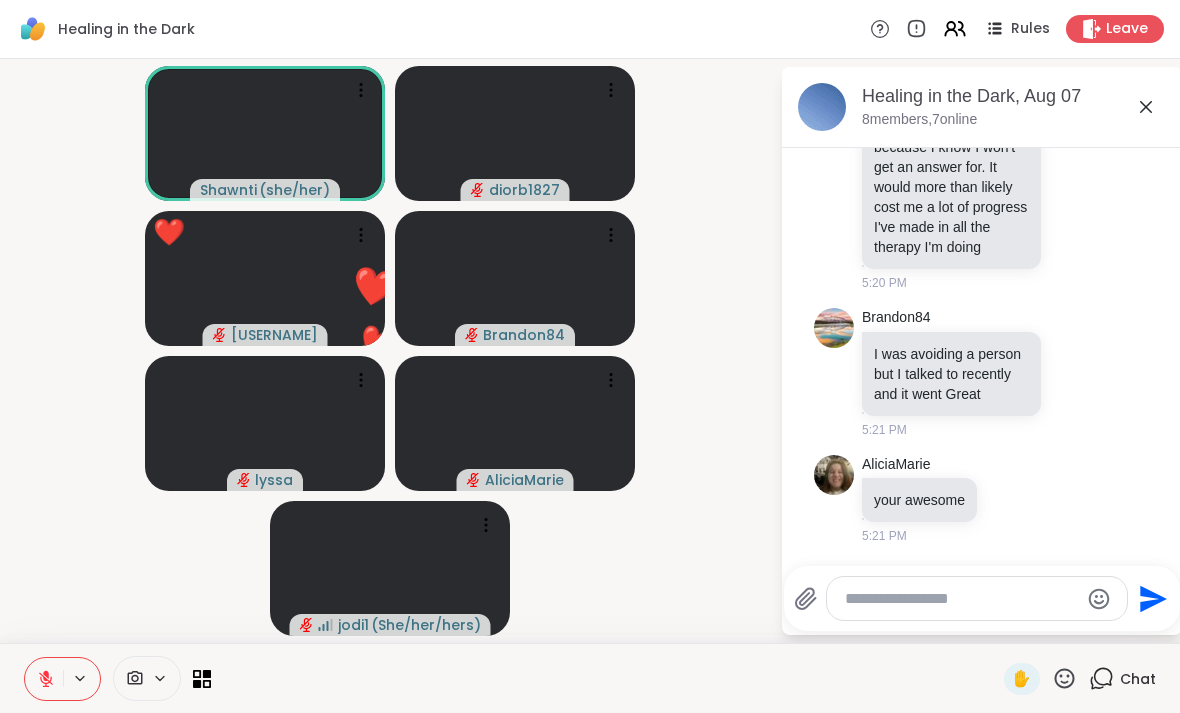 click 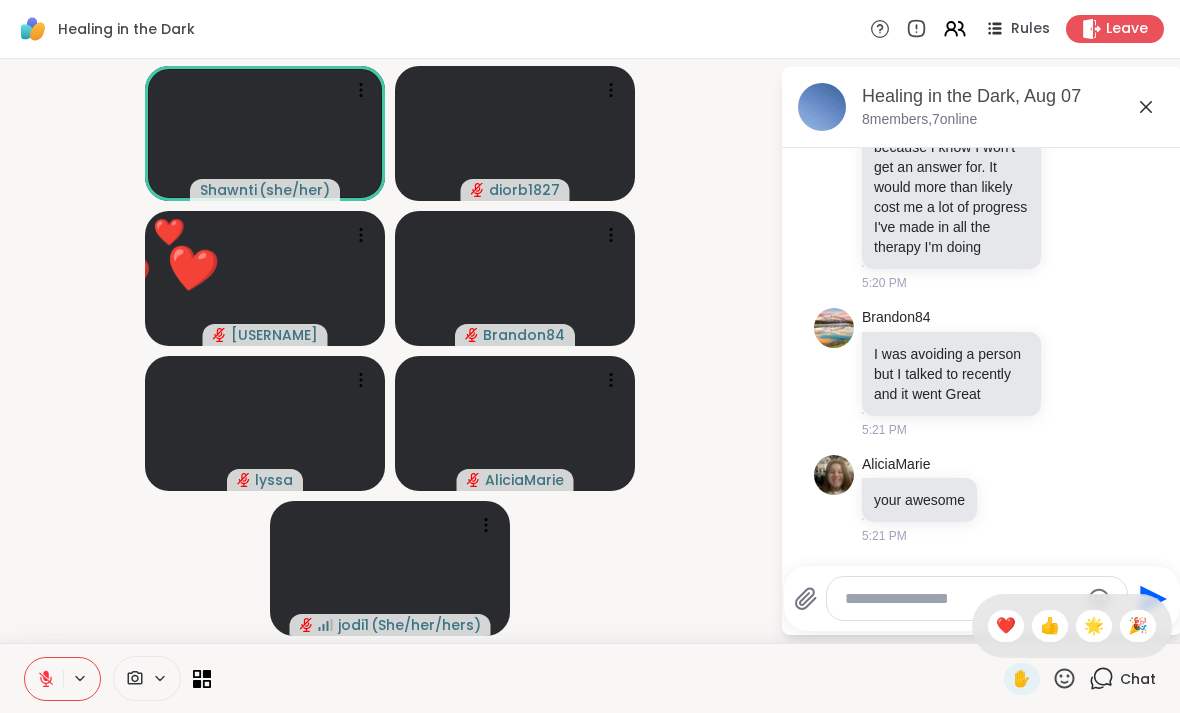 click on "❤️" at bounding box center [1006, 626] 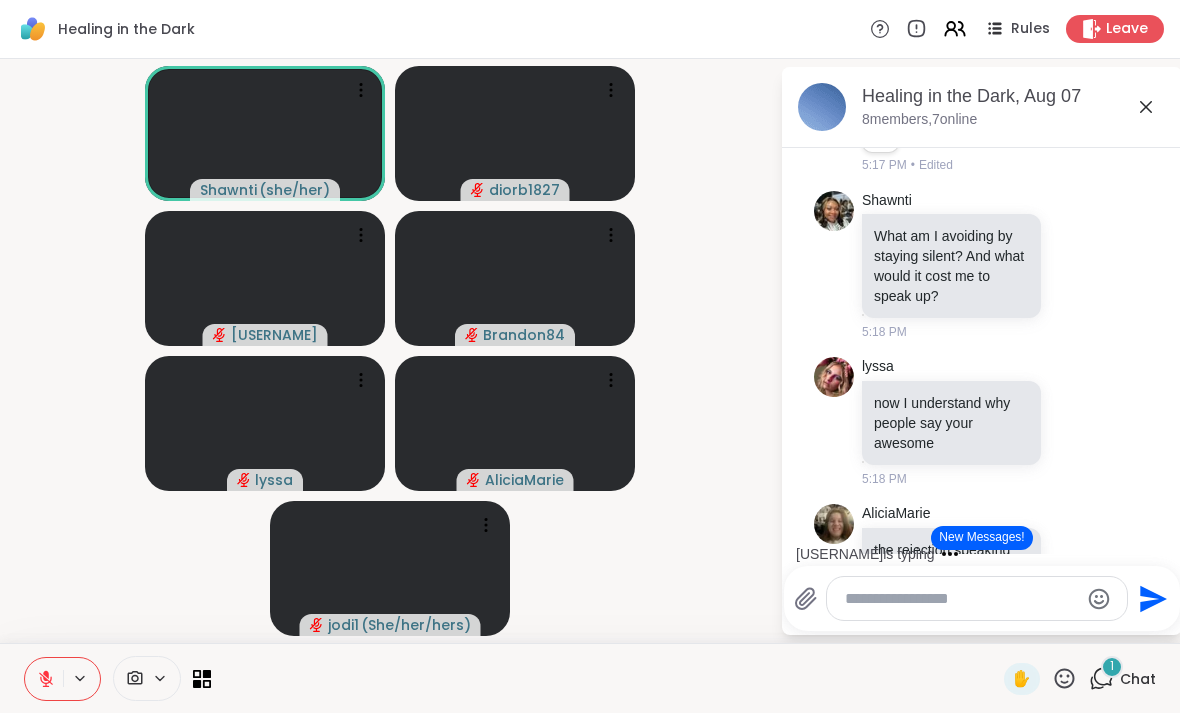 scroll, scrollTop: 5765, scrollLeft: 0, axis: vertical 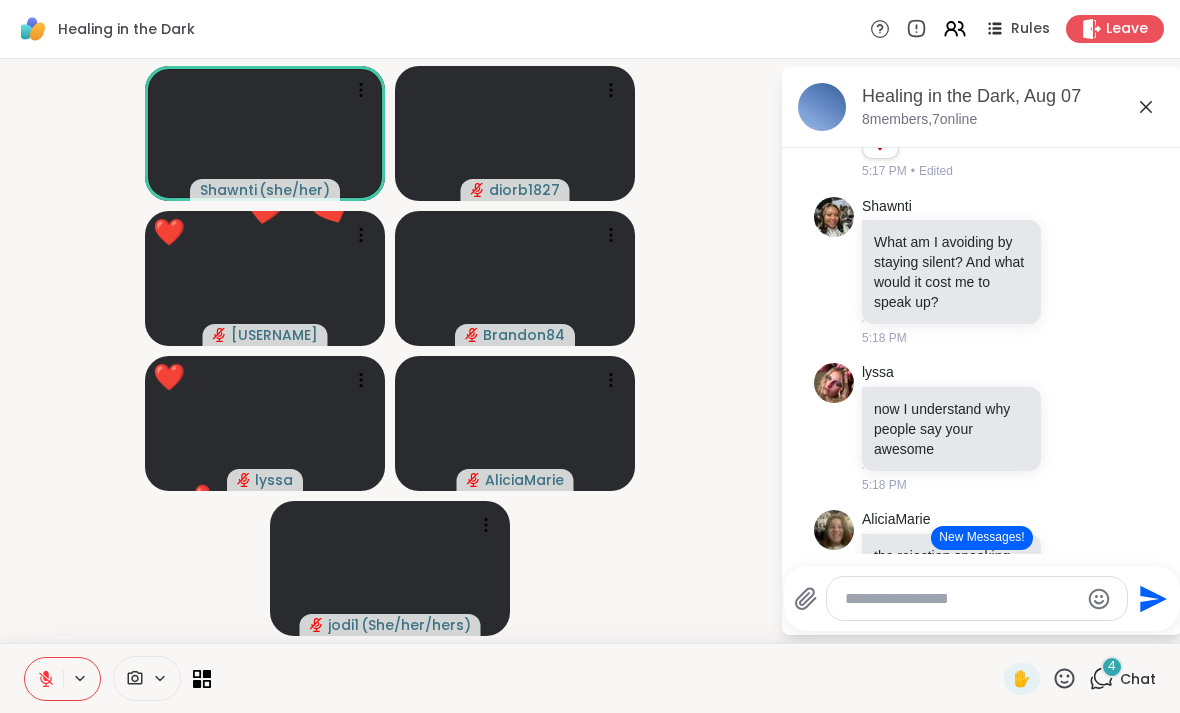 click on "New Messages!" at bounding box center (981, 538) 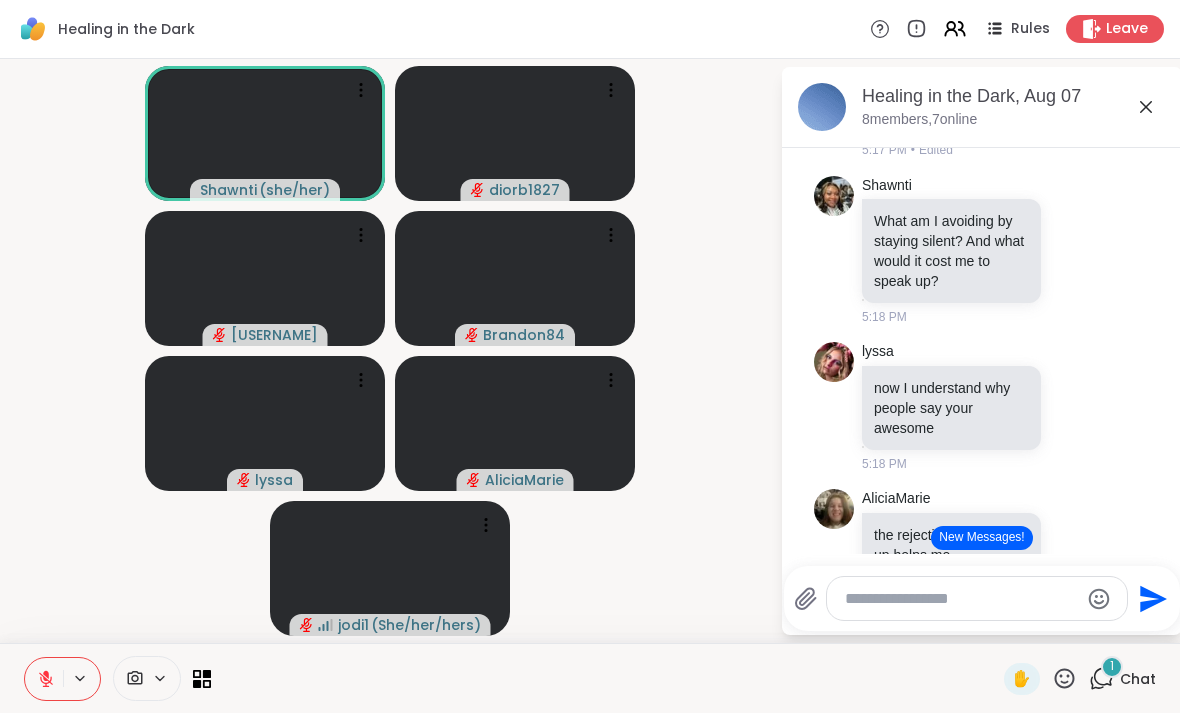 scroll, scrollTop: 5788, scrollLeft: 0, axis: vertical 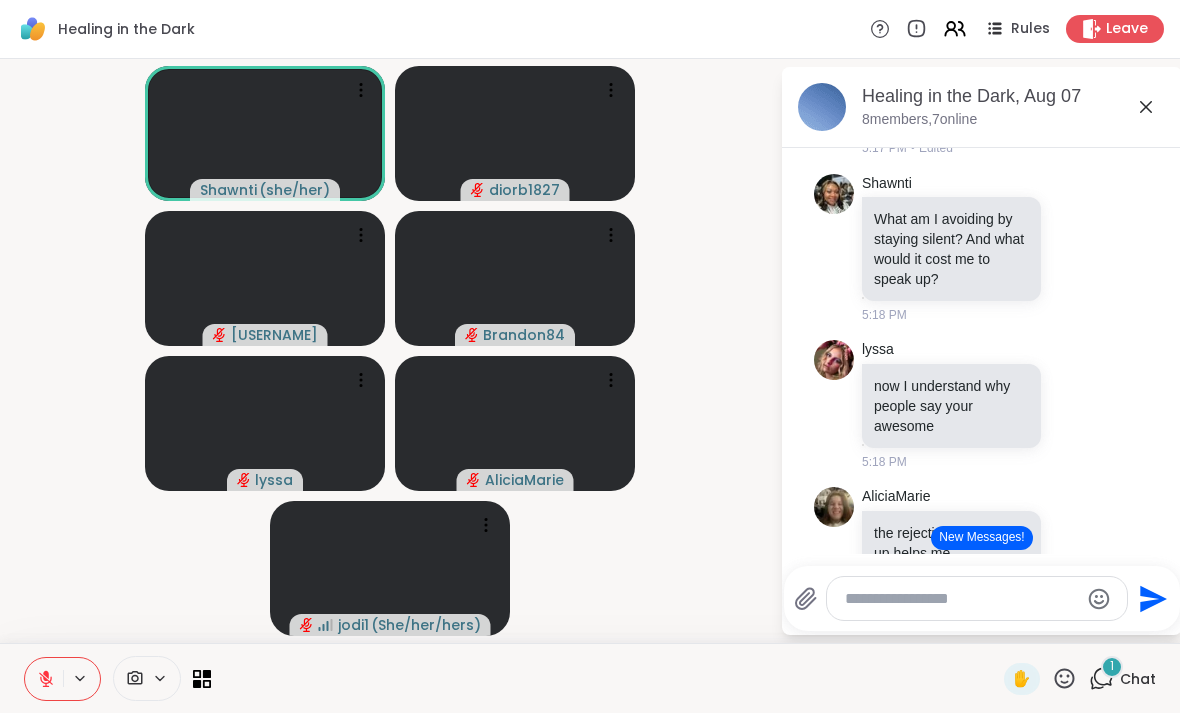 click on "New Messages!" at bounding box center (981, 538) 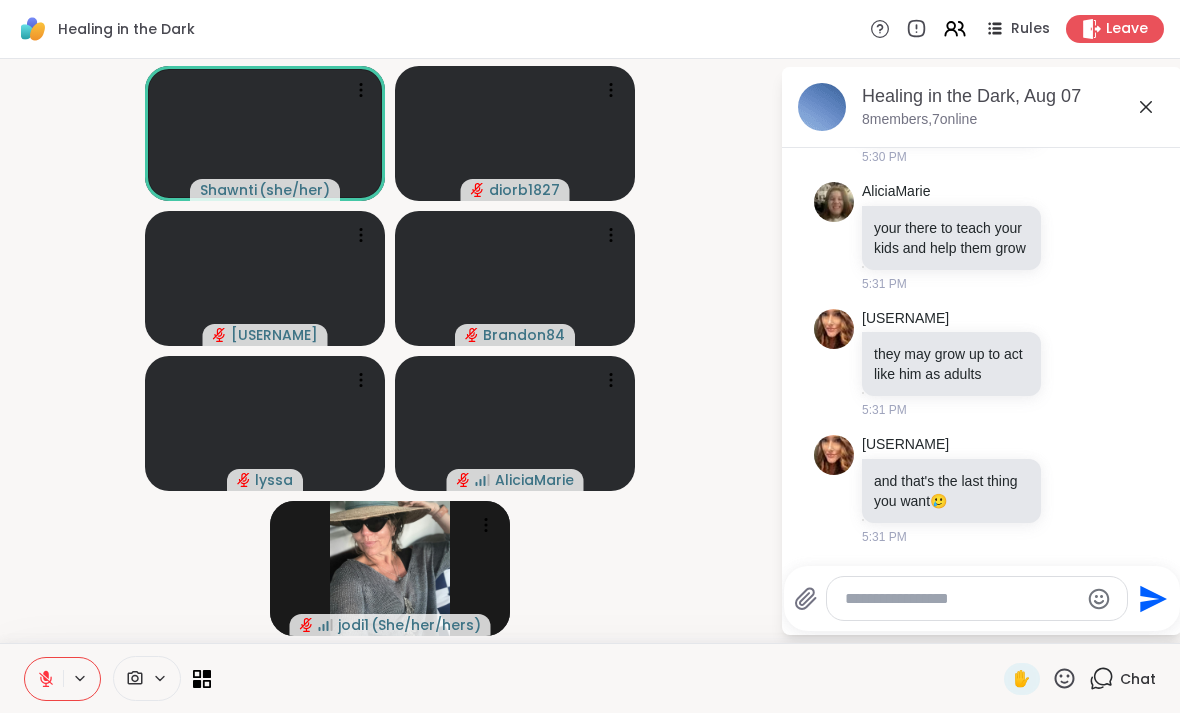 scroll, scrollTop: 11169, scrollLeft: 0, axis: vertical 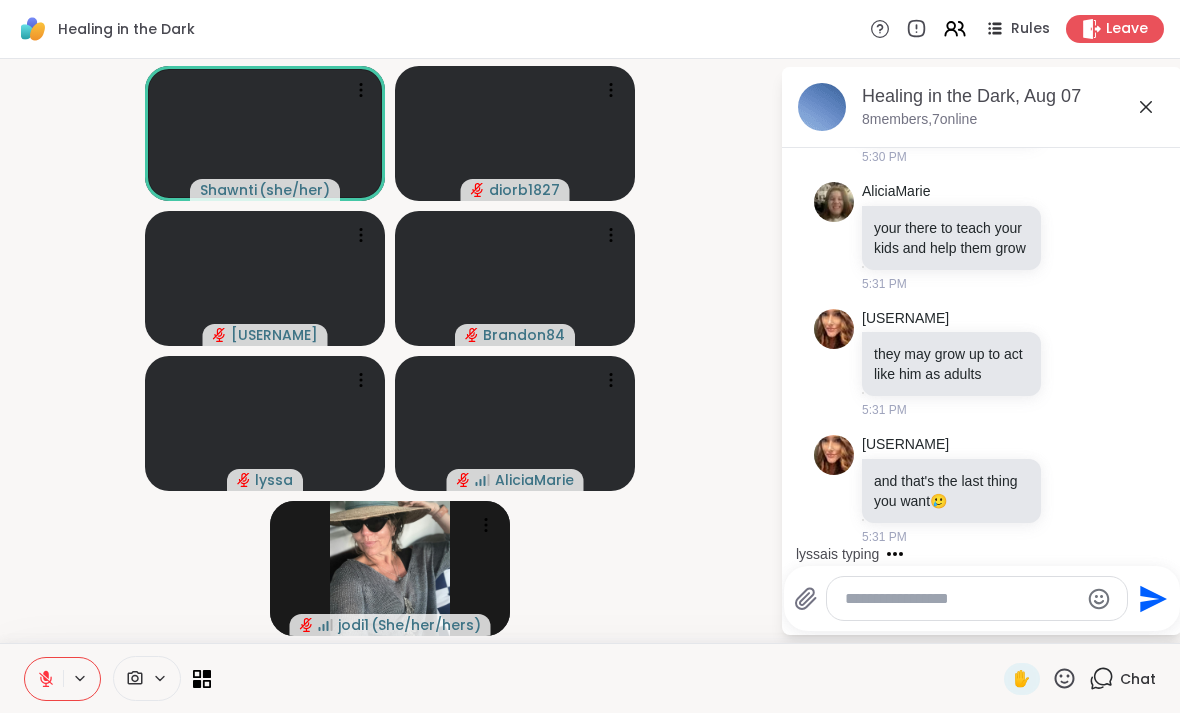 click at bounding box center (961, 599) 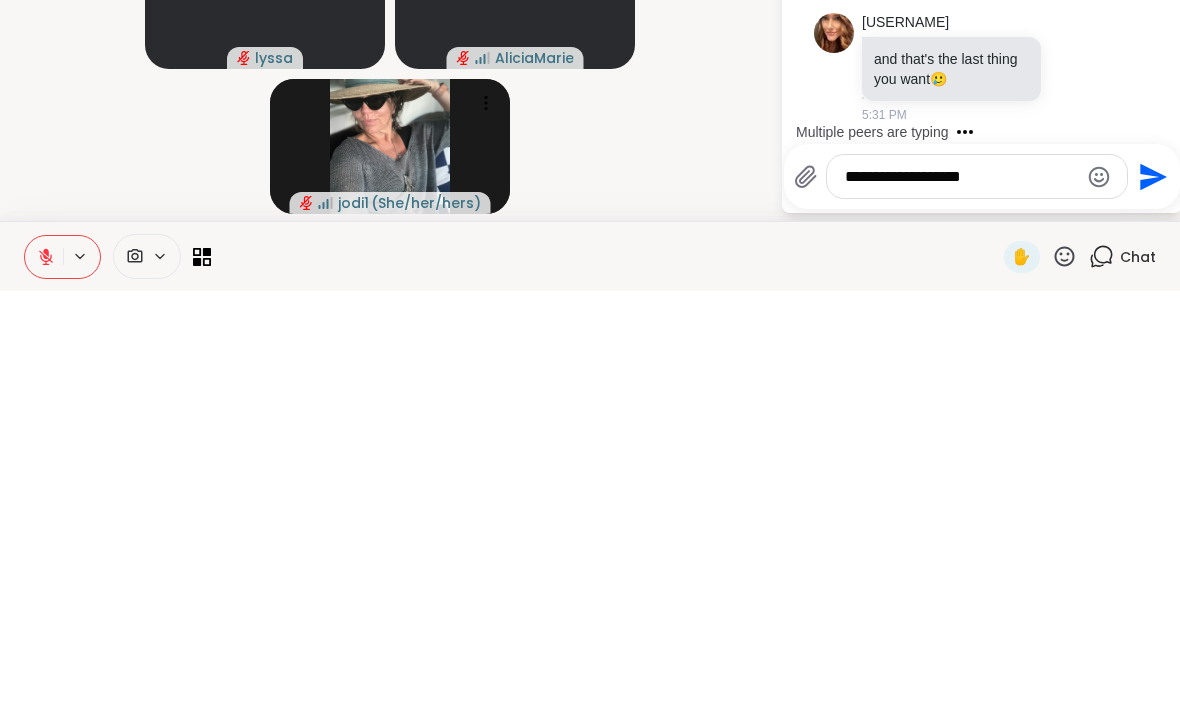 scroll, scrollTop: 11295, scrollLeft: 0, axis: vertical 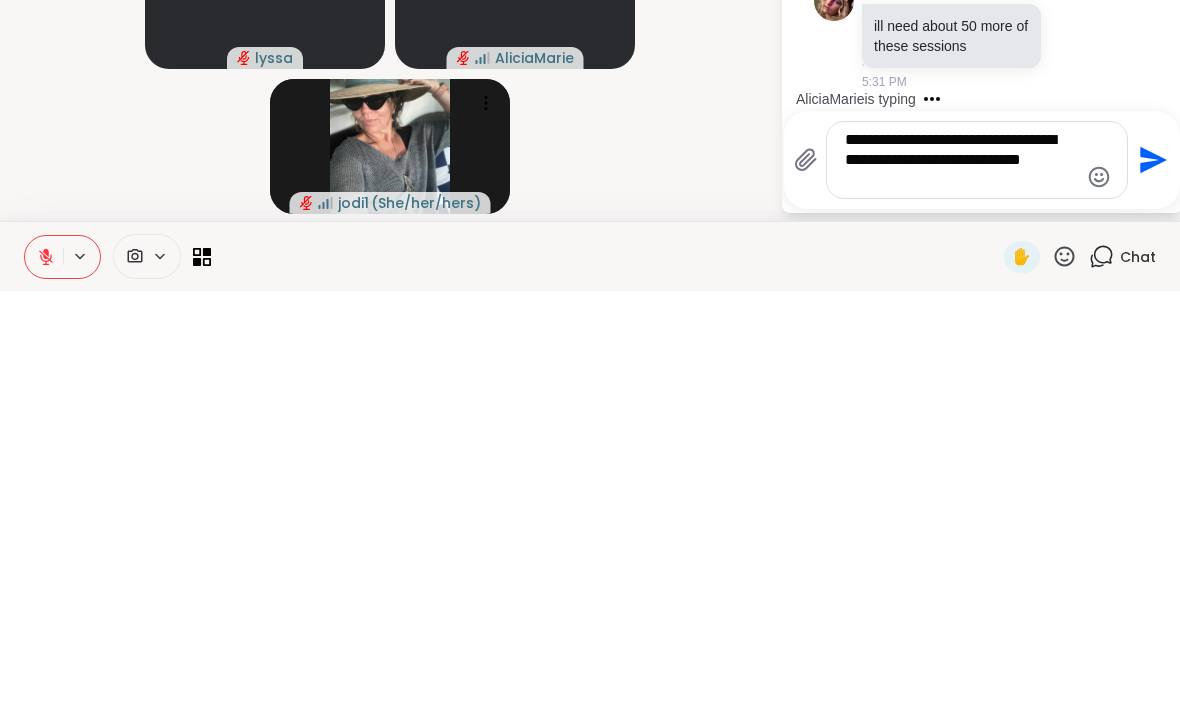 type on "**********" 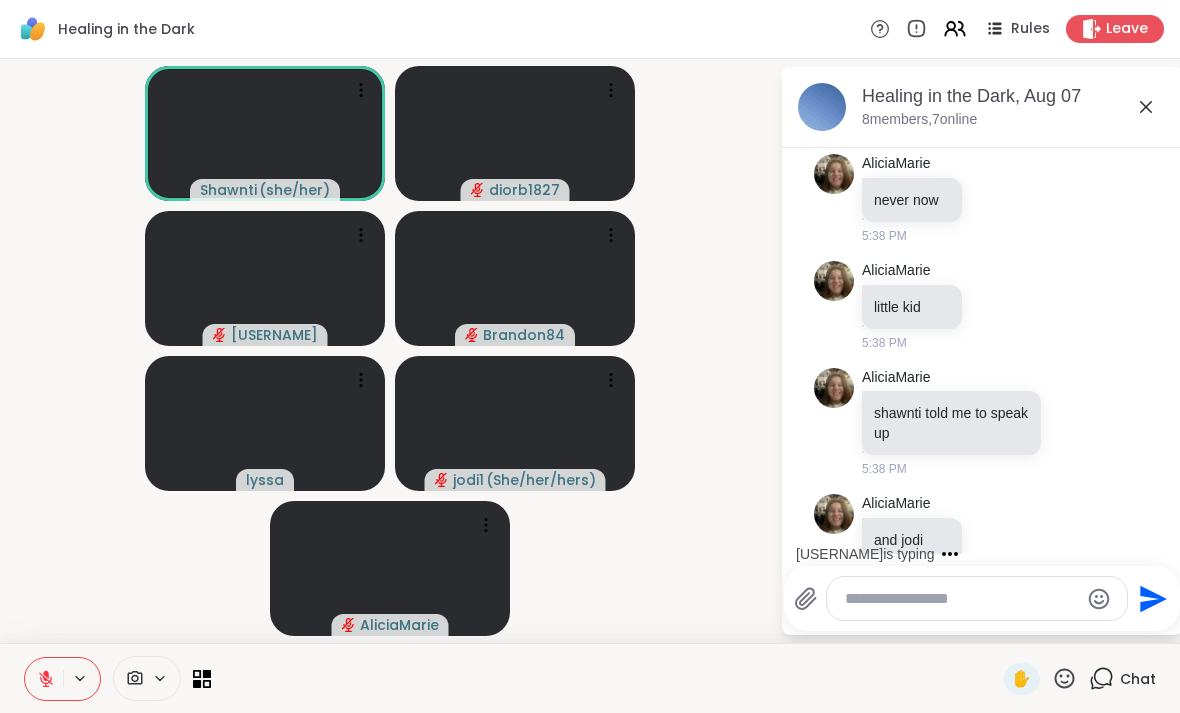 scroll, scrollTop: 15932, scrollLeft: 0, axis: vertical 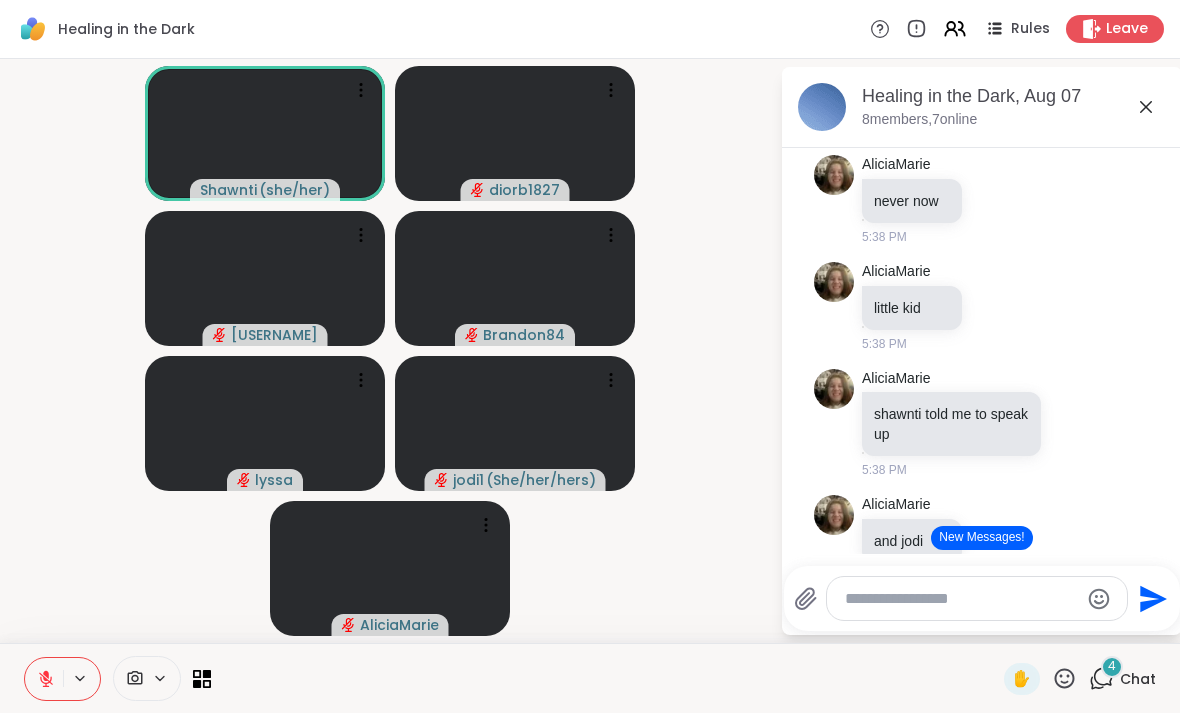 click on "✋" at bounding box center [1022, 679] 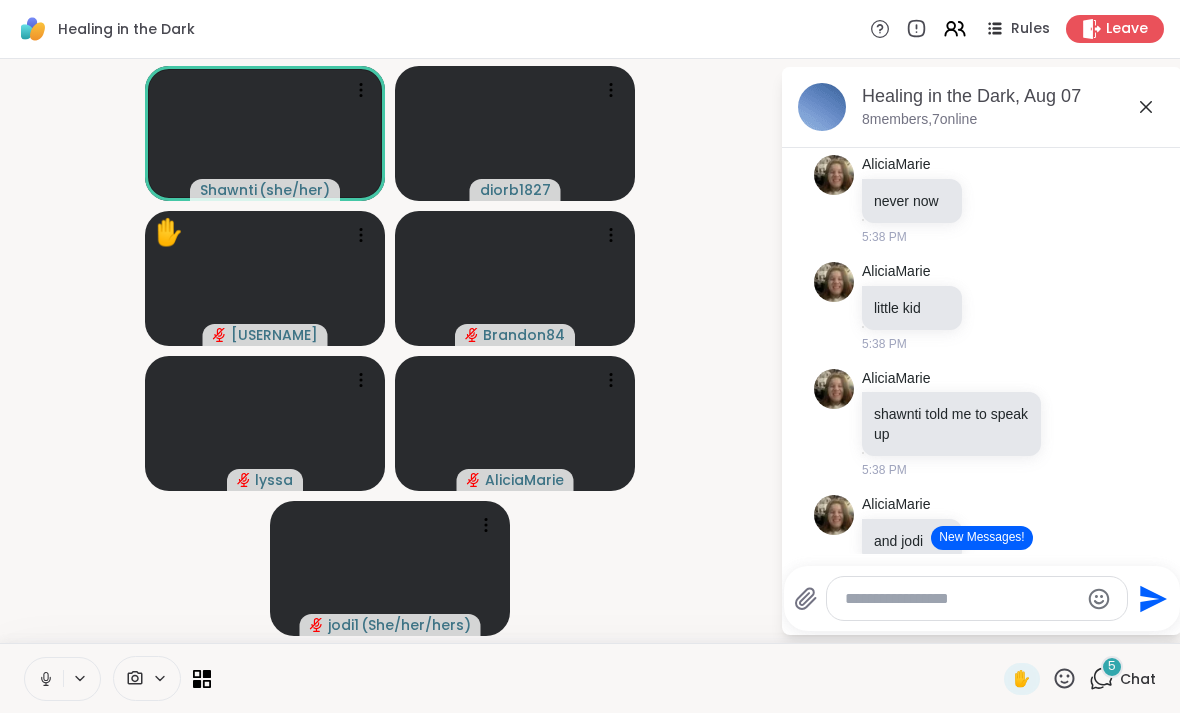 click on "New Messages!" at bounding box center [981, 538] 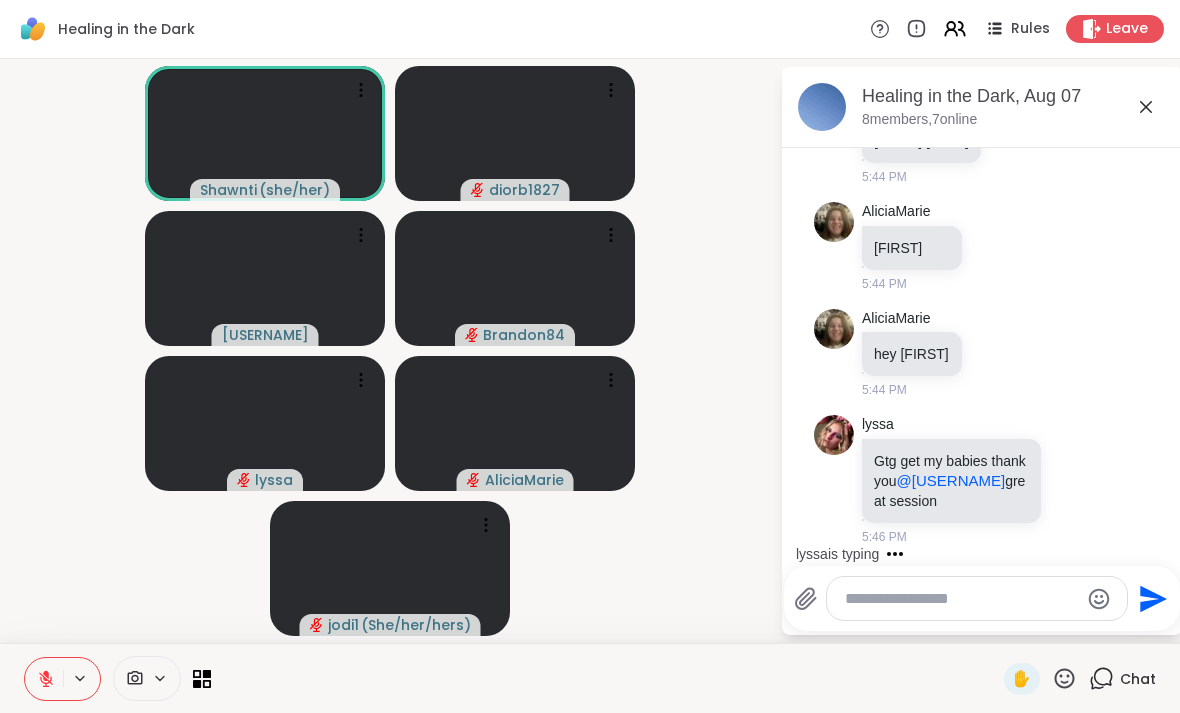 scroll, scrollTop: 17807, scrollLeft: 0, axis: vertical 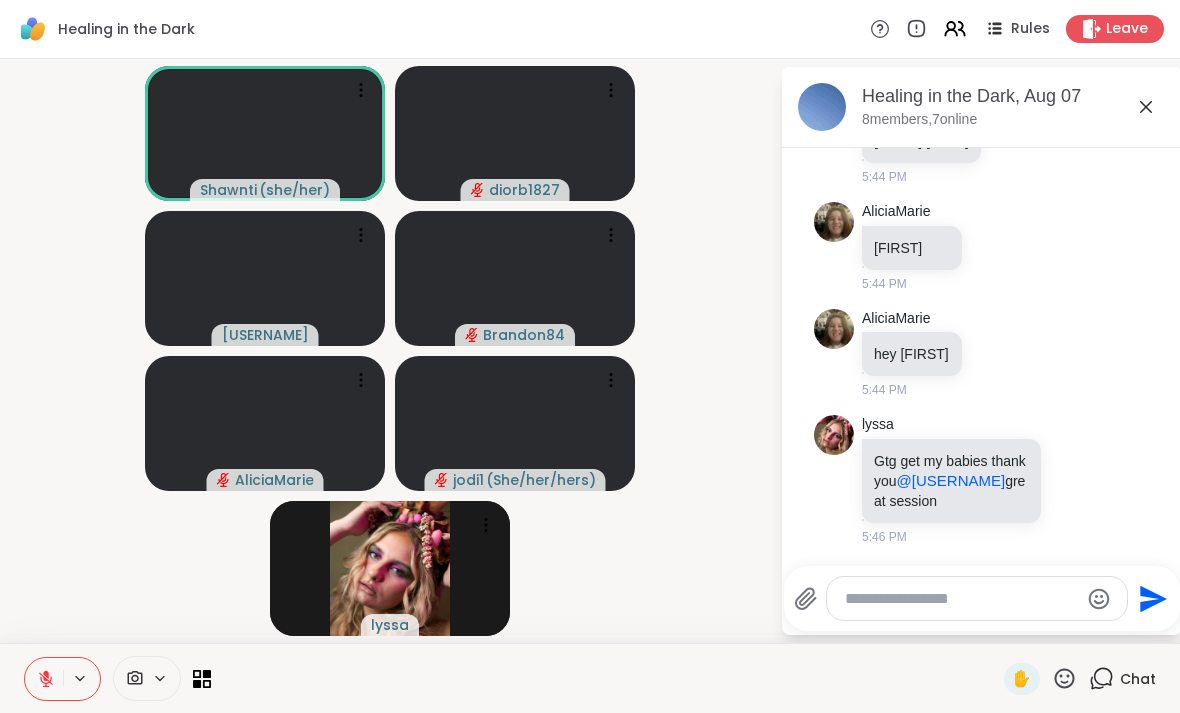 click at bounding box center [961, 599] 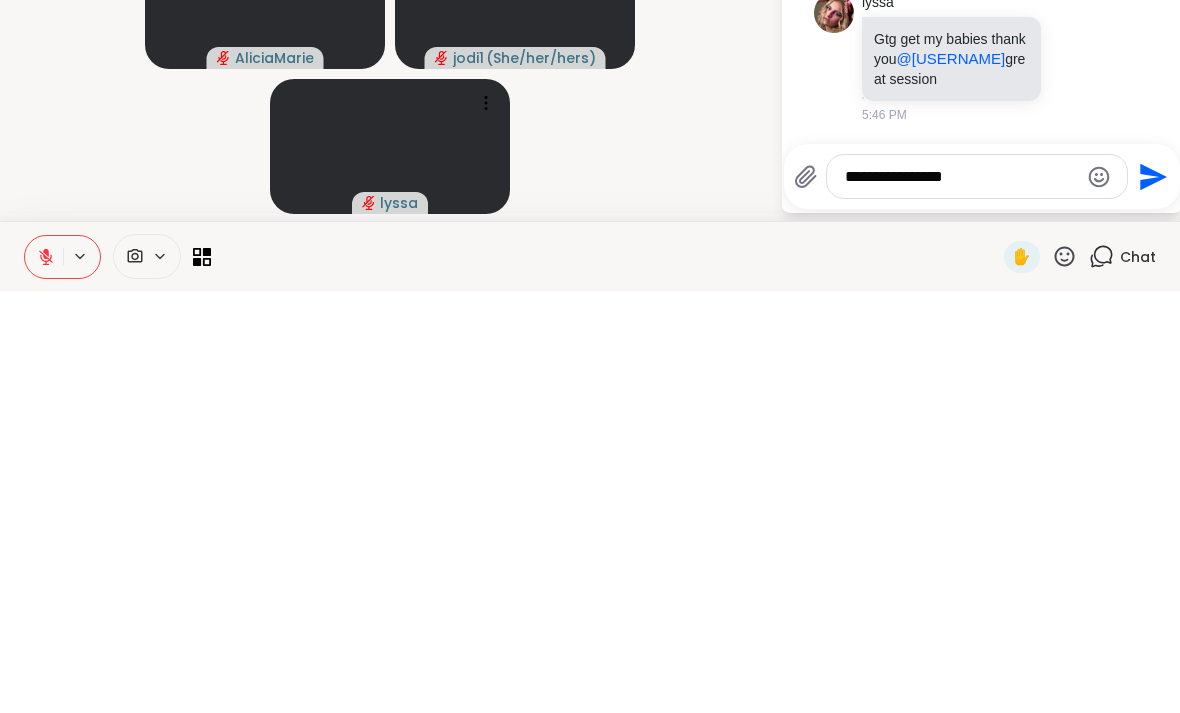 type on "**********" 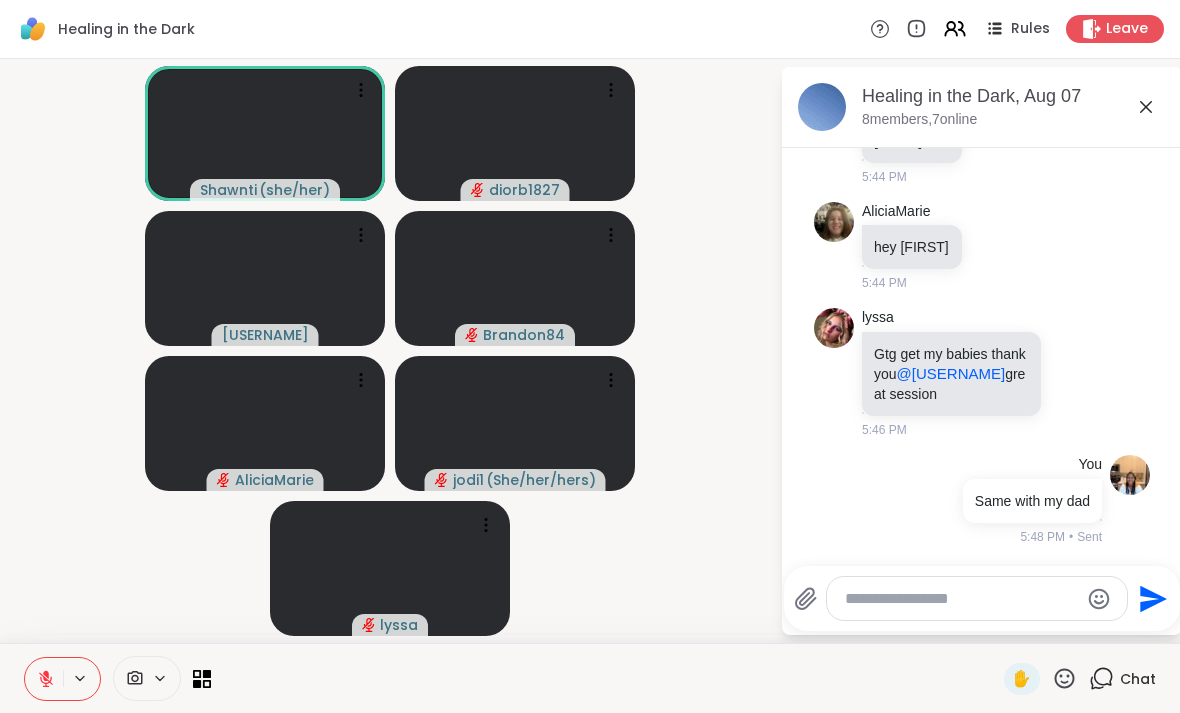 scroll, scrollTop: 17913, scrollLeft: 0, axis: vertical 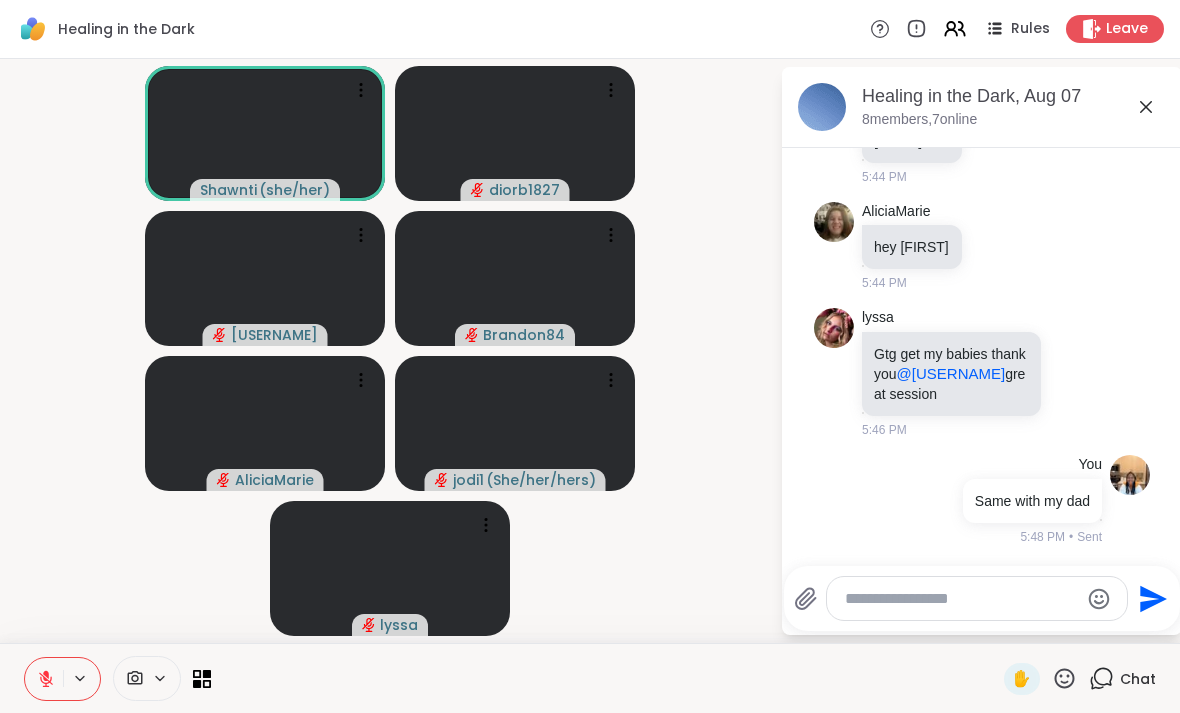 click at bounding box center [977, 598] 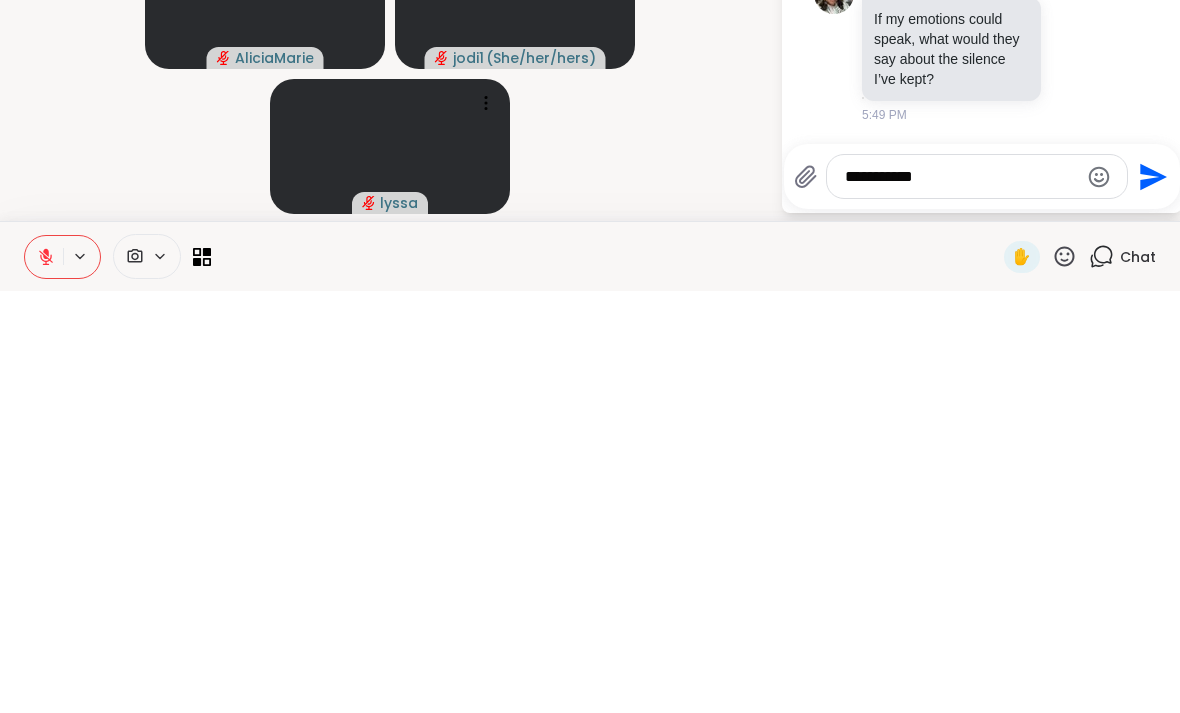 scroll, scrollTop: 18079, scrollLeft: 0, axis: vertical 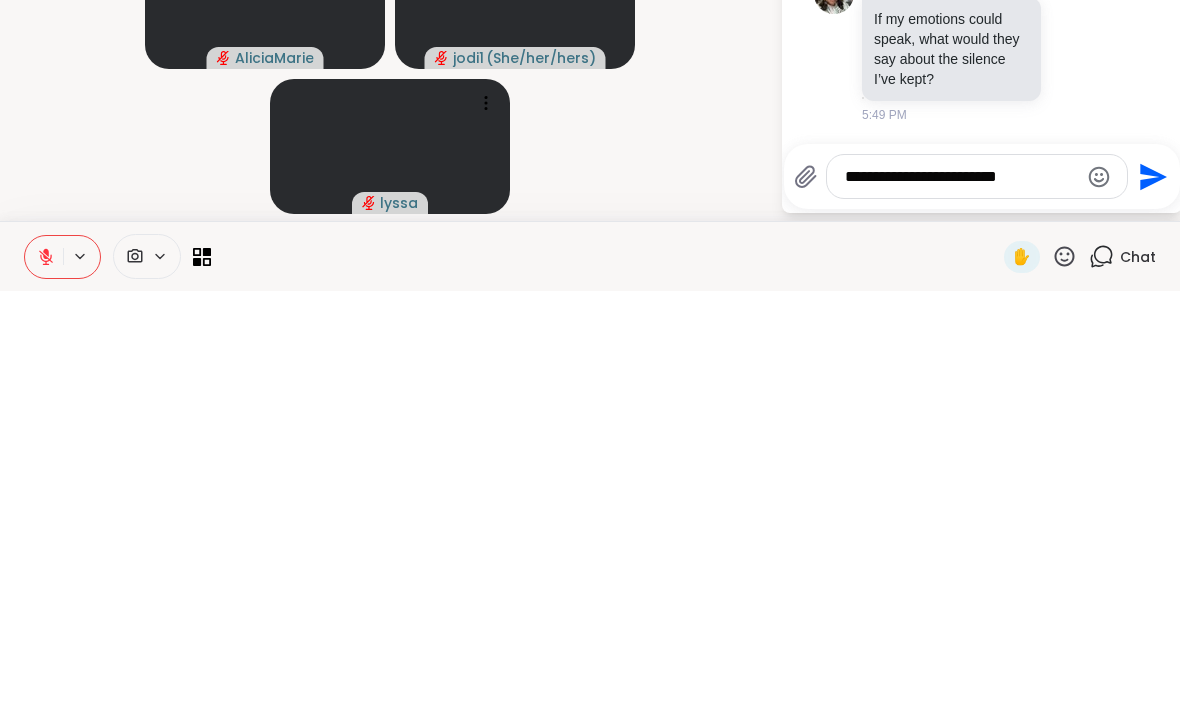 type on "**********" 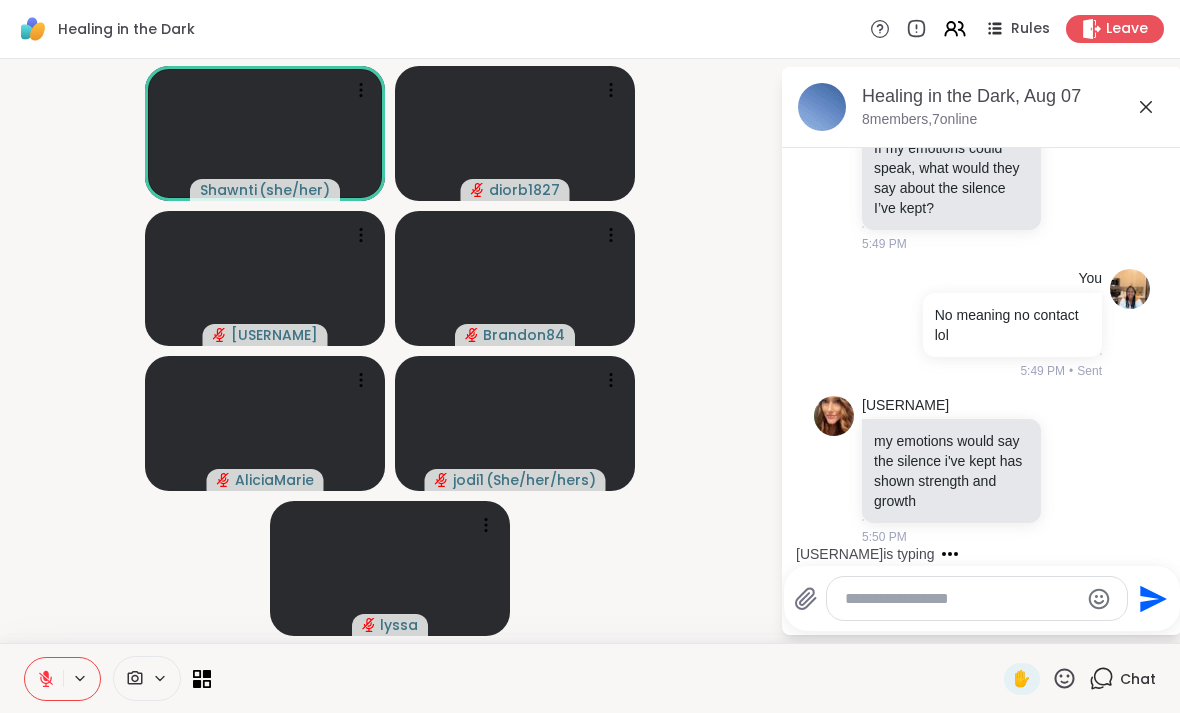 scroll, scrollTop: 18371, scrollLeft: 0, axis: vertical 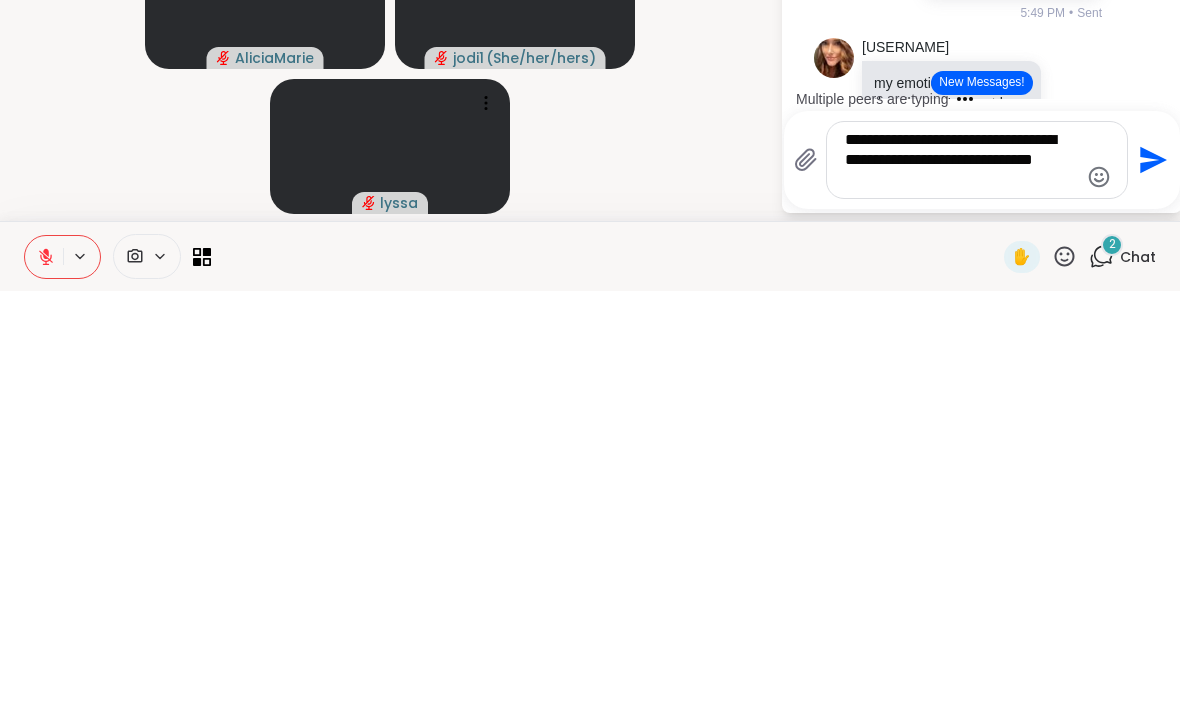 type on "**********" 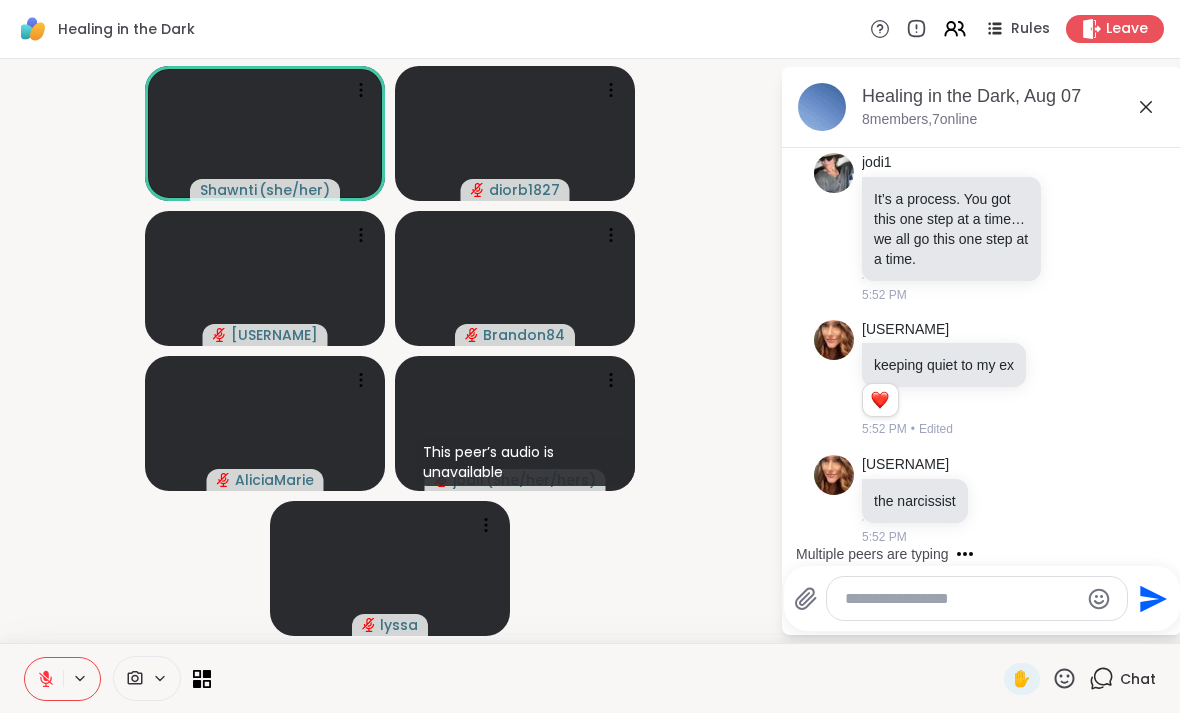 scroll, scrollTop: 19455, scrollLeft: 0, axis: vertical 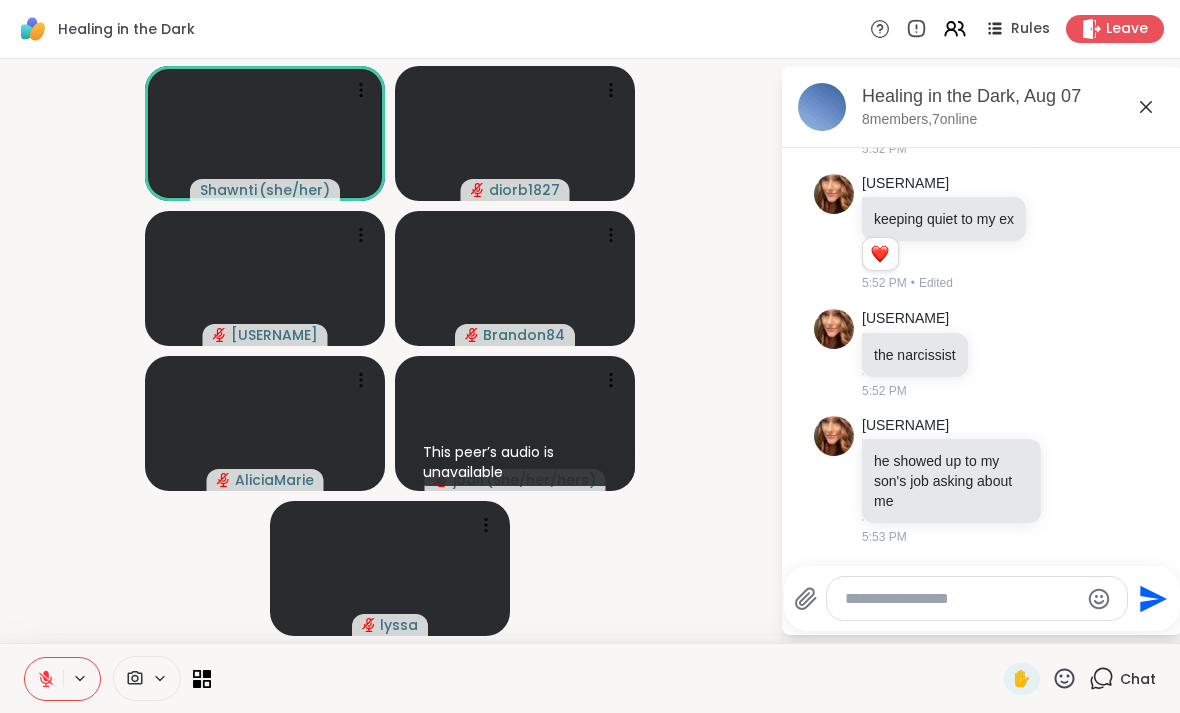 click at bounding box center [961, 599] 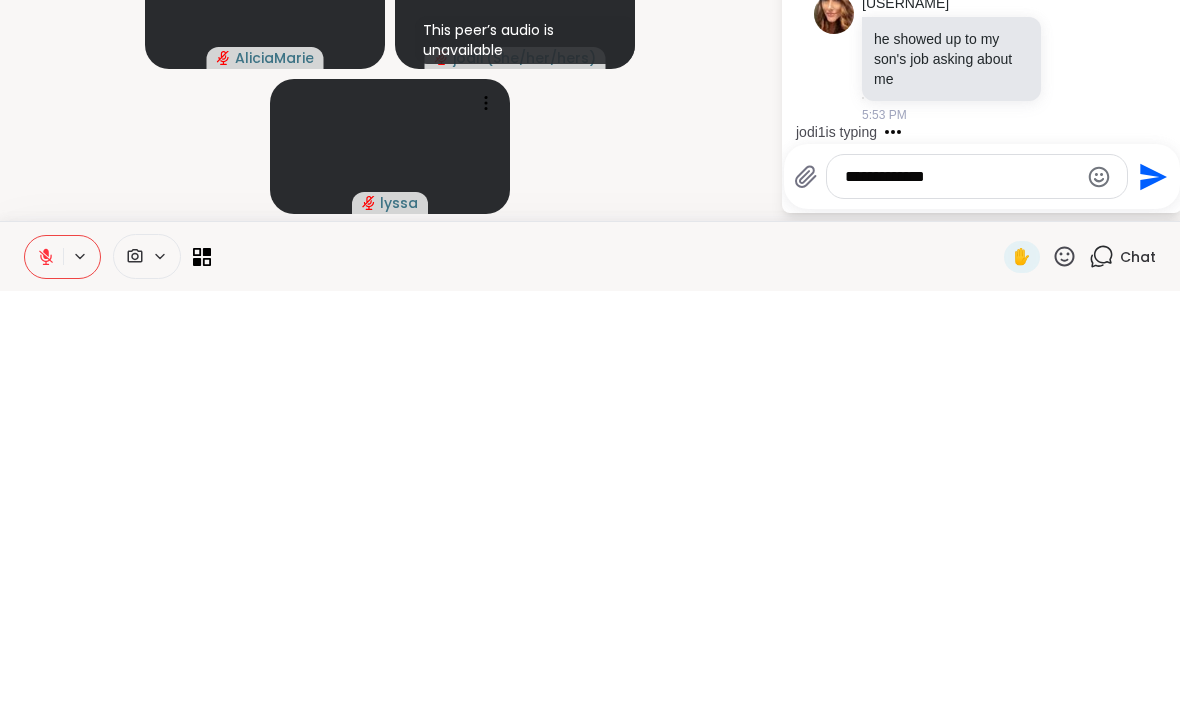 type on "**********" 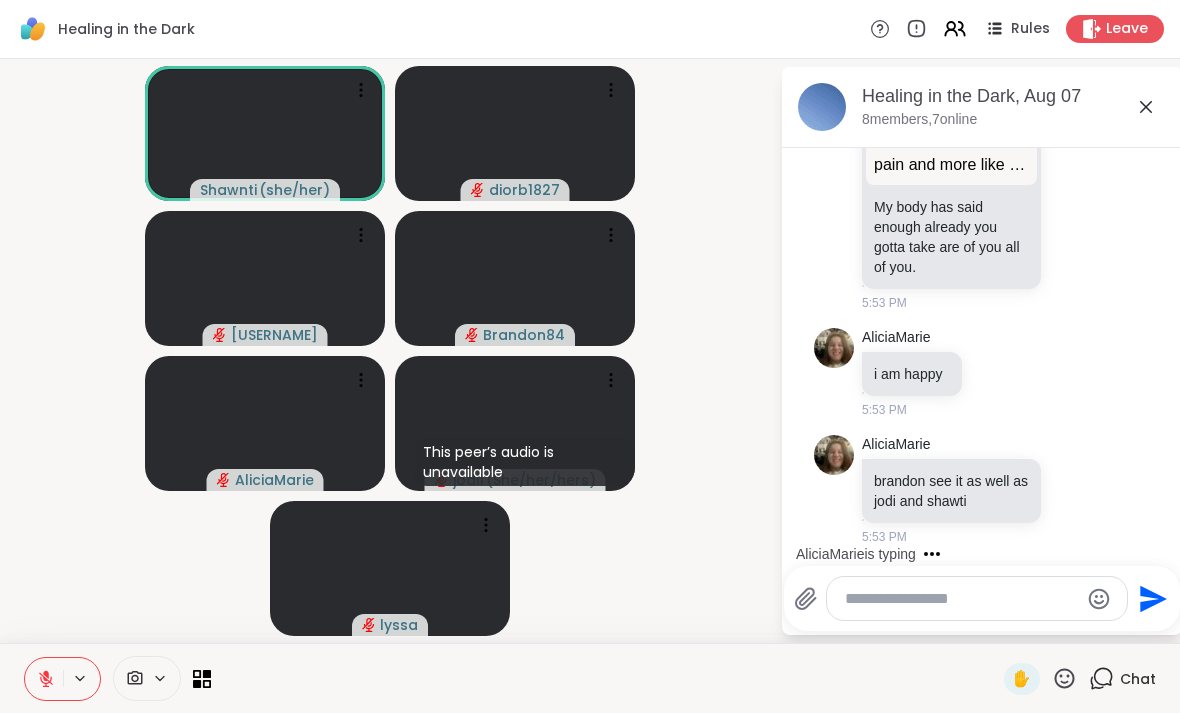 scroll, scrollTop: 20201, scrollLeft: 0, axis: vertical 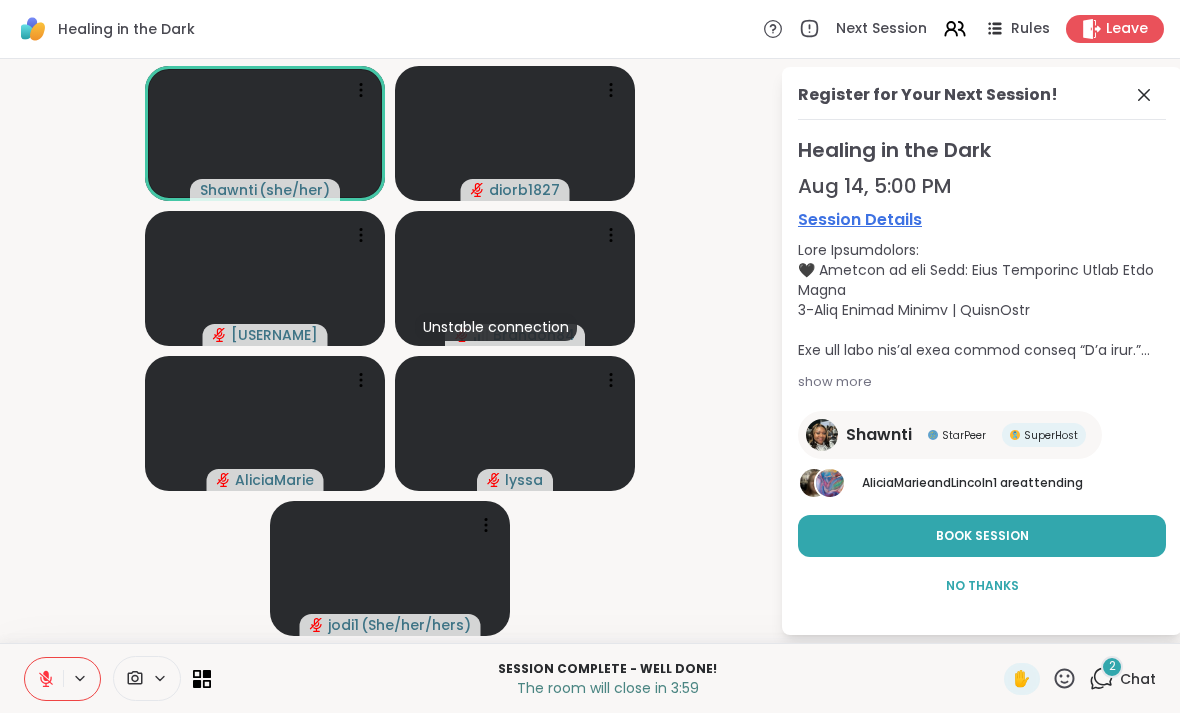 click 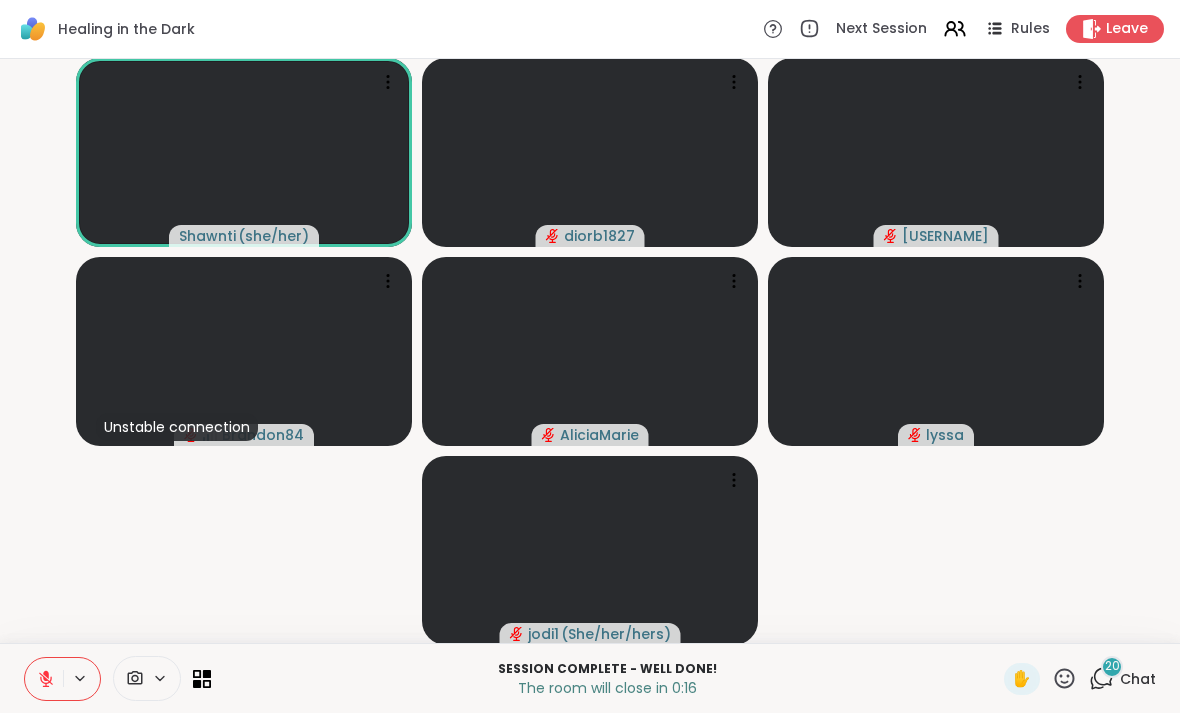 click on "Leave" at bounding box center (1127, 29) 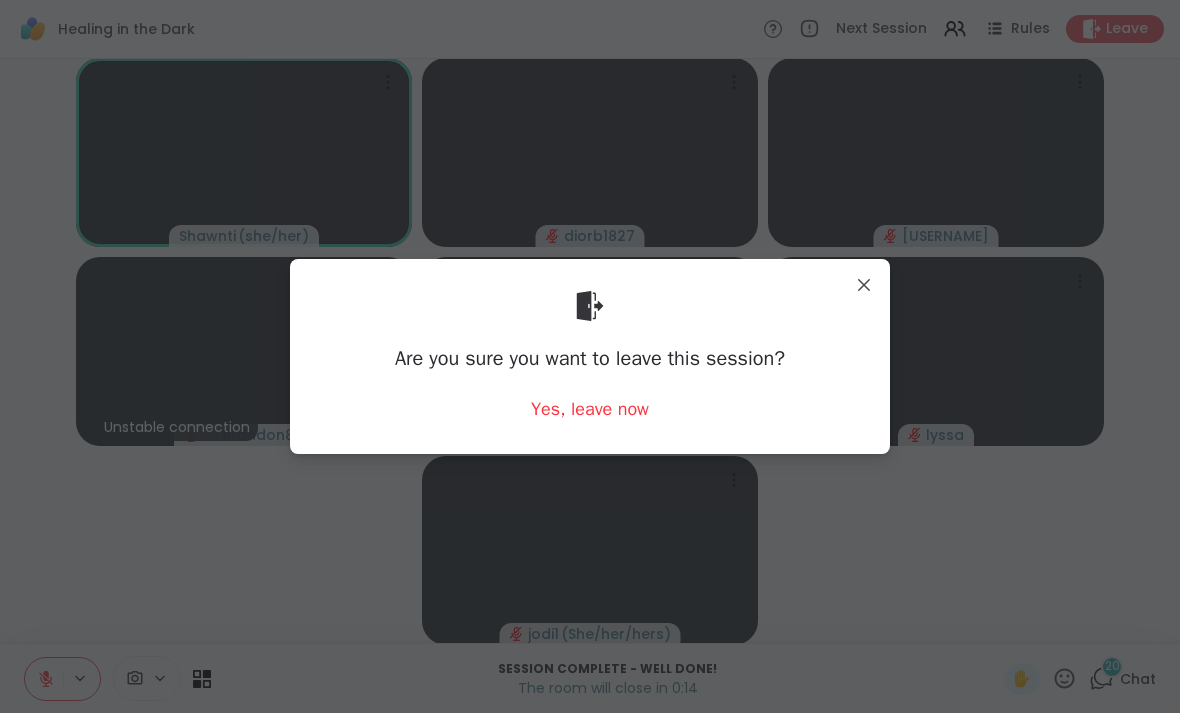 click on "Yes, leave now" at bounding box center (590, 409) 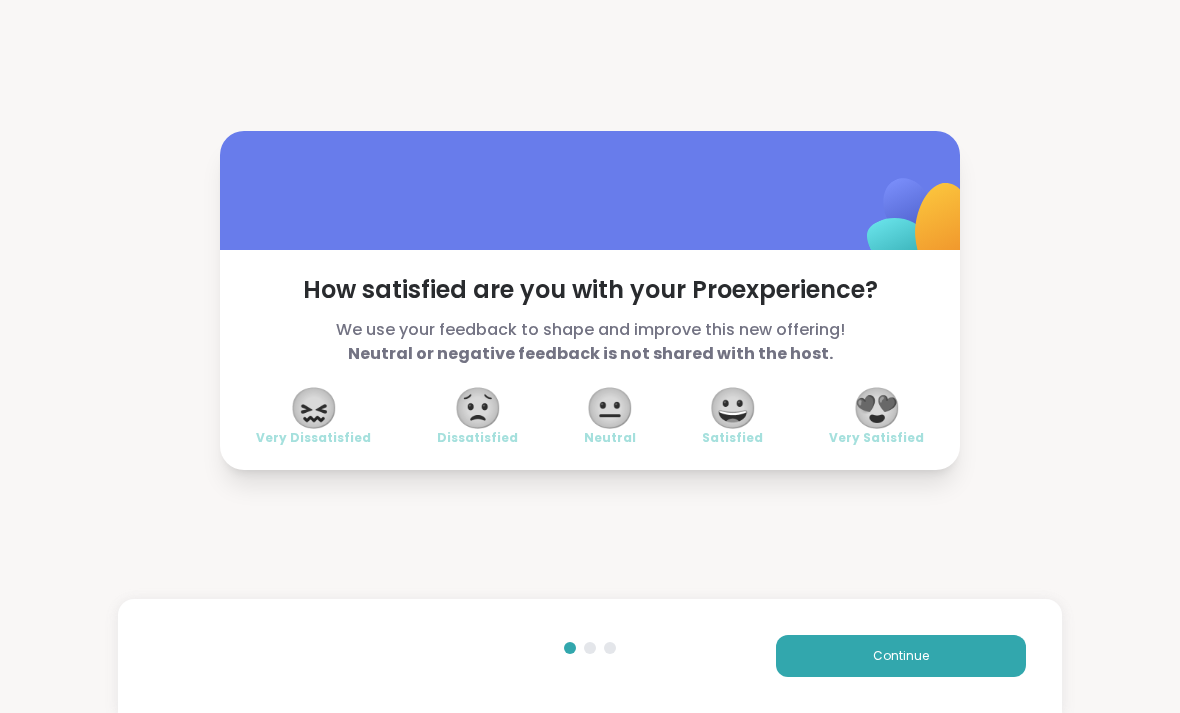 click on "Continue" at bounding box center [901, 656] 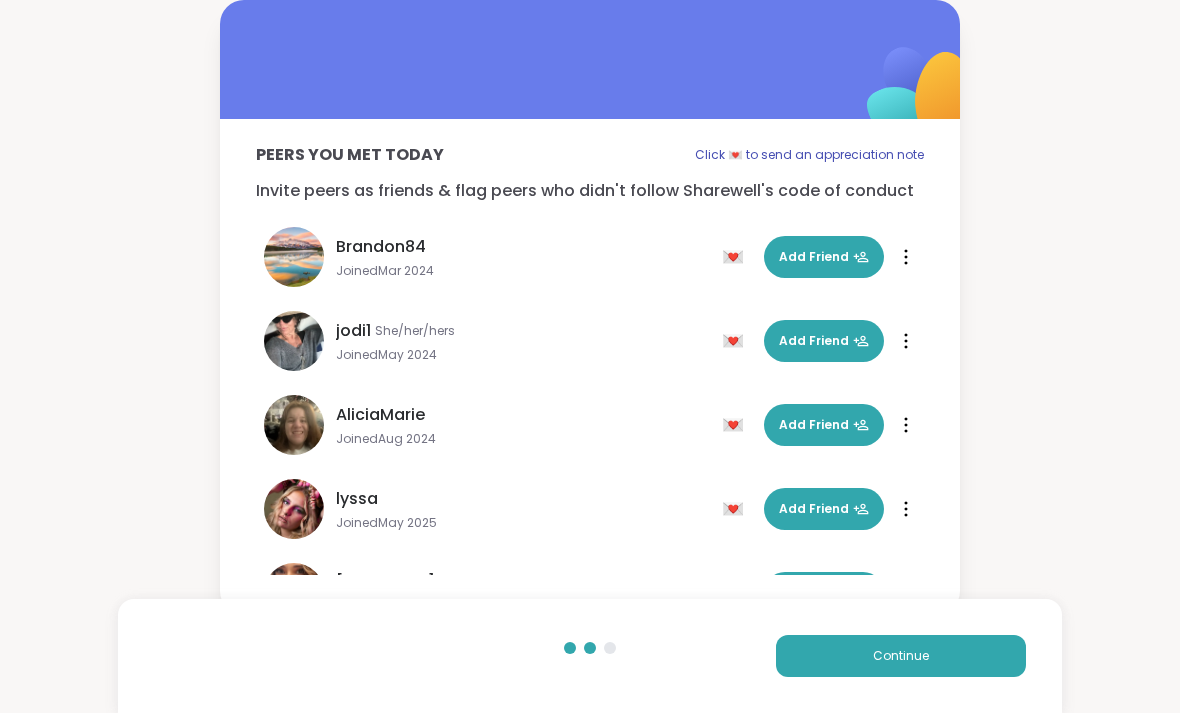 scroll, scrollTop: 14, scrollLeft: 0, axis: vertical 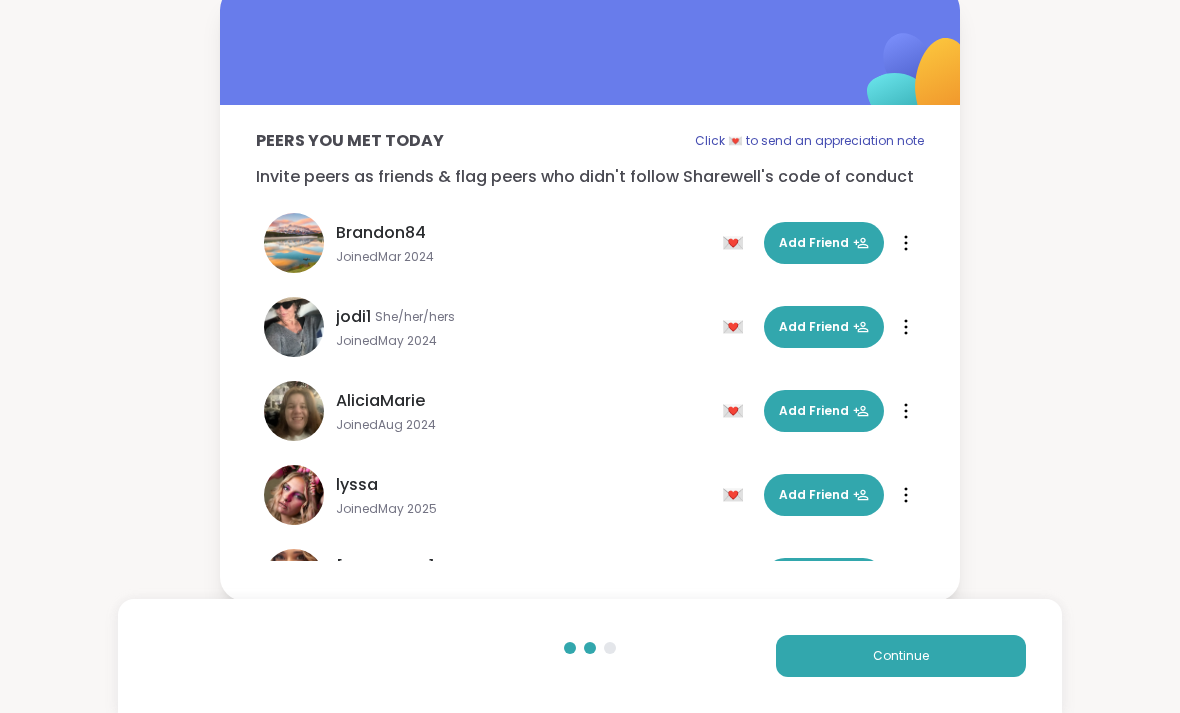 click on "Continue" at bounding box center [901, 656] 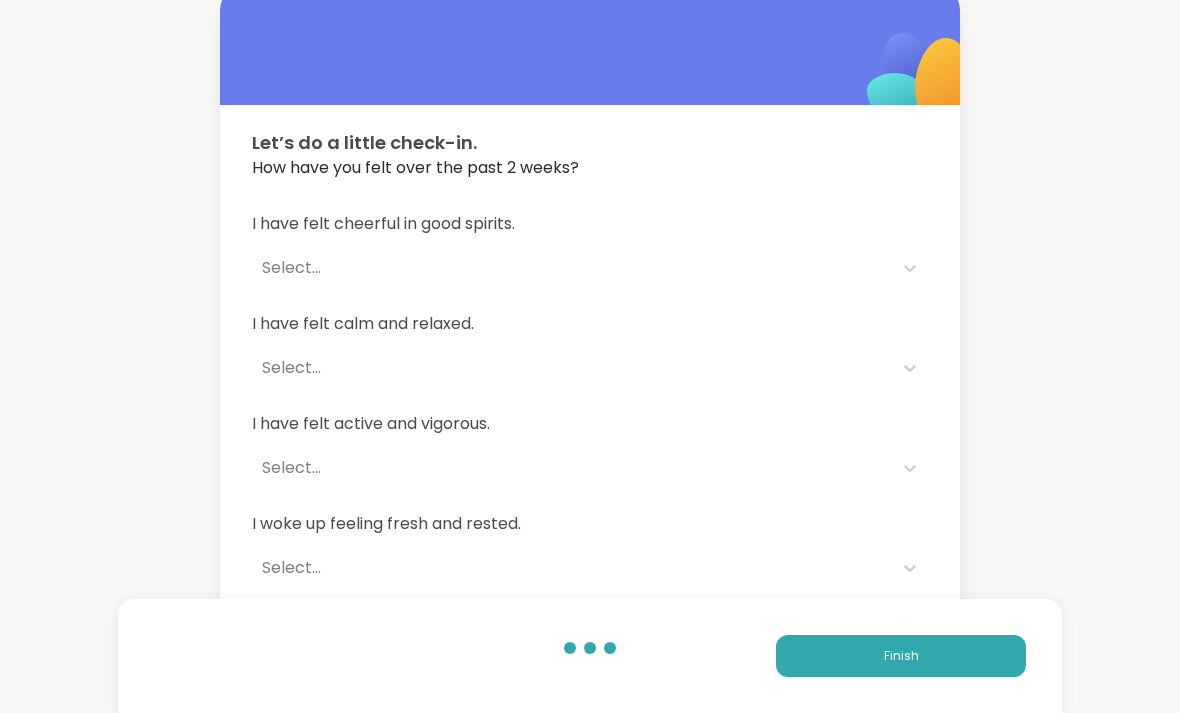 click on "Finish" at bounding box center [901, 656] 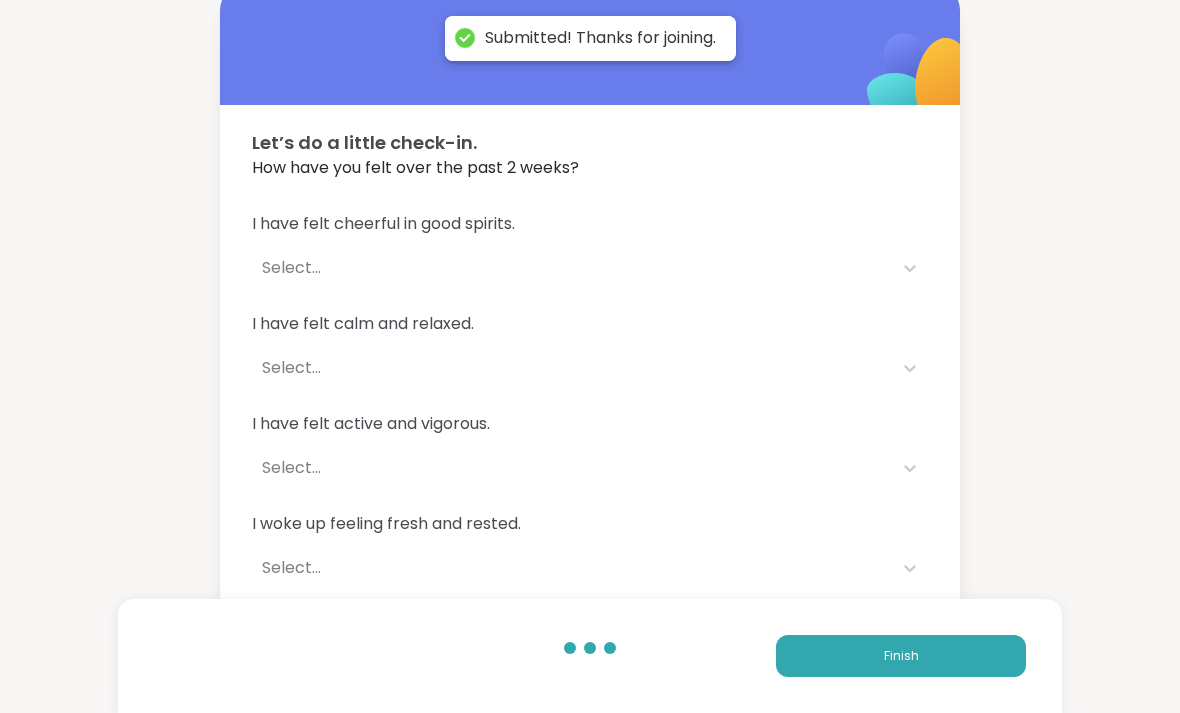 scroll, scrollTop: 0, scrollLeft: 0, axis: both 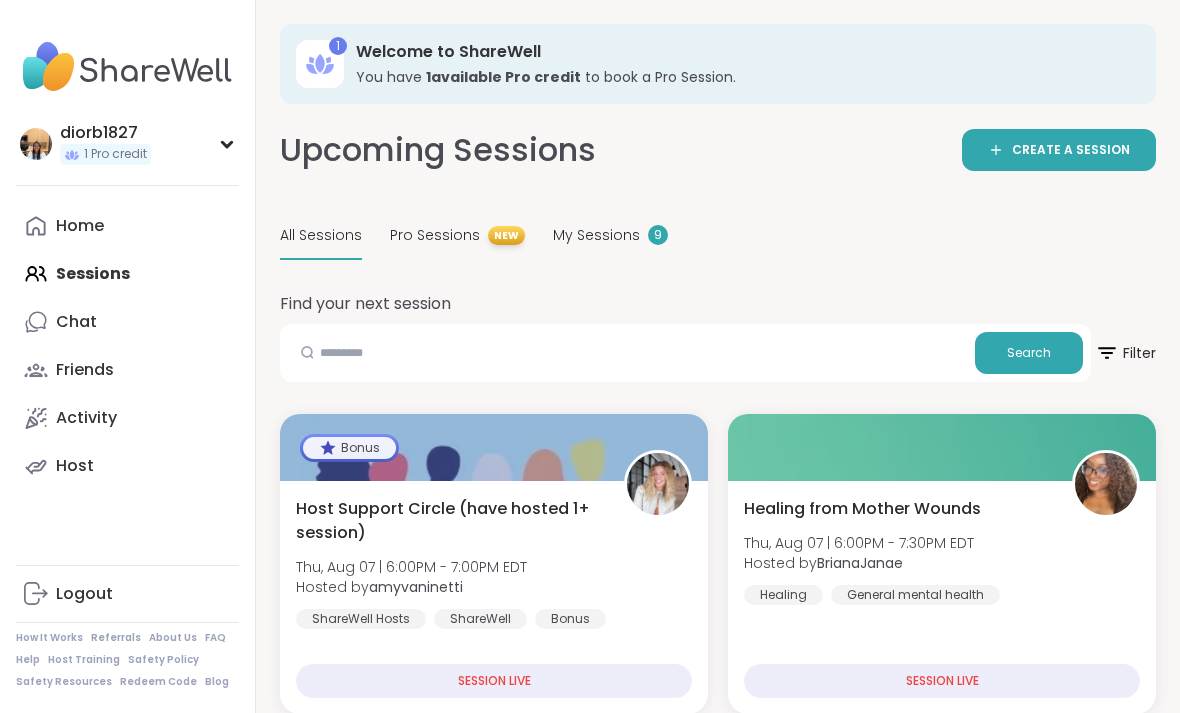 click on "My Sessions" at bounding box center [596, 235] 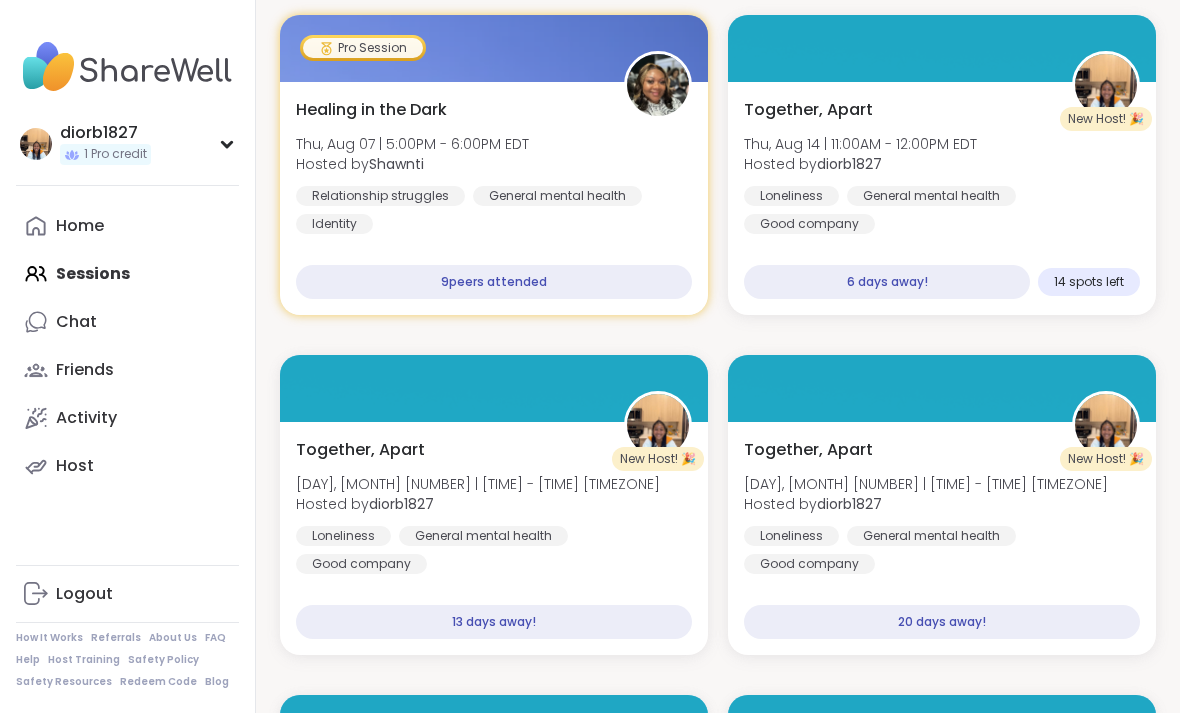scroll, scrollTop: 325, scrollLeft: 0, axis: vertical 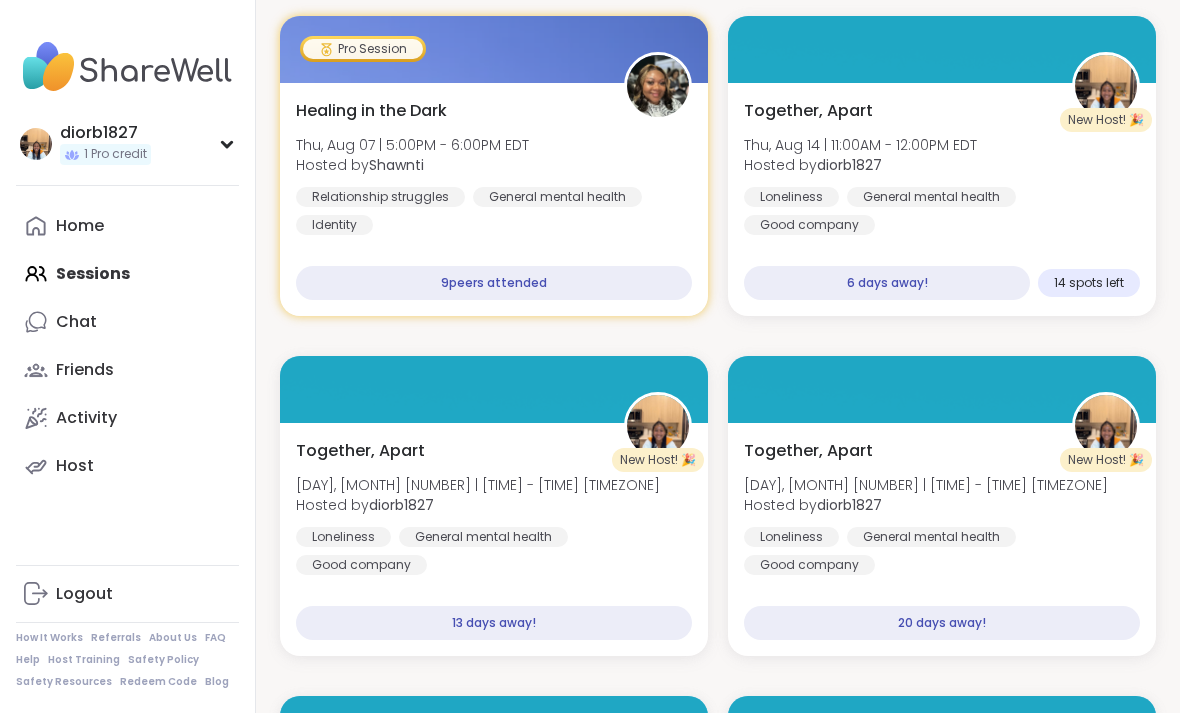 click on "Home" at bounding box center (80, 226) 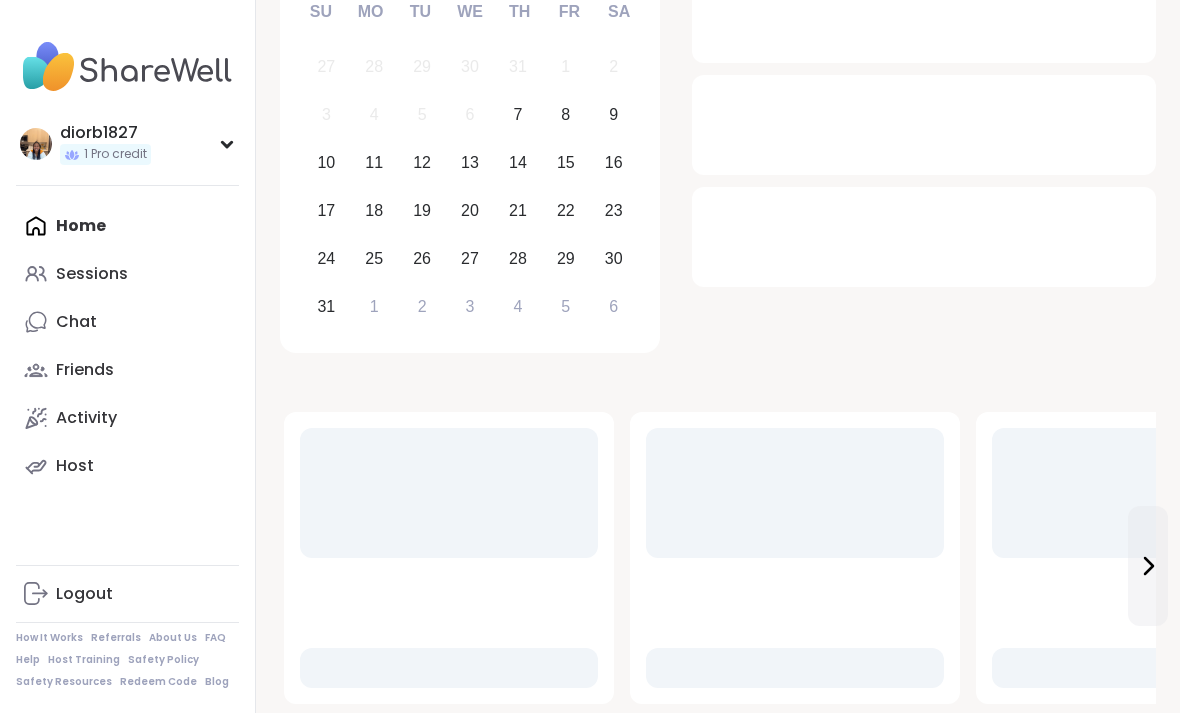 scroll, scrollTop: 0, scrollLeft: 0, axis: both 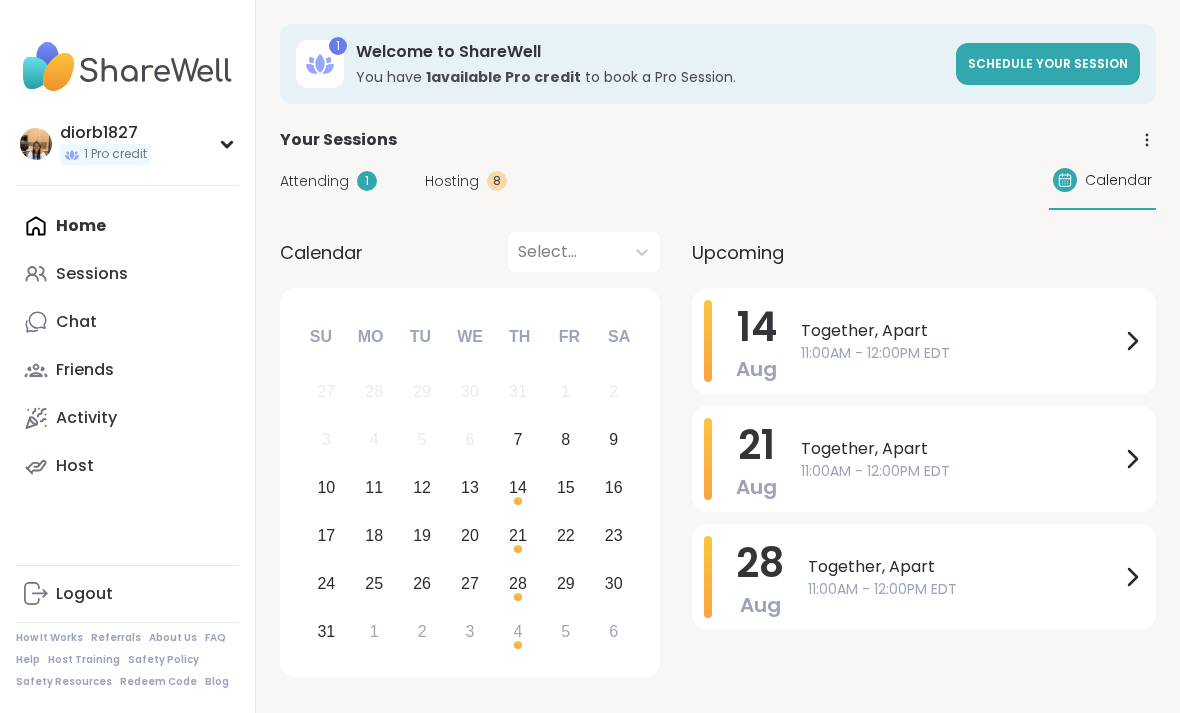 click on "1" at bounding box center (367, 181) 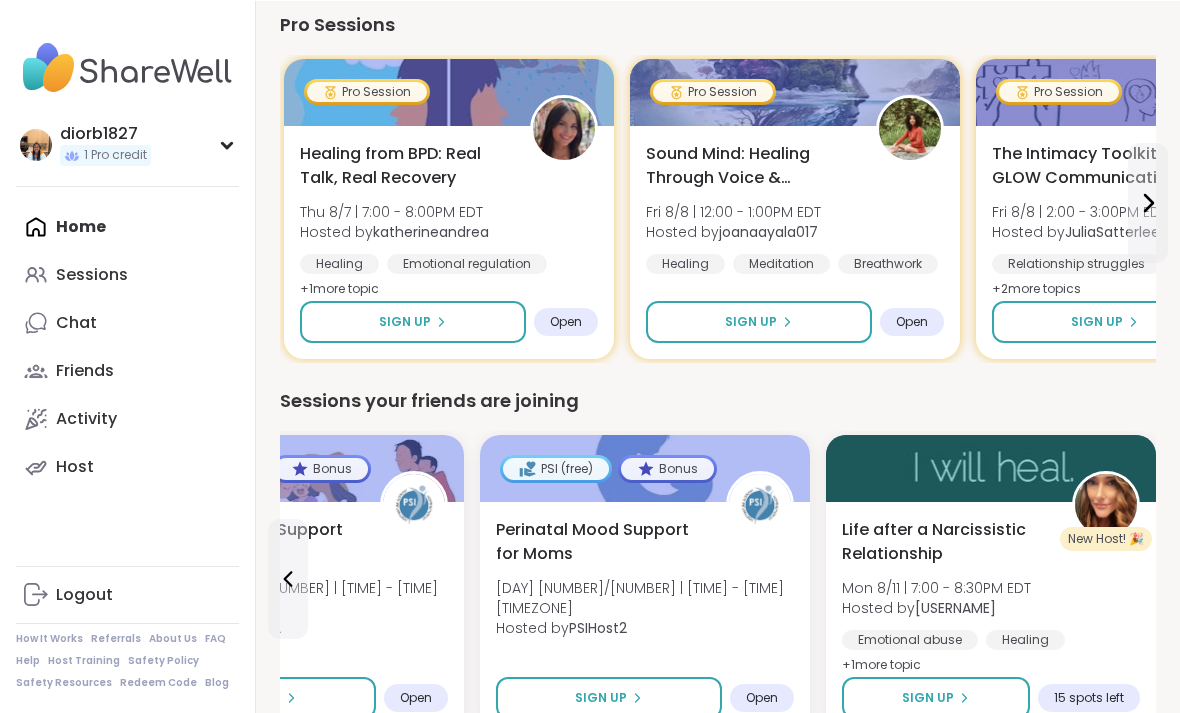 scroll, scrollTop: 1079, scrollLeft: 0, axis: vertical 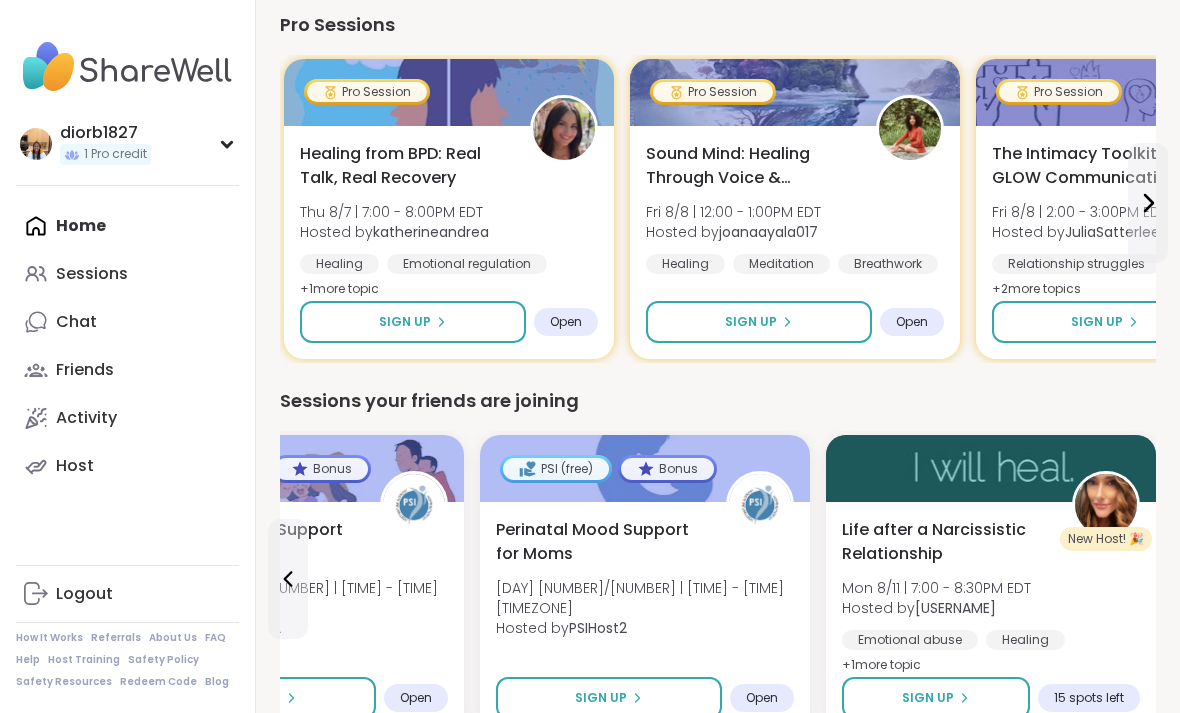 click on "Activity" at bounding box center [86, 418] 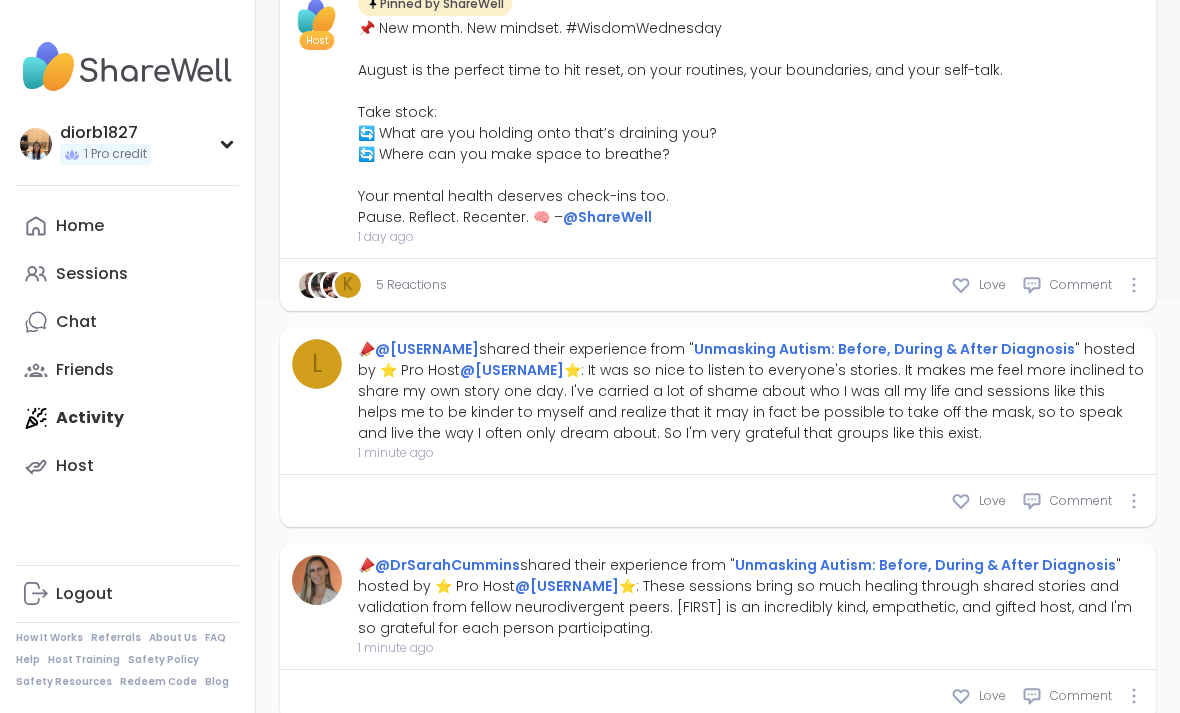 scroll, scrollTop: 415, scrollLeft: 0, axis: vertical 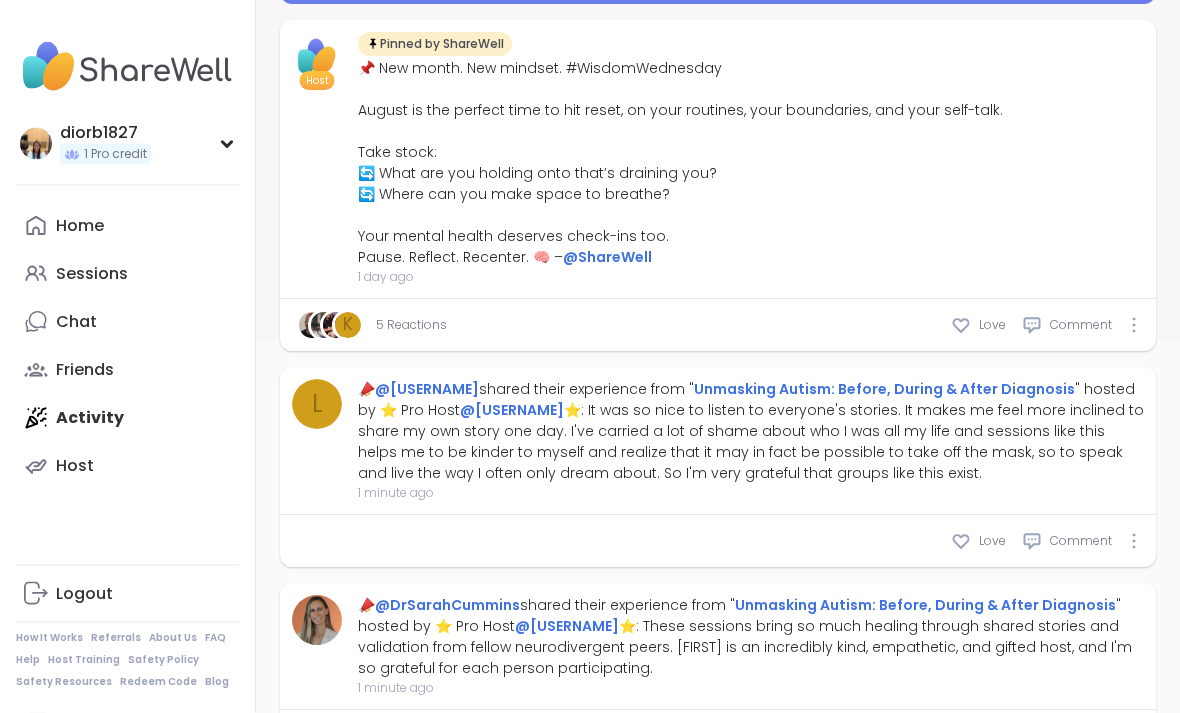 click on "Sessions" at bounding box center (92, 274) 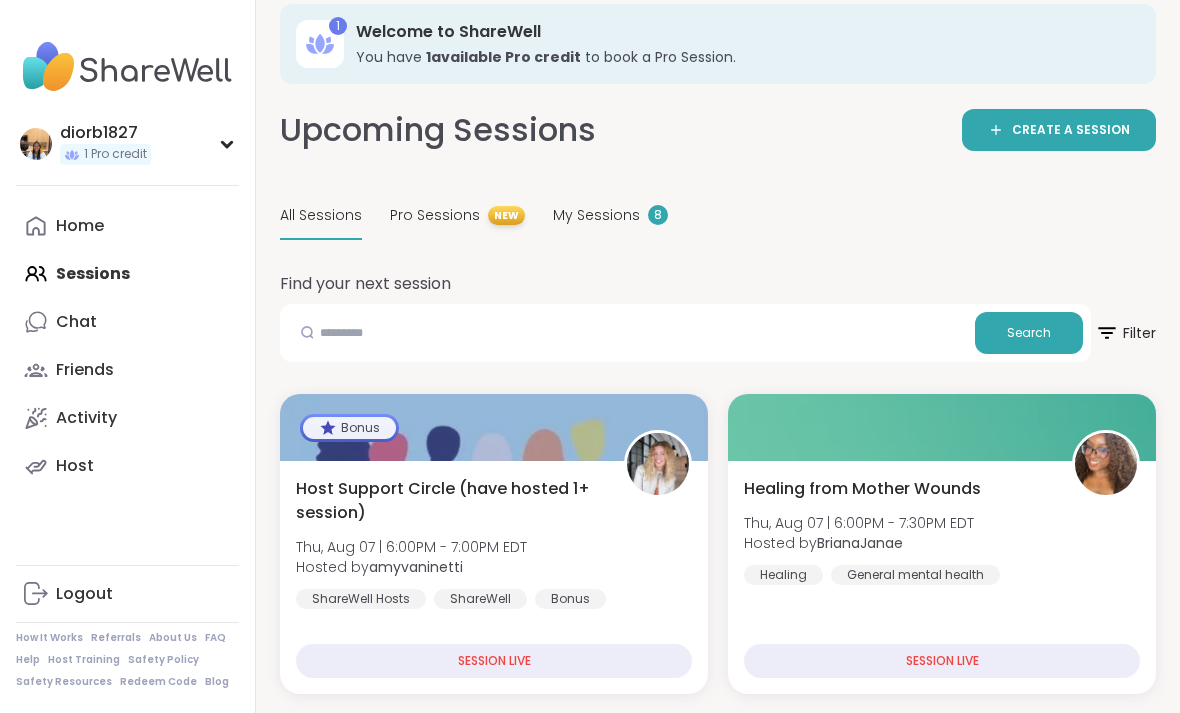 click on "My Sessions" at bounding box center (596, 215) 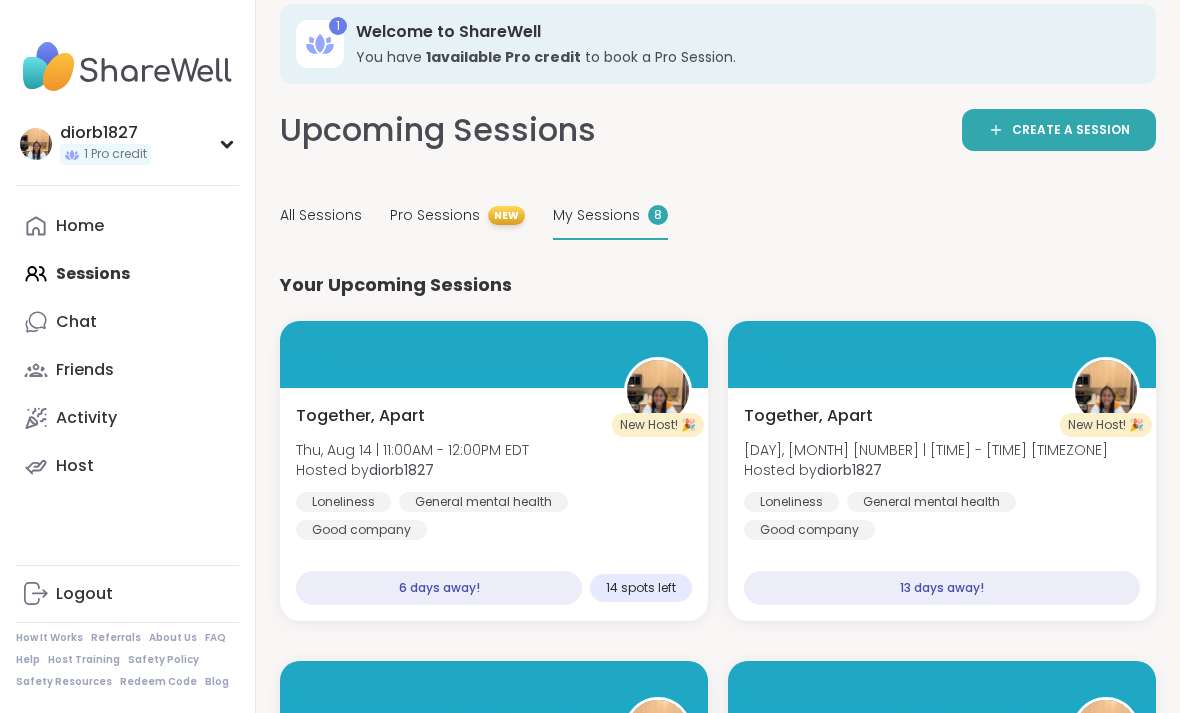 scroll, scrollTop: 0, scrollLeft: 0, axis: both 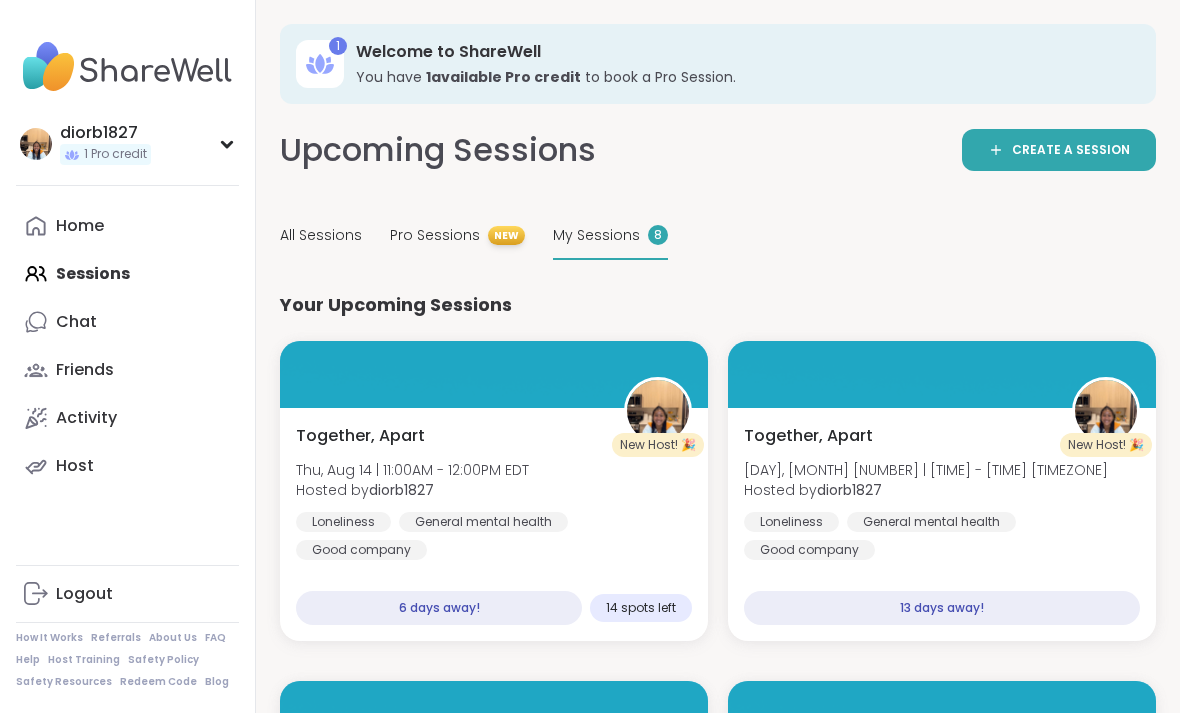 click on "Host" at bounding box center [127, 466] 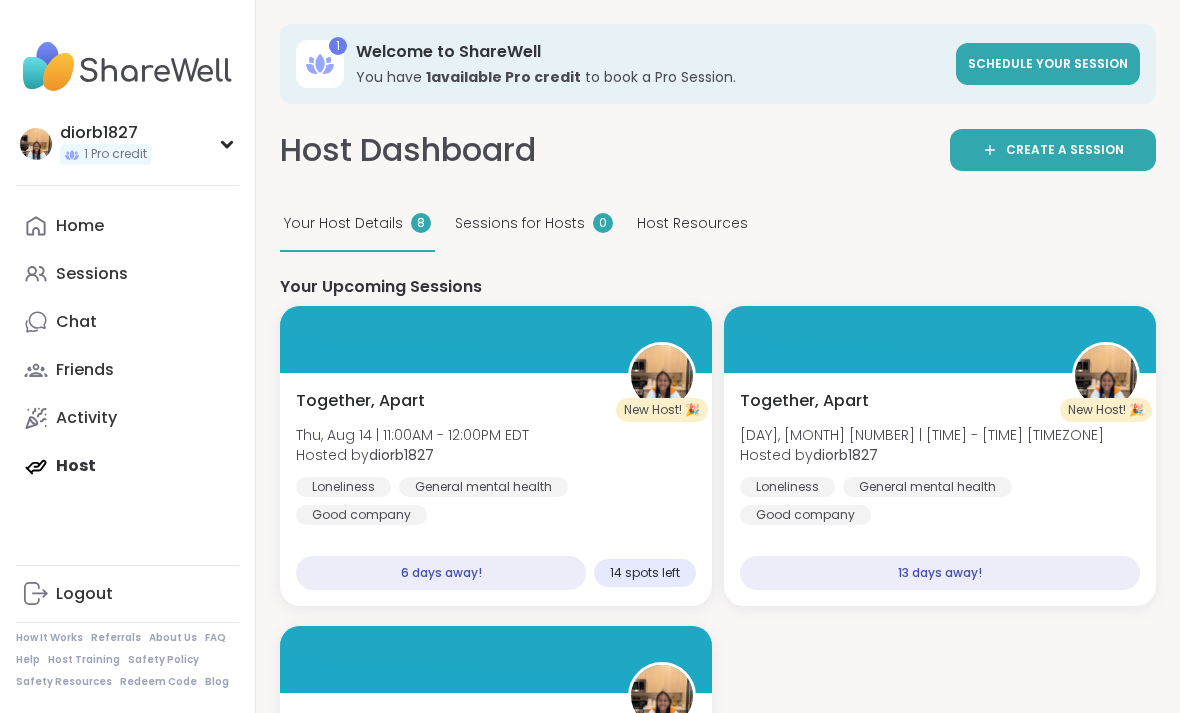 scroll, scrollTop: 0, scrollLeft: 0, axis: both 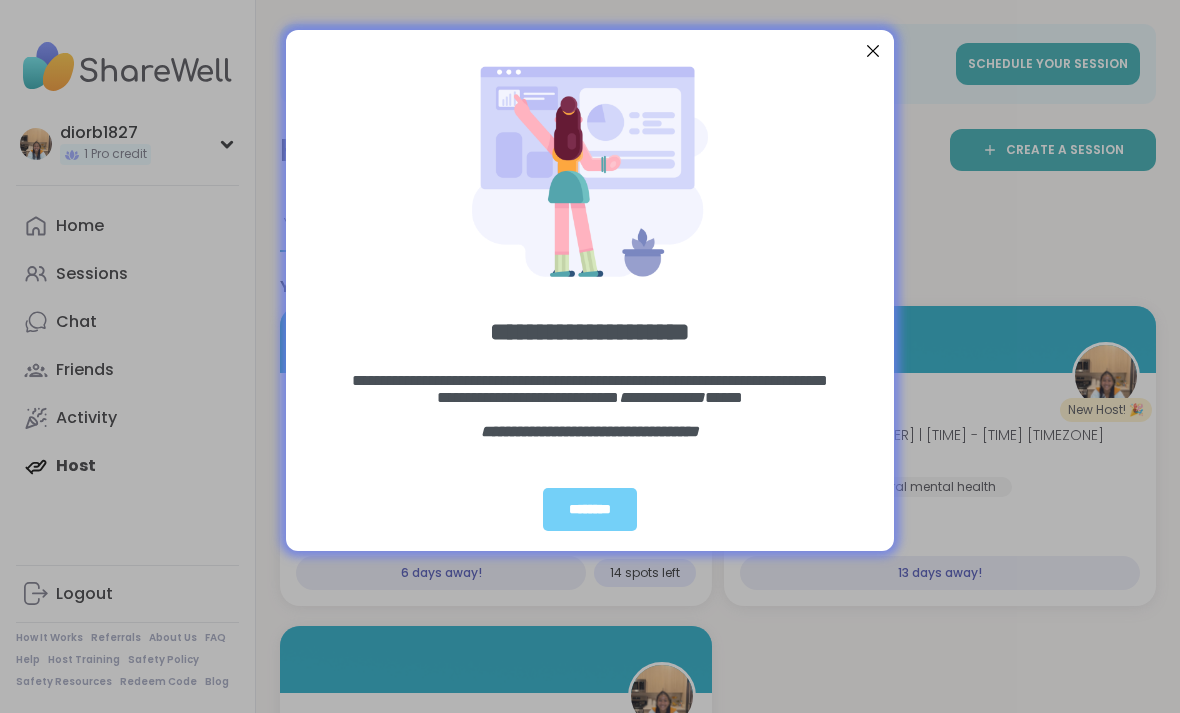 click on "********" at bounding box center (590, 509) 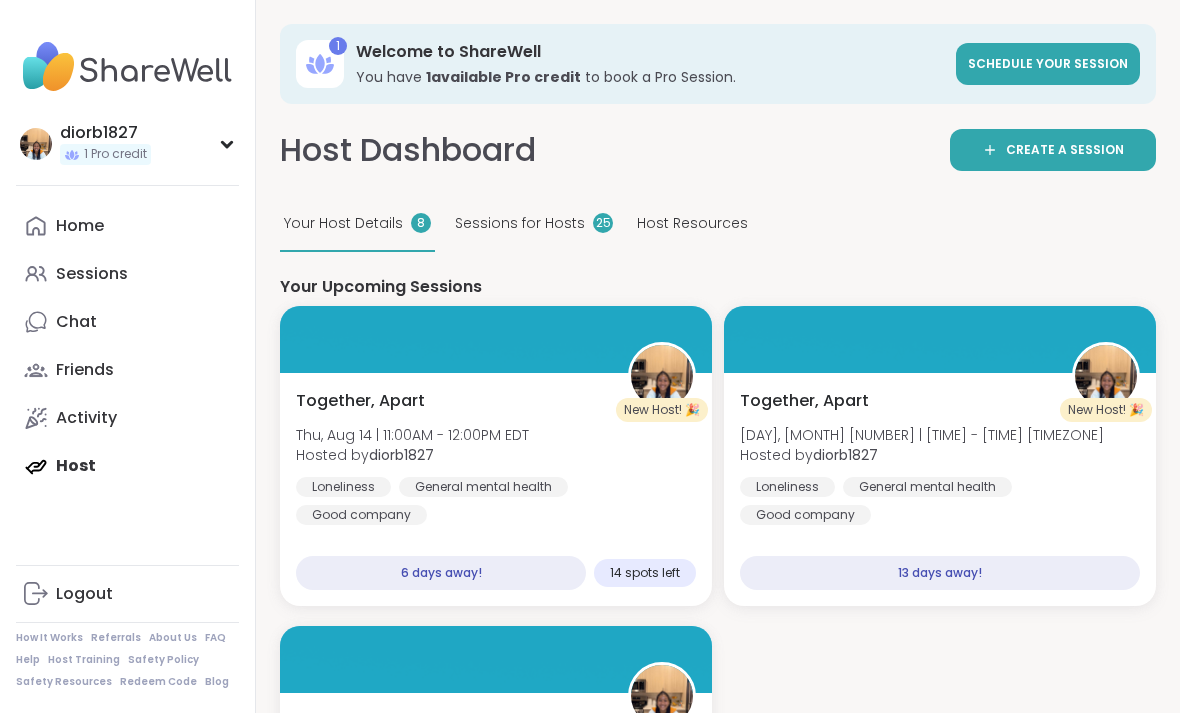 scroll, scrollTop: 0, scrollLeft: 0, axis: both 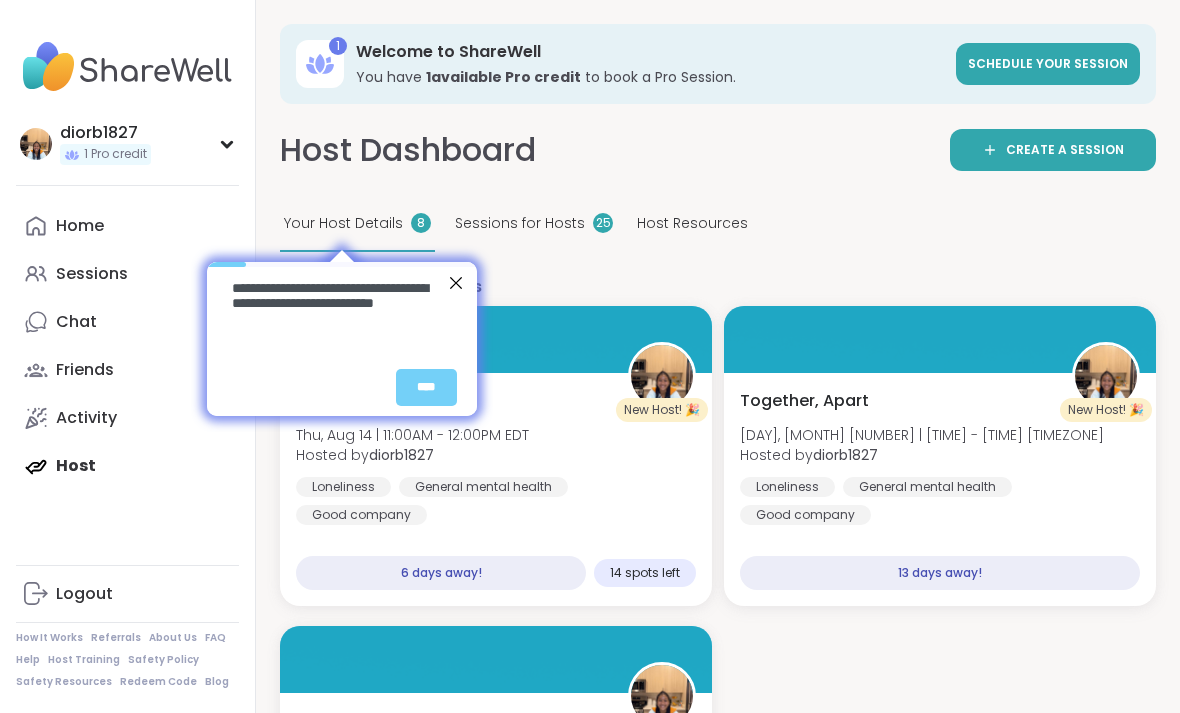 click on "****" at bounding box center [425, 387] 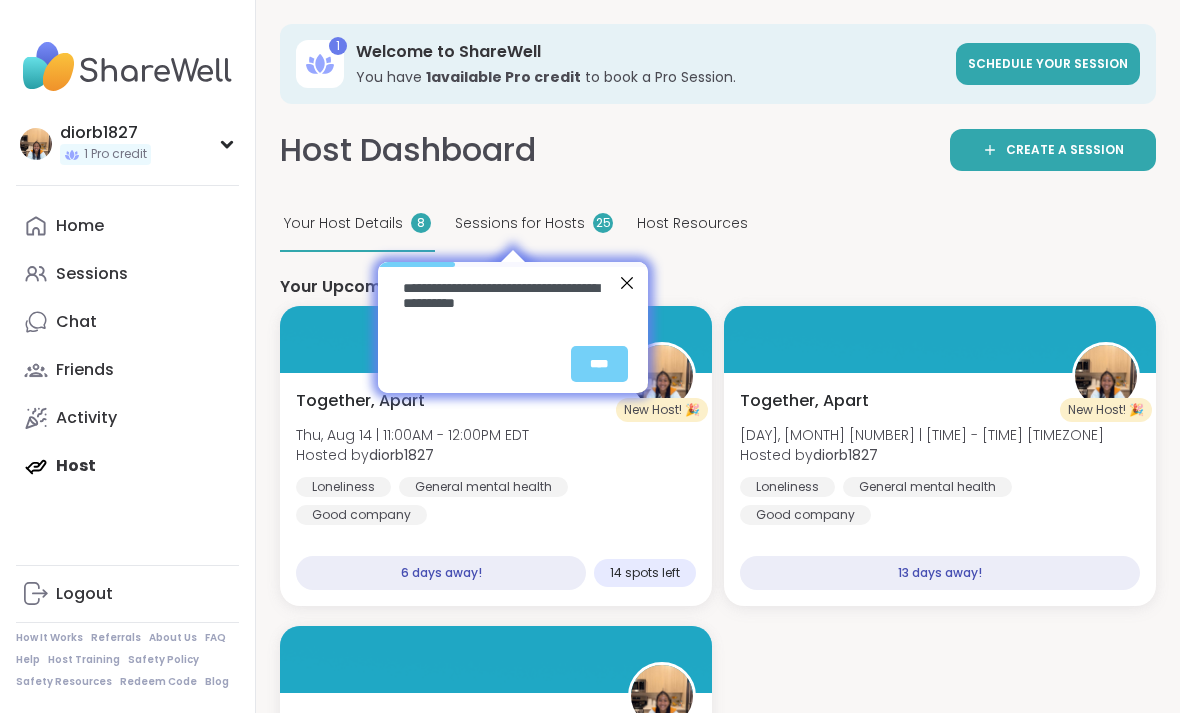 click on "****" at bounding box center (599, 364) 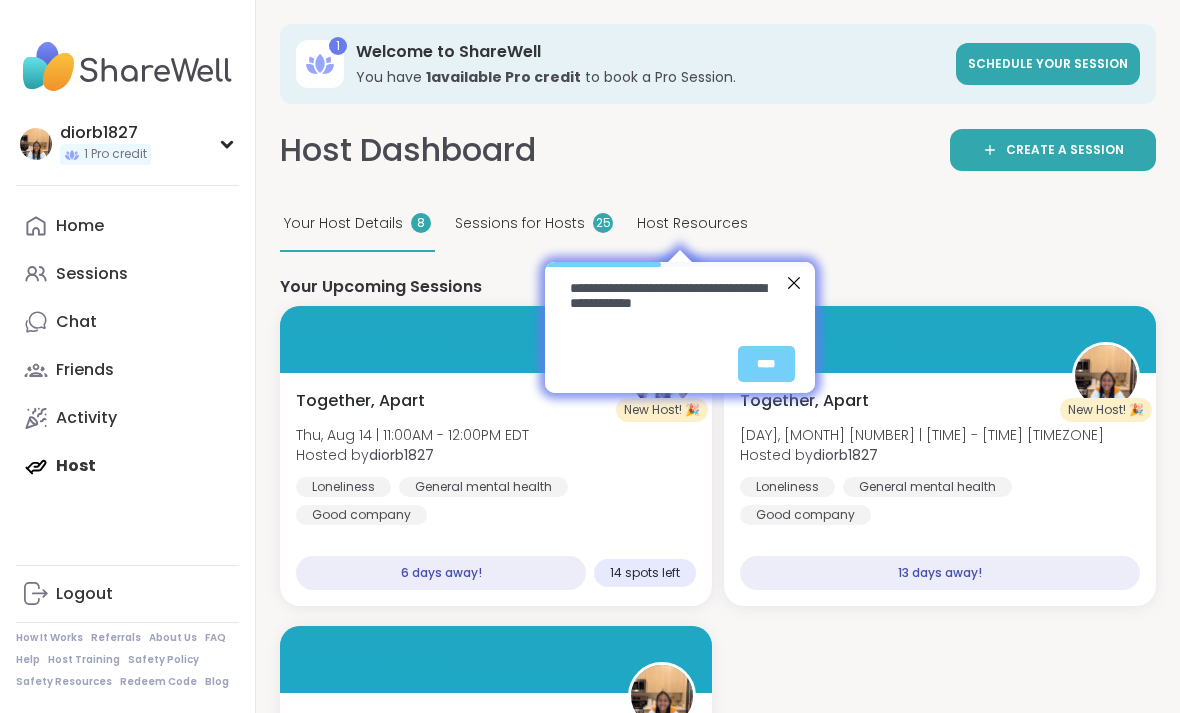 click on "****" at bounding box center (765, 364) 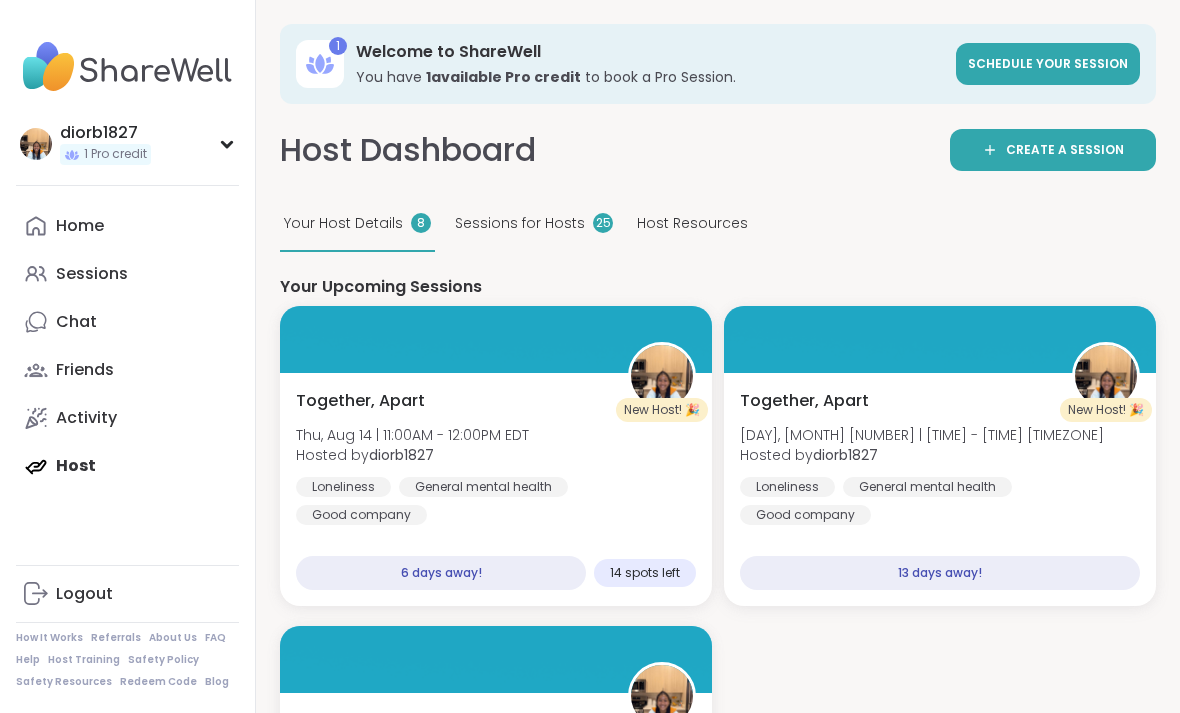 scroll, scrollTop: 0, scrollLeft: 0, axis: both 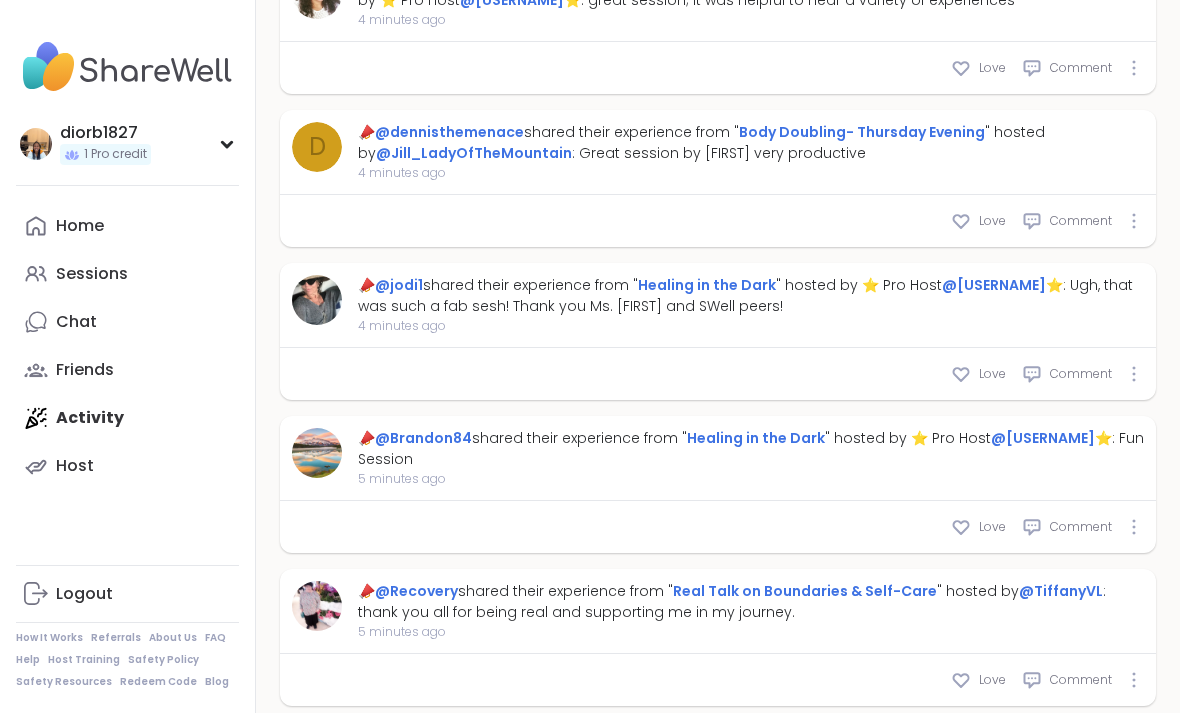 click on "Healing in the Dark" at bounding box center [707, 285] 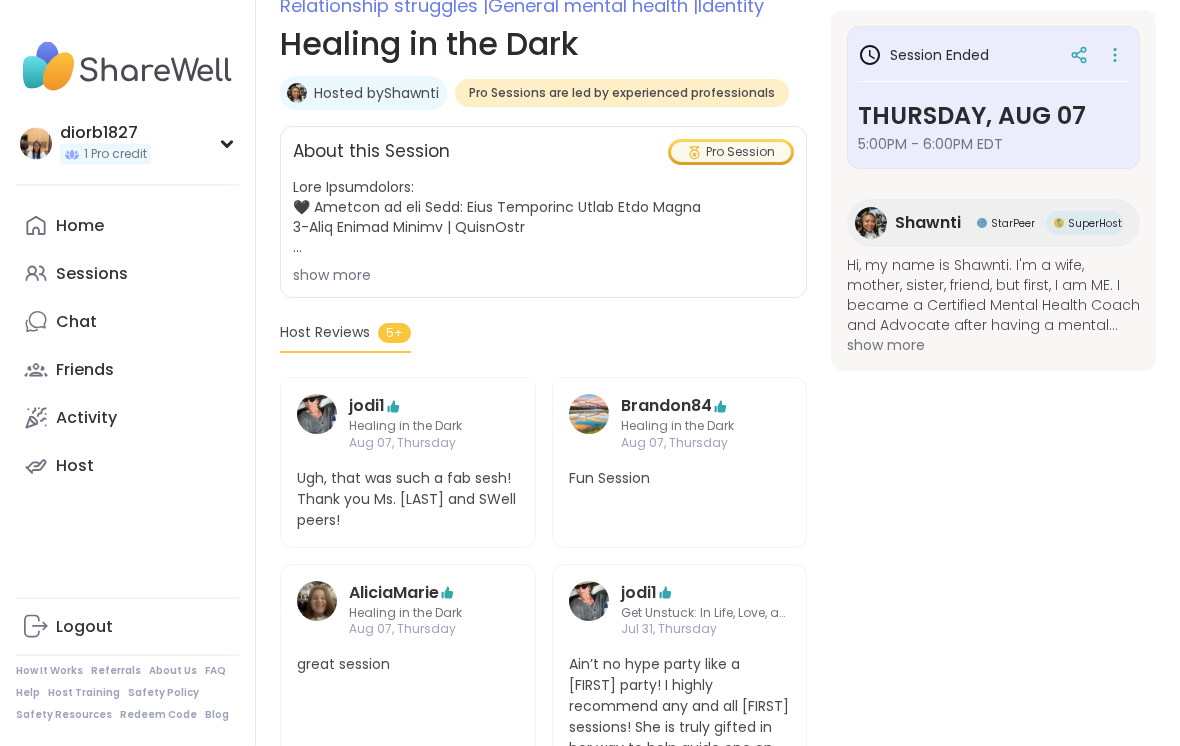 scroll, scrollTop: 296, scrollLeft: 0, axis: vertical 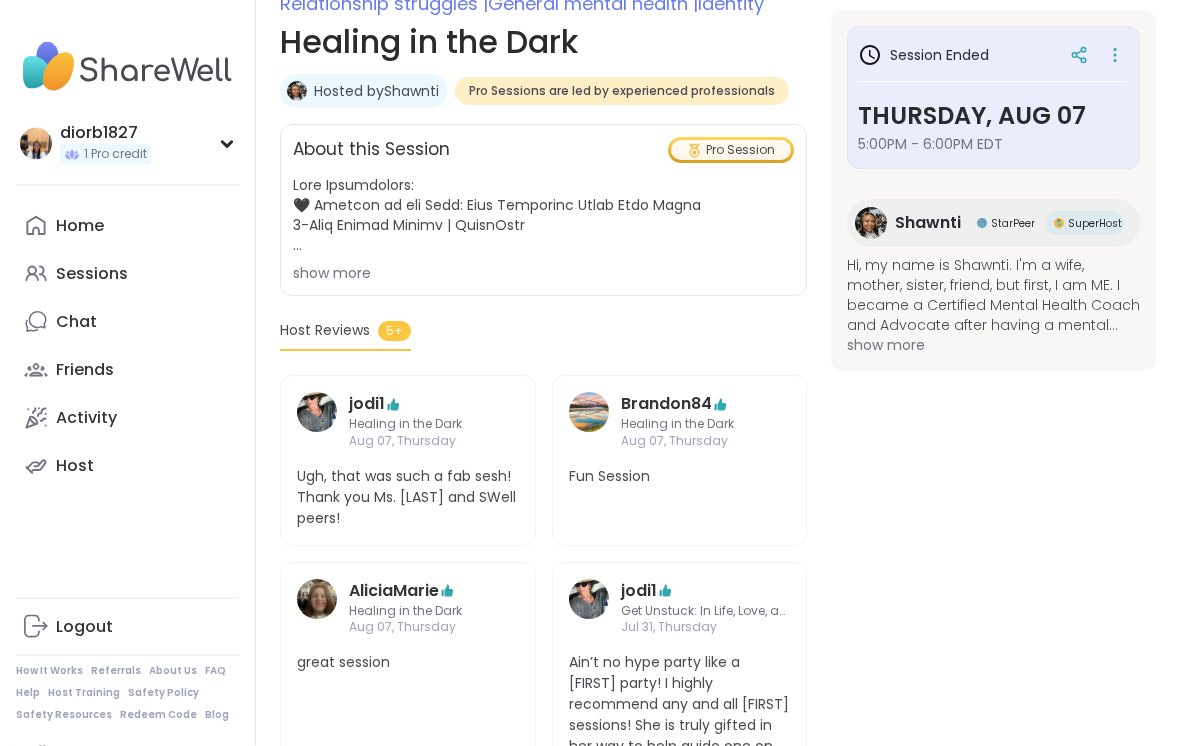click 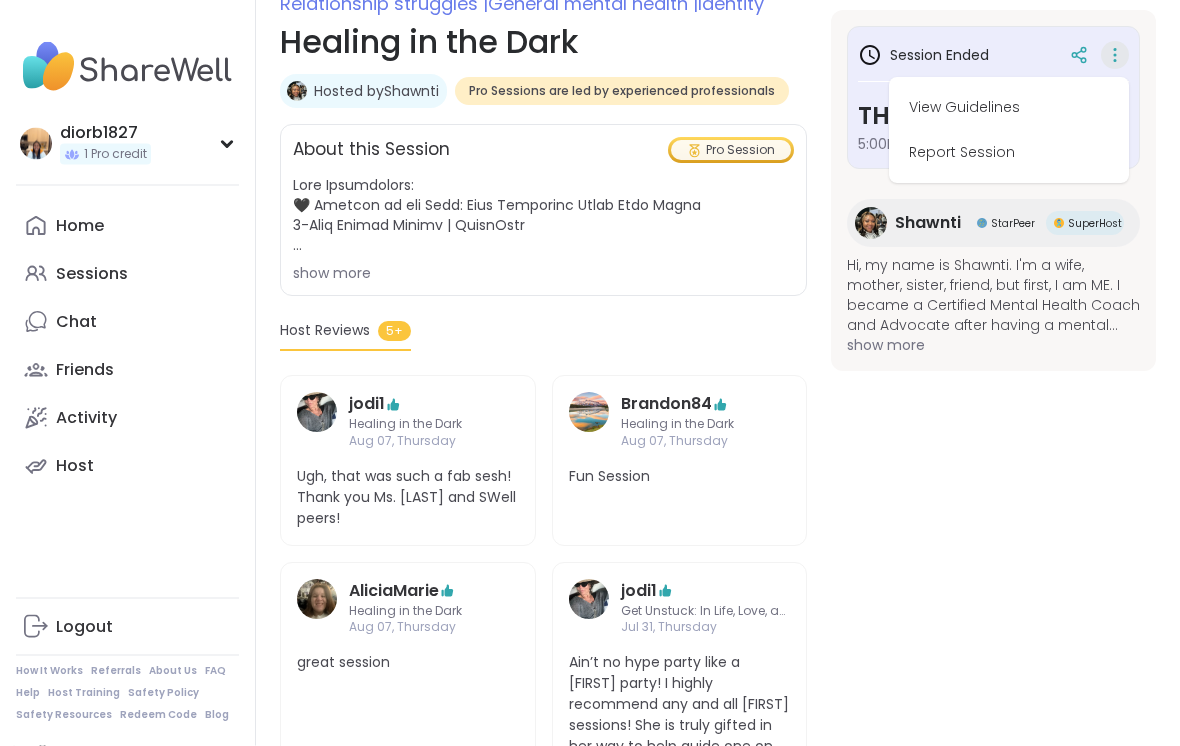 scroll, scrollTop: 297, scrollLeft: 0, axis: vertical 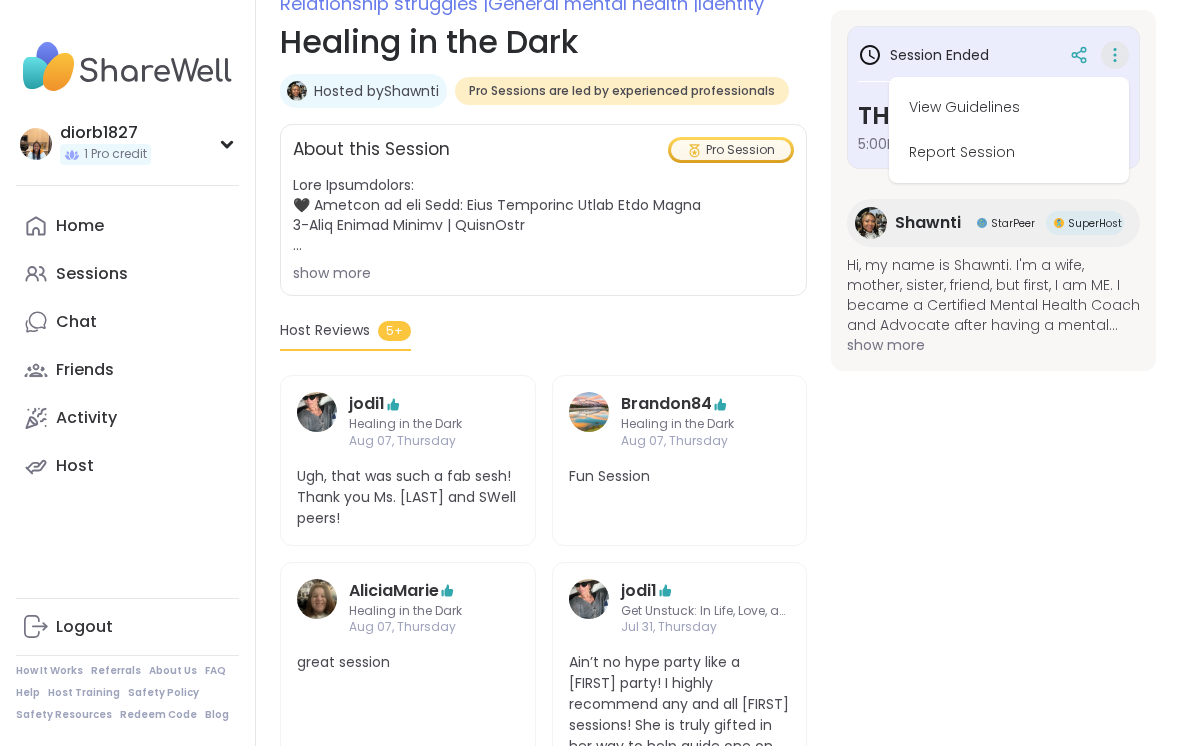 click on "Relationship struggles   |  General mental health   |  Identity   Healing in the Dark Hosted by  Shawnti Pro Sessions are led by experienced professionals About this Session Pro Session show more Session Ended Thursday, Aug 07 5:00PM - 6:00PM EDT Shawnti StarPeer SuperHost Hi, my name is Shawnti. I'm a wife, mother, sister, friend, but first, I am ME. I became a Certified Mental Health Coach and Advocate after having a mental breakdown in 2018. Since being on my healing journey, I found my purpose which is to help women to not go through what I went through, and if they have, to know they are not alone and there is hope & healing in a safe, non-judgmental space.
Who is Shawnti? I'm a funny, outspoken, confident, laid back, no-nonsense woman. I'm a proud member of the LGBTQIA+ community. I've been with my wife for 15 years (married 8years). I have three adult children. I live in the suburbs of Houston, TX. I'm pretty much an open book as I use my personal story to help others. Thursday, Aug 07 Host Reviews" at bounding box center [718, 485] 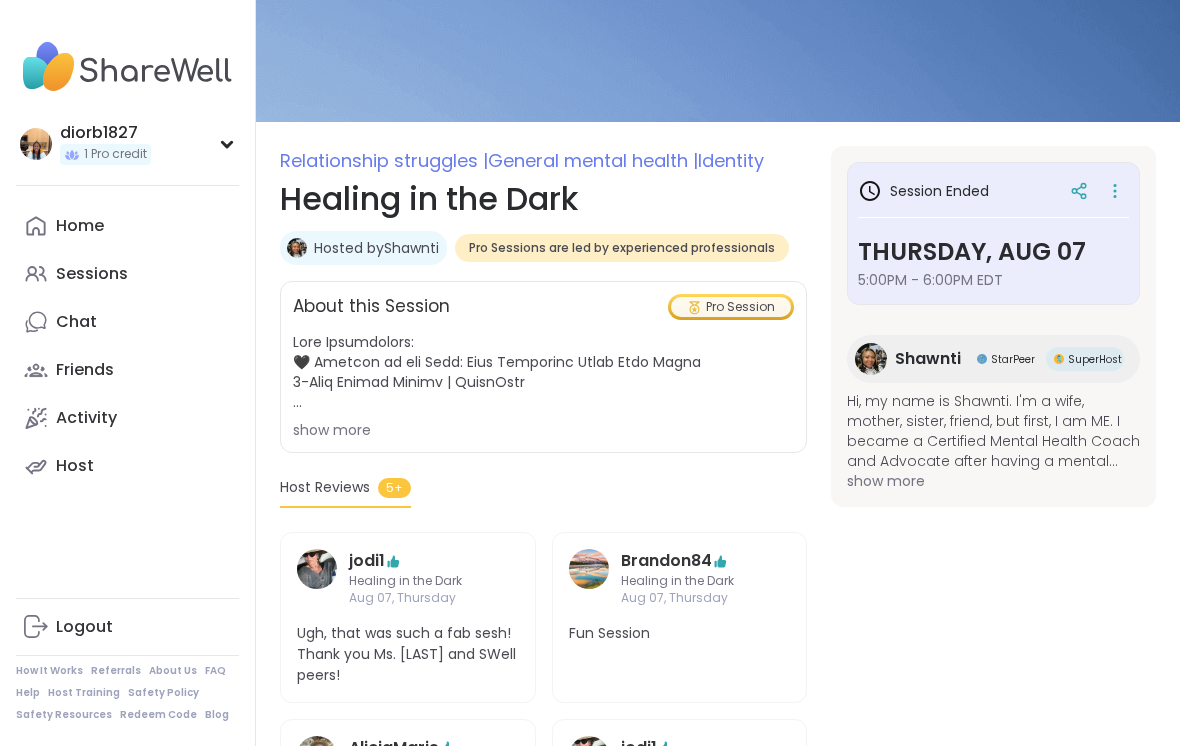 scroll, scrollTop: 137, scrollLeft: 0, axis: vertical 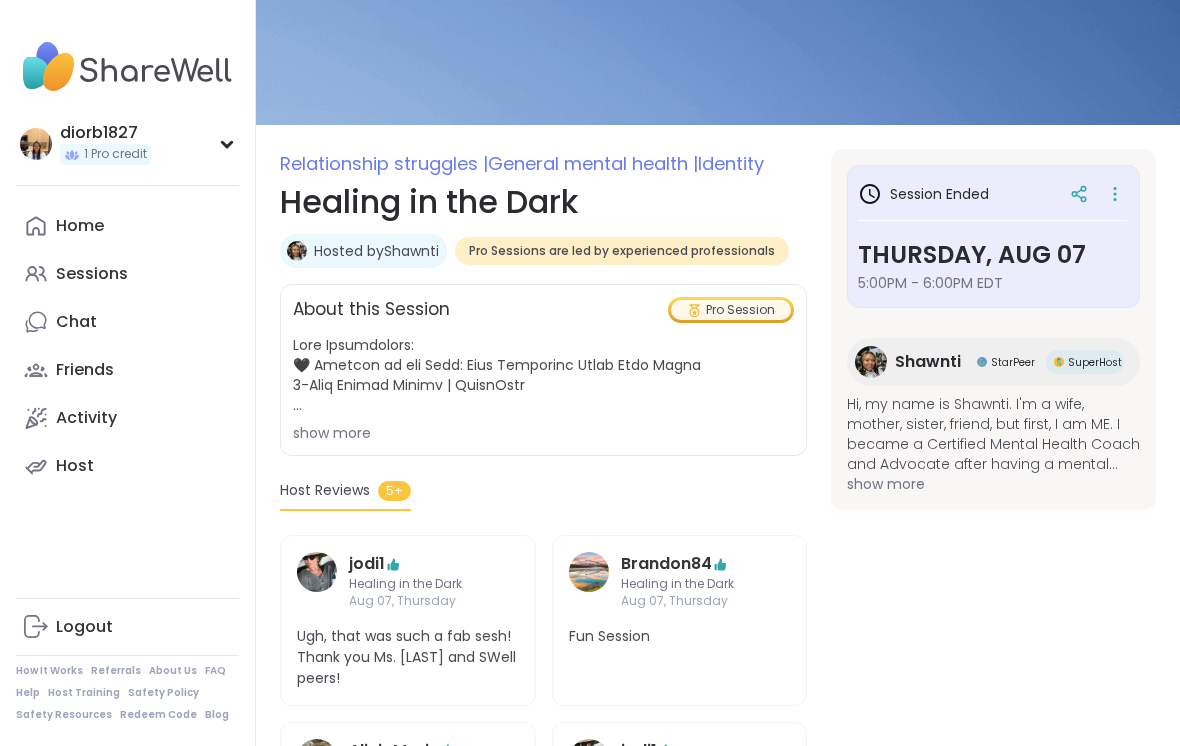 click on "Home" at bounding box center [127, 226] 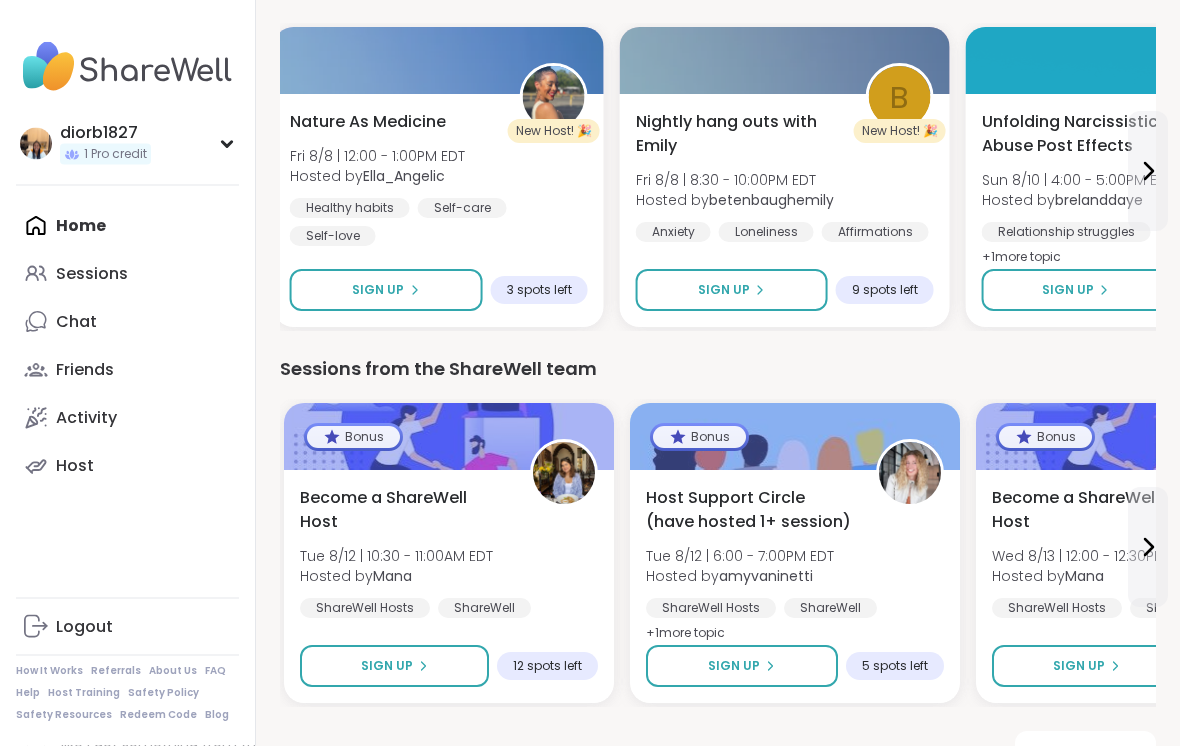 scroll, scrollTop: 2618, scrollLeft: 0, axis: vertical 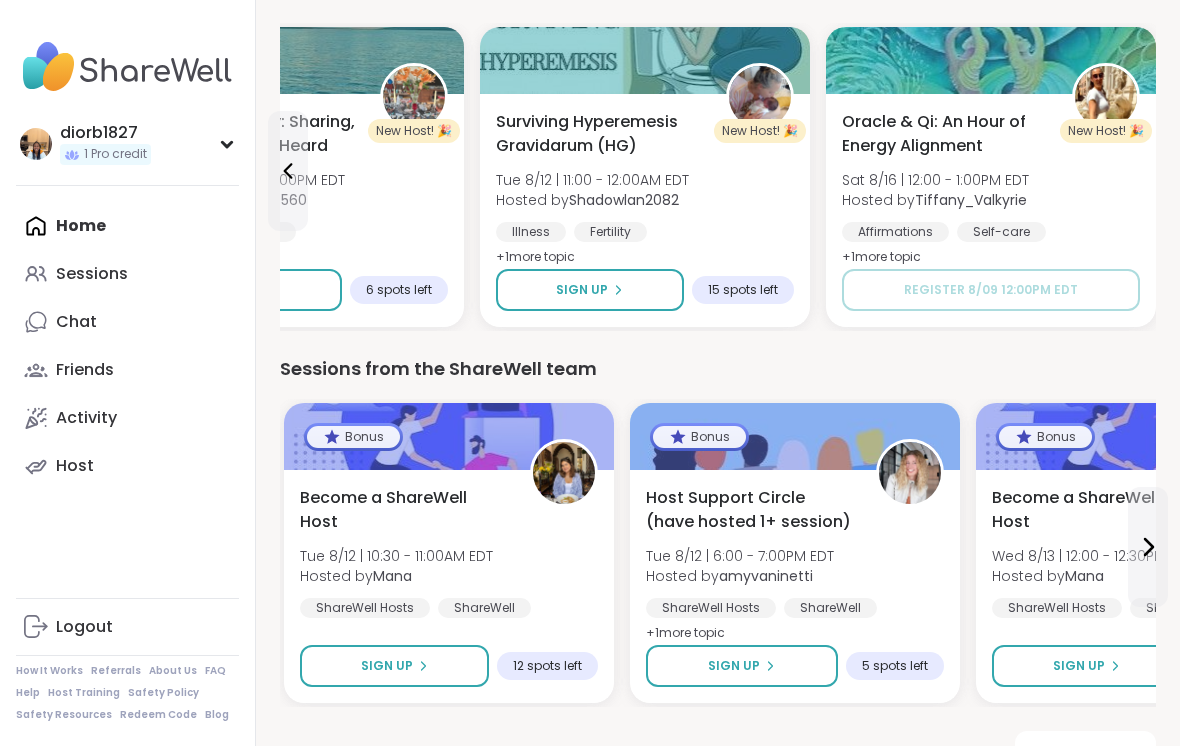 click on "Activity" at bounding box center (127, 418) 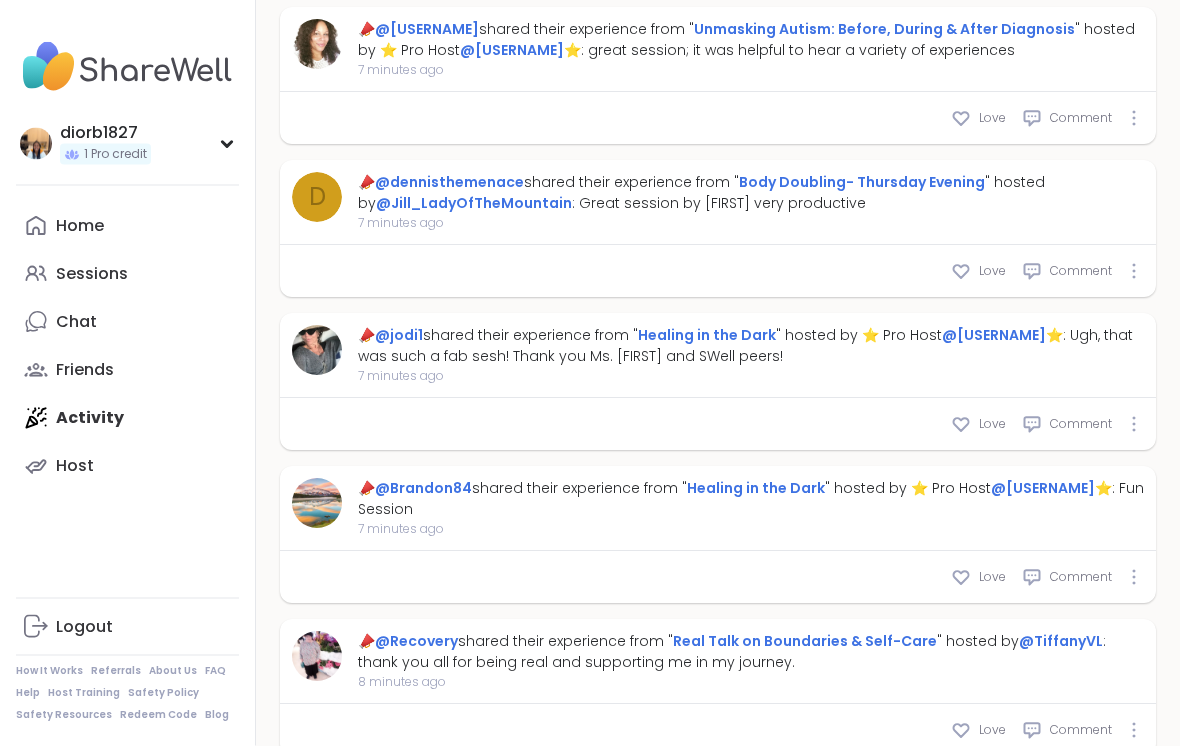 scroll, scrollTop: 1731, scrollLeft: 0, axis: vertical 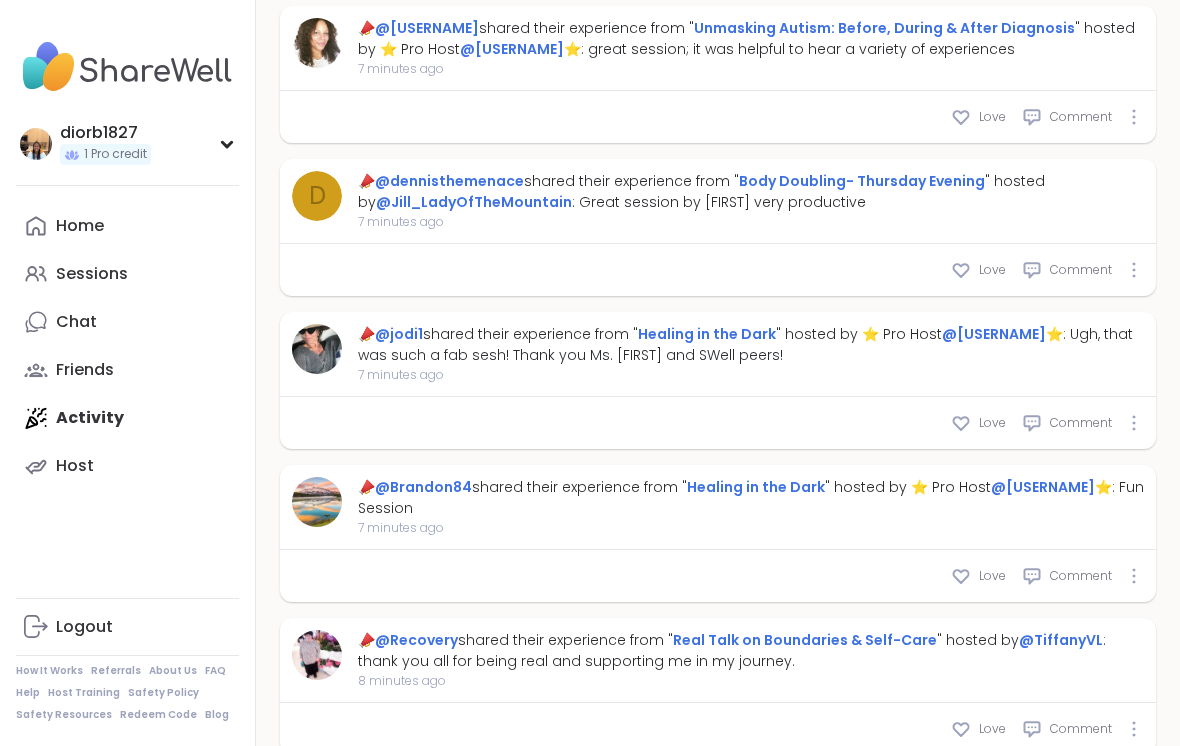 type on "*" 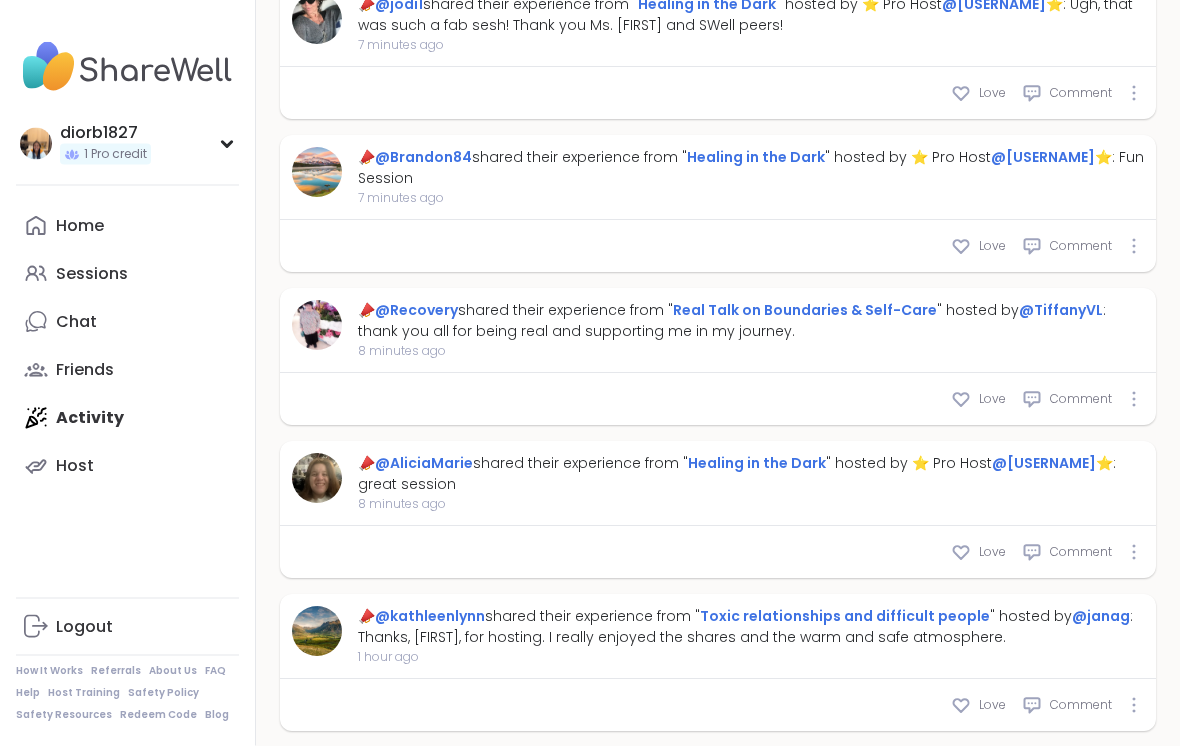 scroll, scrollTop: 2061, scrollLeft: 0, axis: vertical 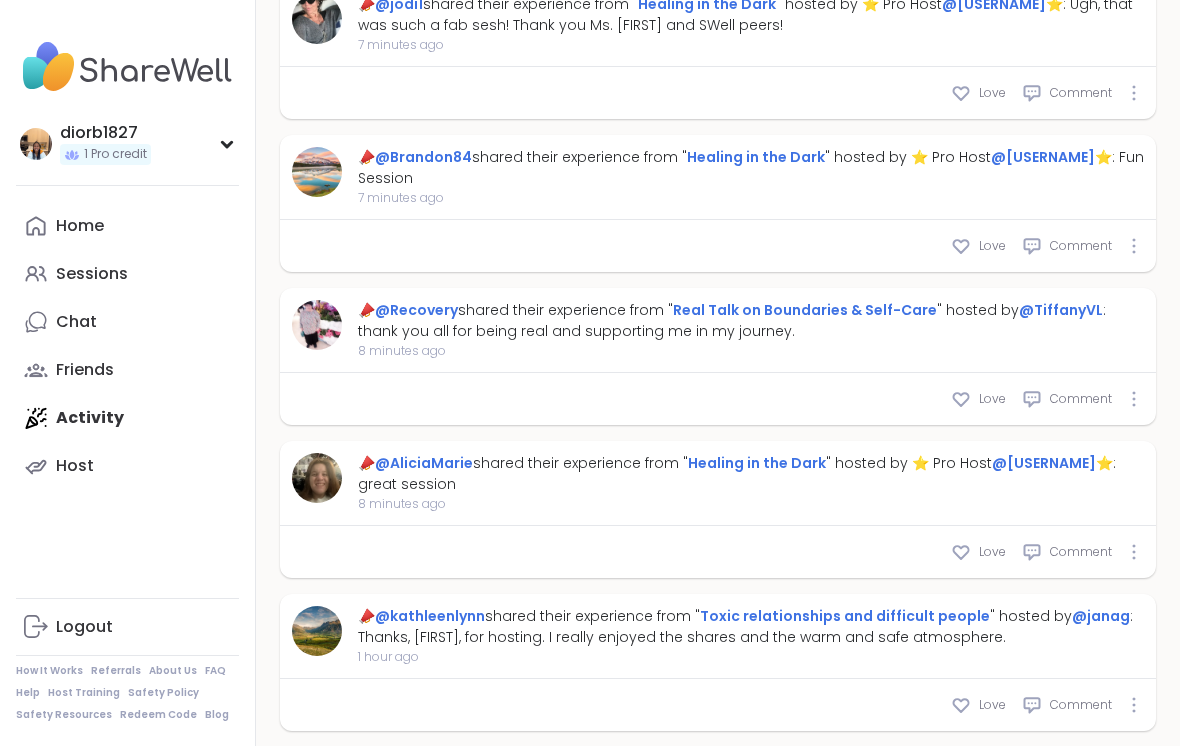 click on "Healing in the Dark" at bounding box center (757, 463) 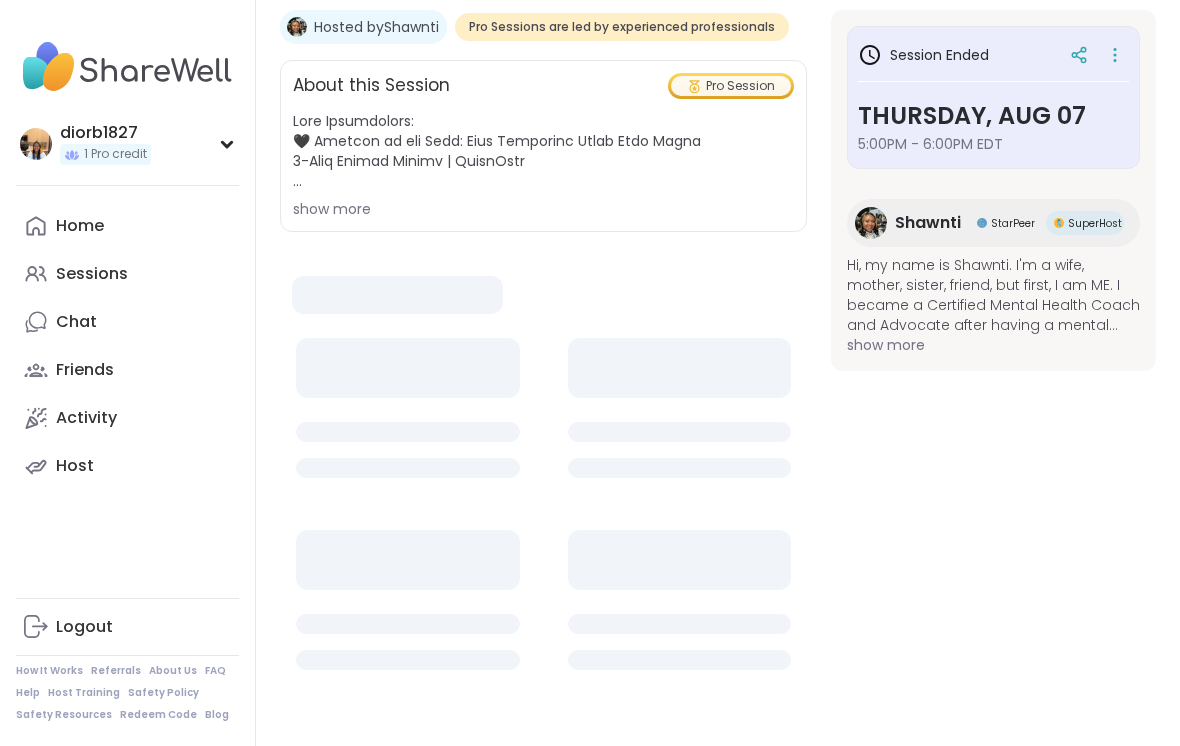scroll, scrollTop: 0, scrollLeft: 0, axis: both 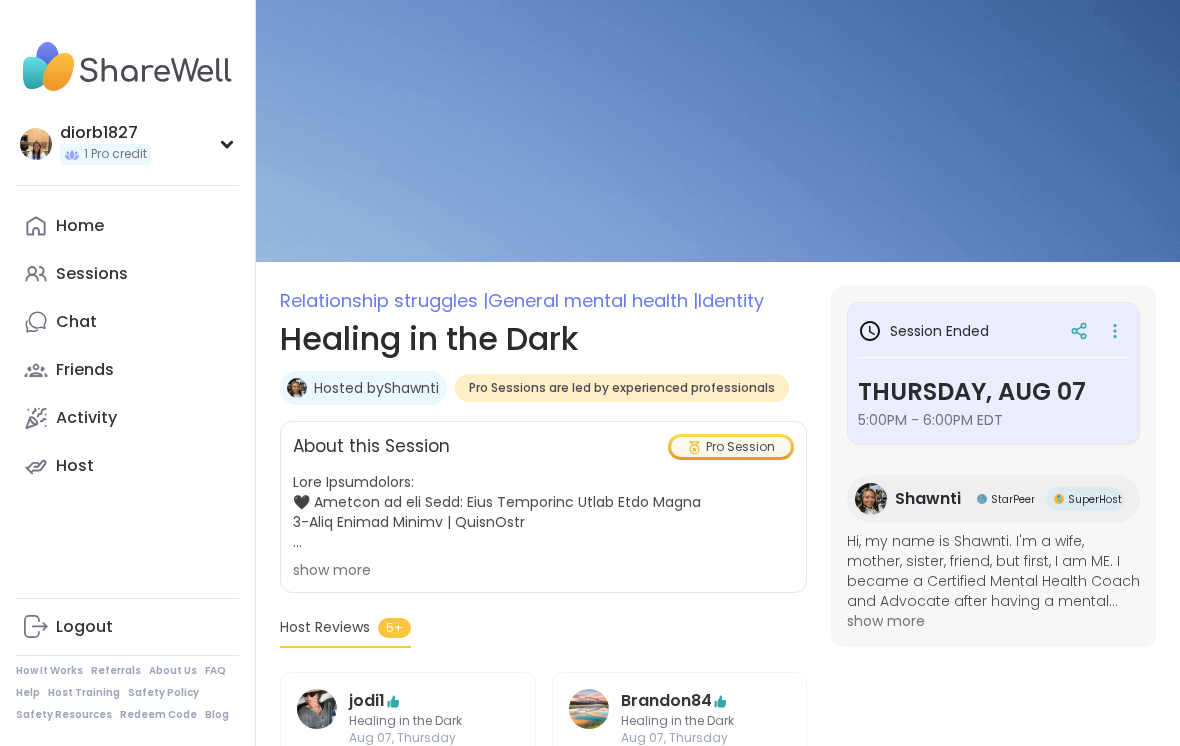 click on "show more" at bounding box center [543, 570] 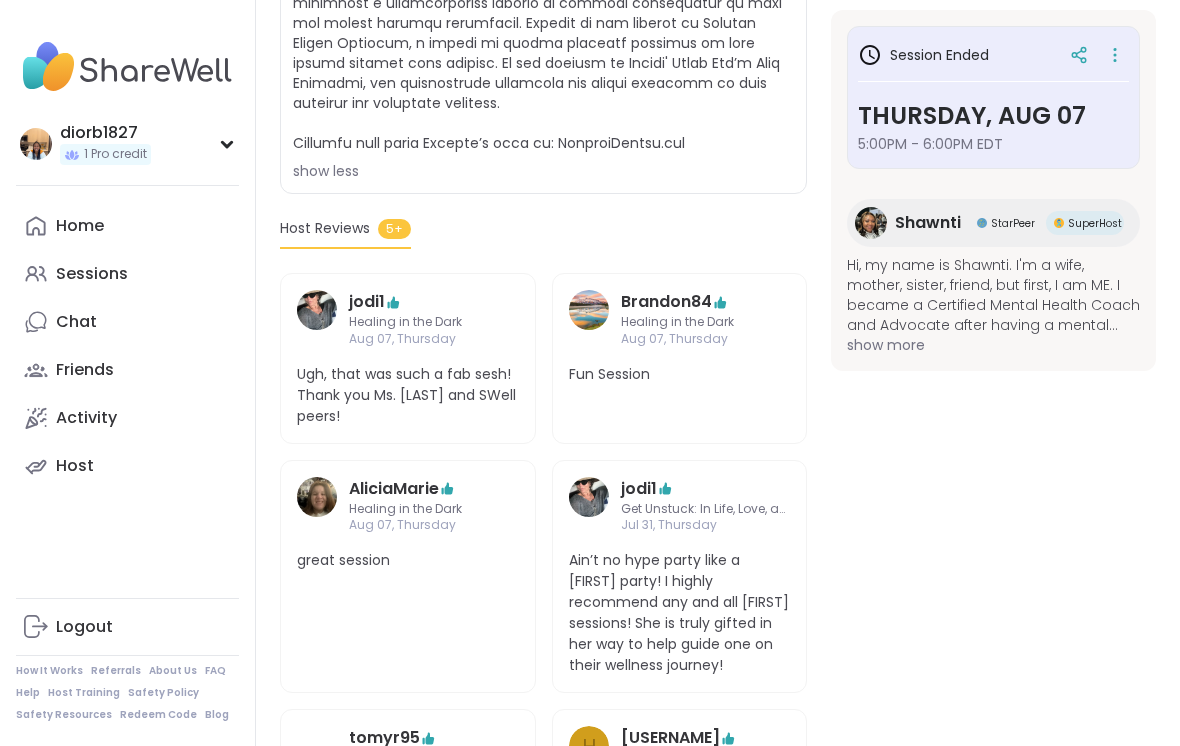 scroll, scrollTop: 837, scrollLeft: 0, axis: vertical 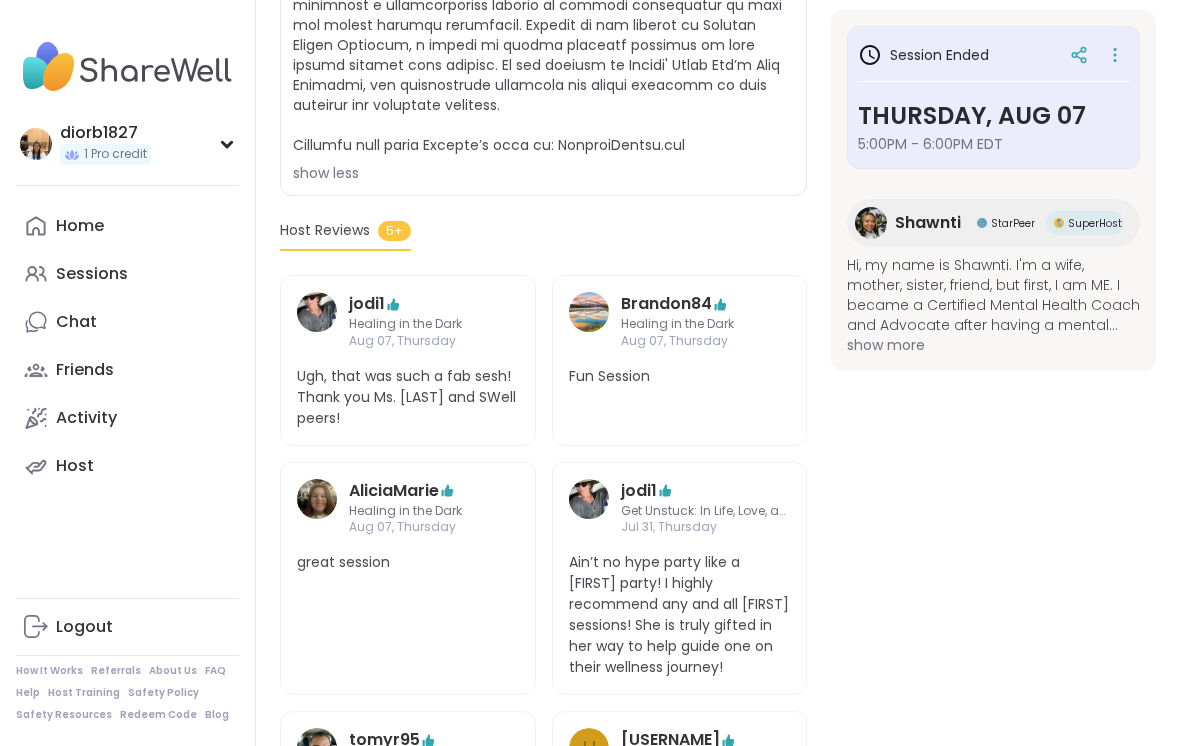 click on "Host Reviews 5+" at bounding box center [345, 235] 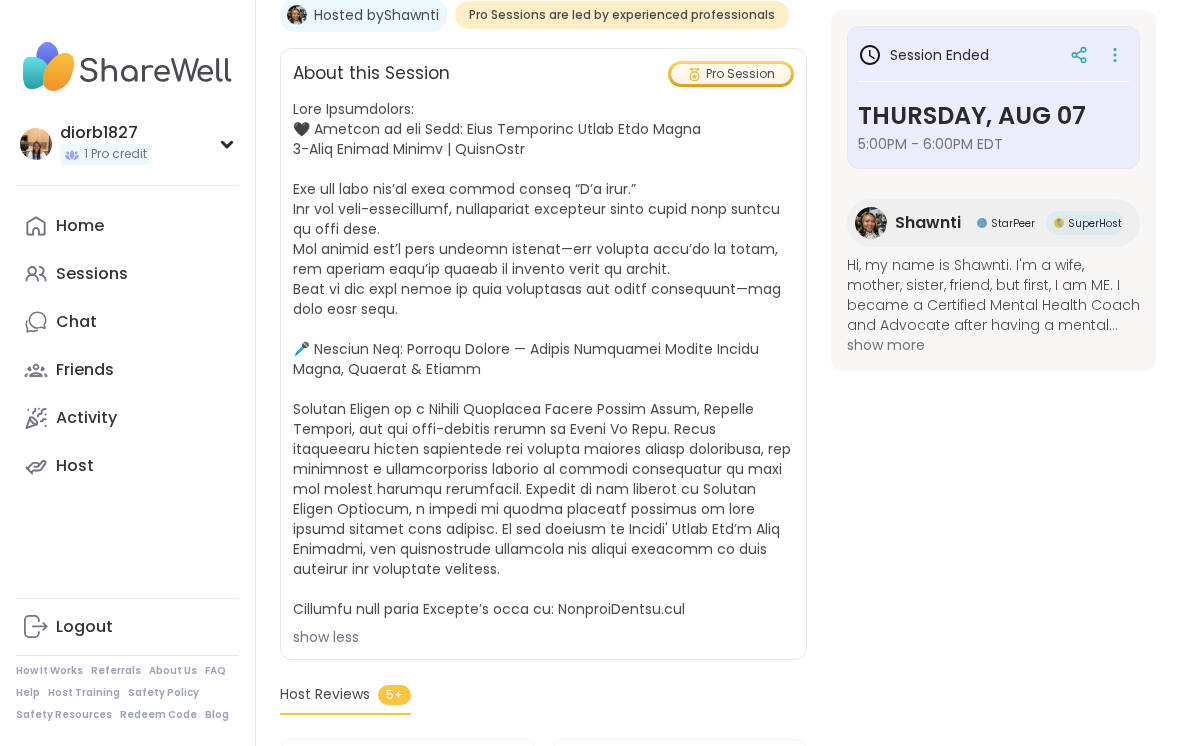 scroll, scrollTop: 372, scrollLeft: 0, axis: vertical 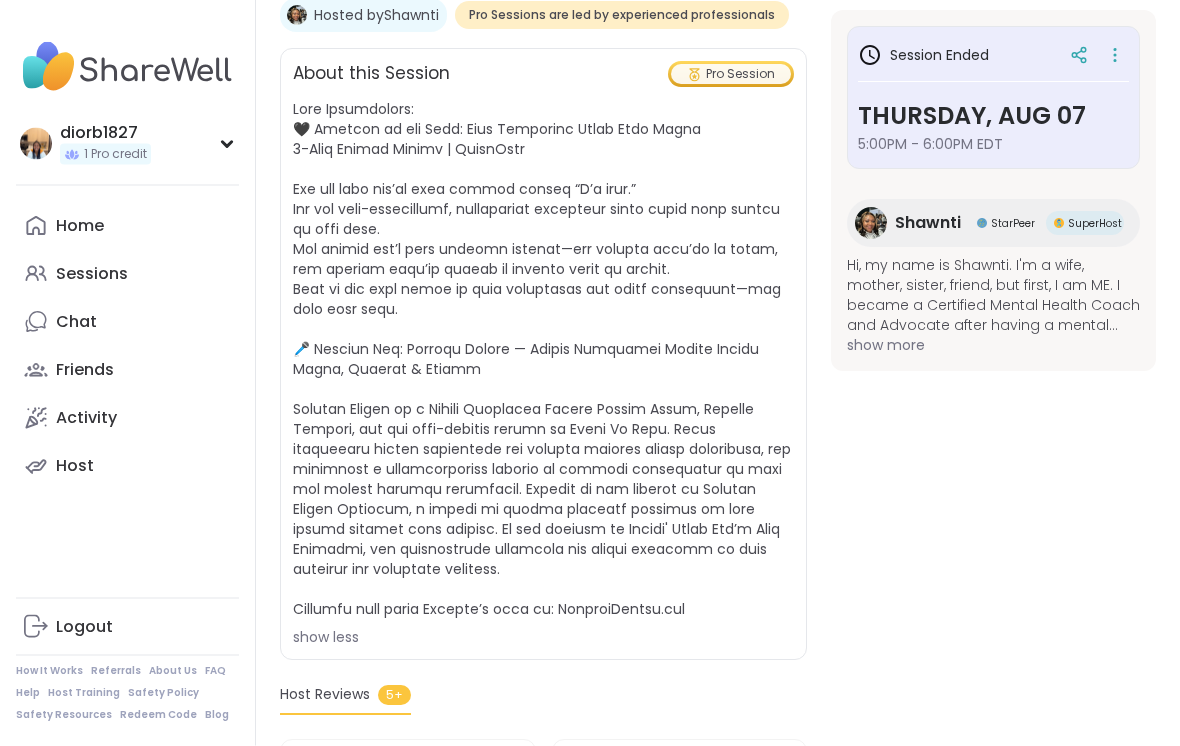 click on "Hi, my name is Shawnti. I'm a wife, mother, sister, friend, but first, I am ME. I became a Certified Mental Health Coach and Advocate after having a mental breakdown in 2018. Since being on my healing journey, I found my purpose which is to help women to not go through what I went through, and if they have, to know they are not alone and there is hope & healing in a safe, non-judgmental space.
Who is Shawnti? I'm a funny, outspoken, confident, laid back, no-nonsense woman. I'm a proud member of the LGBTQIA+ community. I've been with my wife for 15 years (married 8years). I have three adult children. I live in the suburbs of Houston, TX. I'm pretty much an open book as I use my personal story to help others." at bounding box center [993, 295] 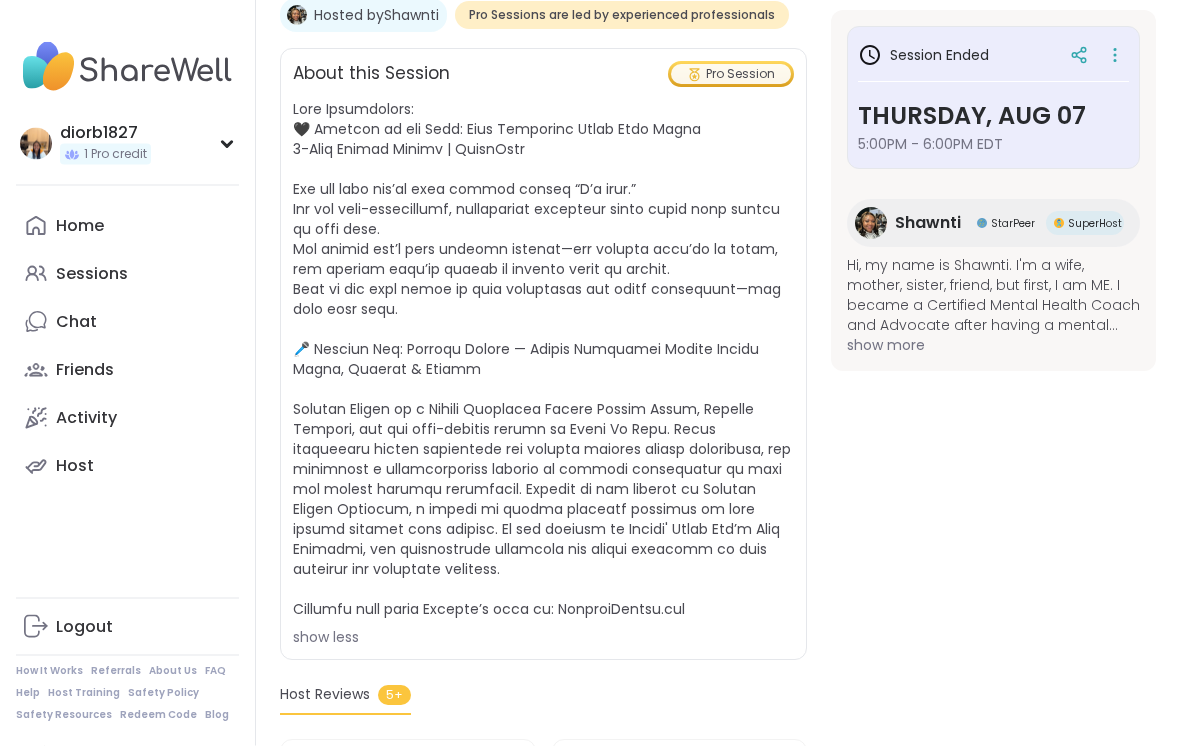 click at bounding box center (871, 223) 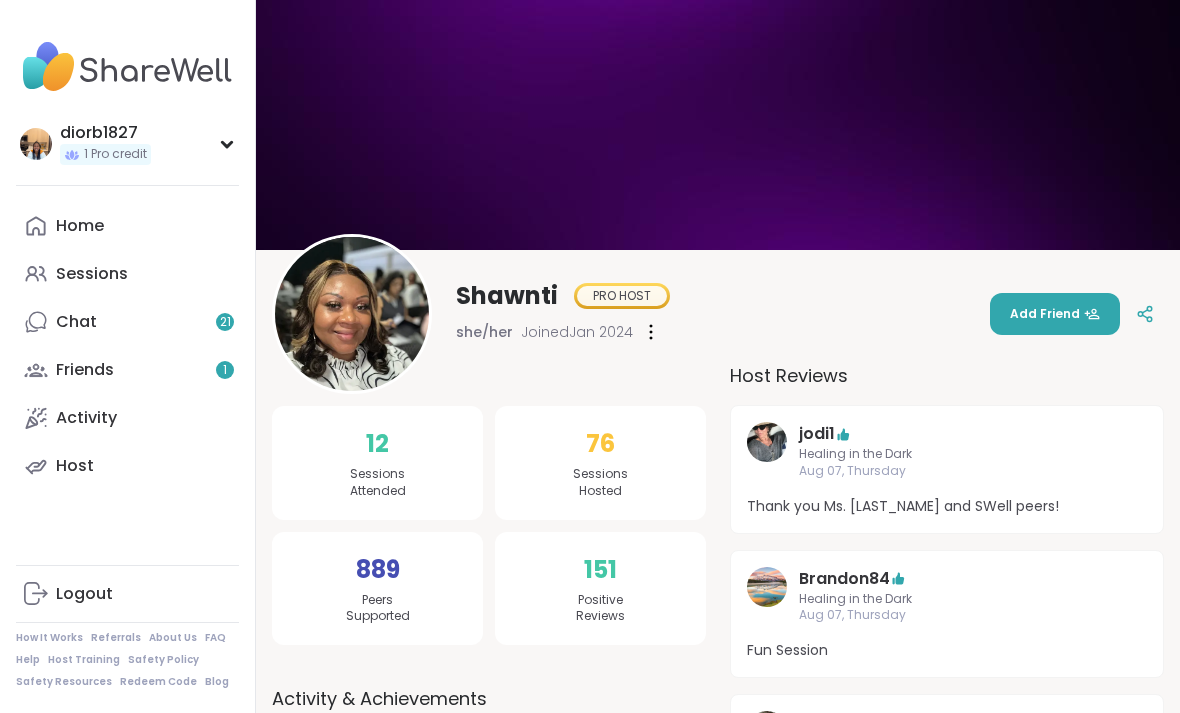 scroll, scrollTop: 0, scrollLeft: 0, axis: both 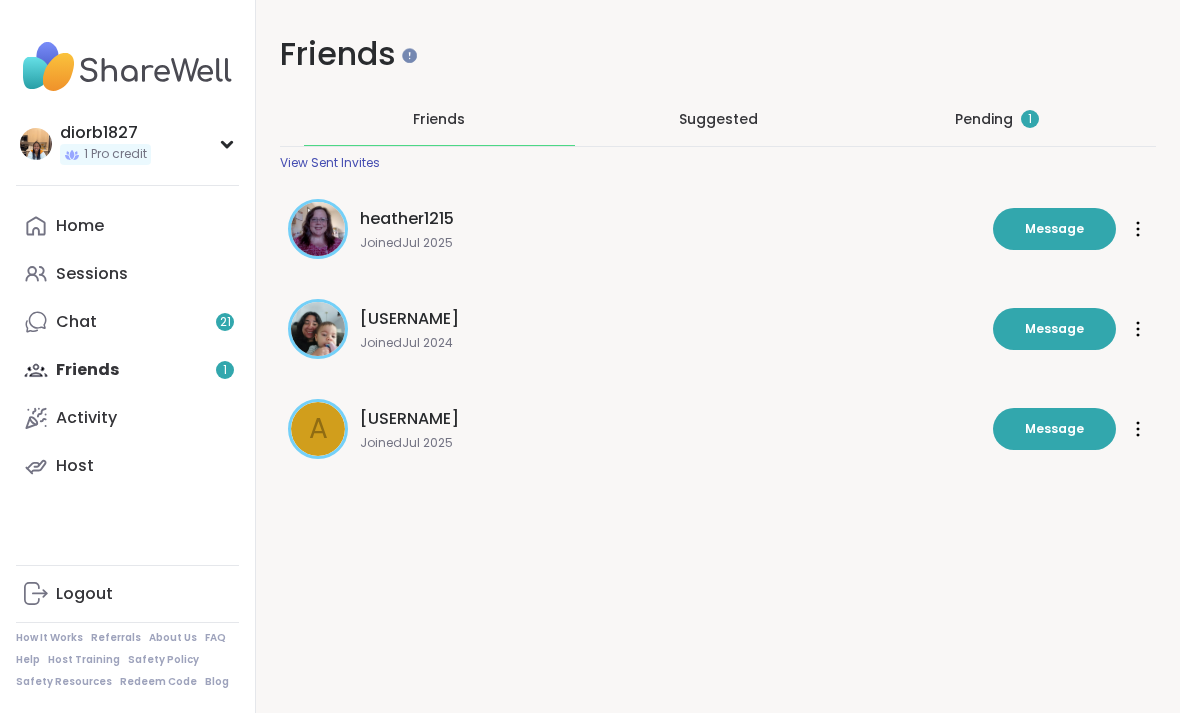 click on "Pending   1" at bounding box center (997, 119) 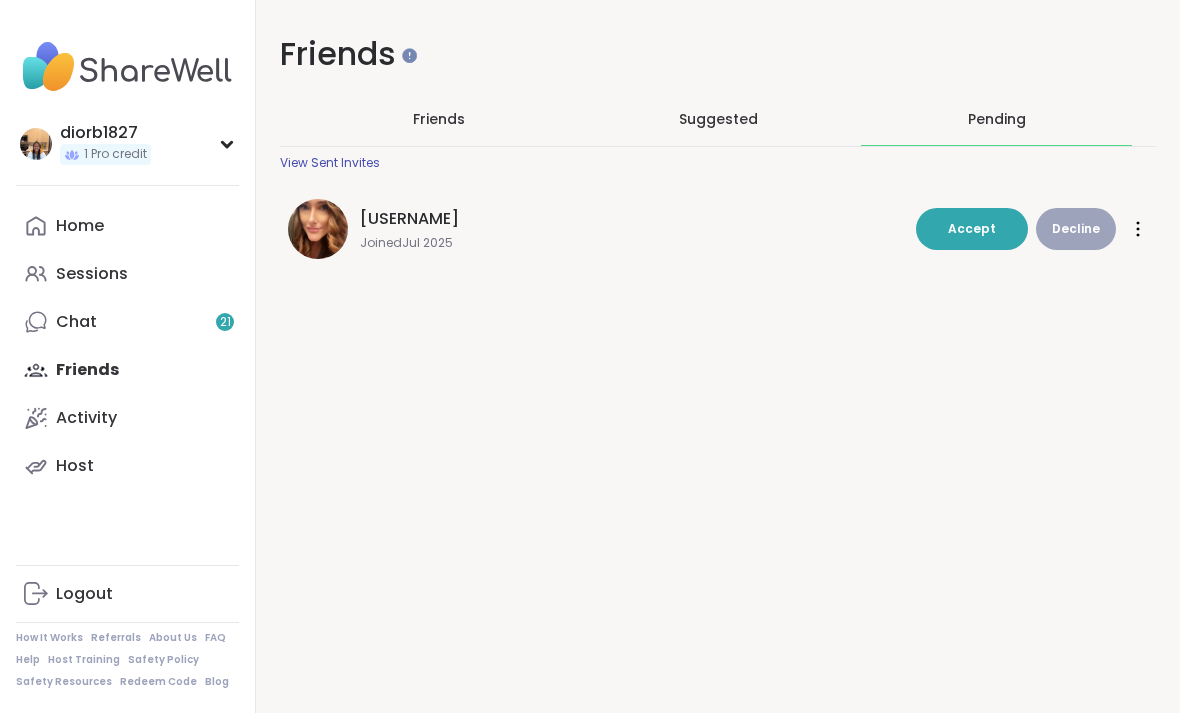 click on "Accept" at bounding box center [972, 228] 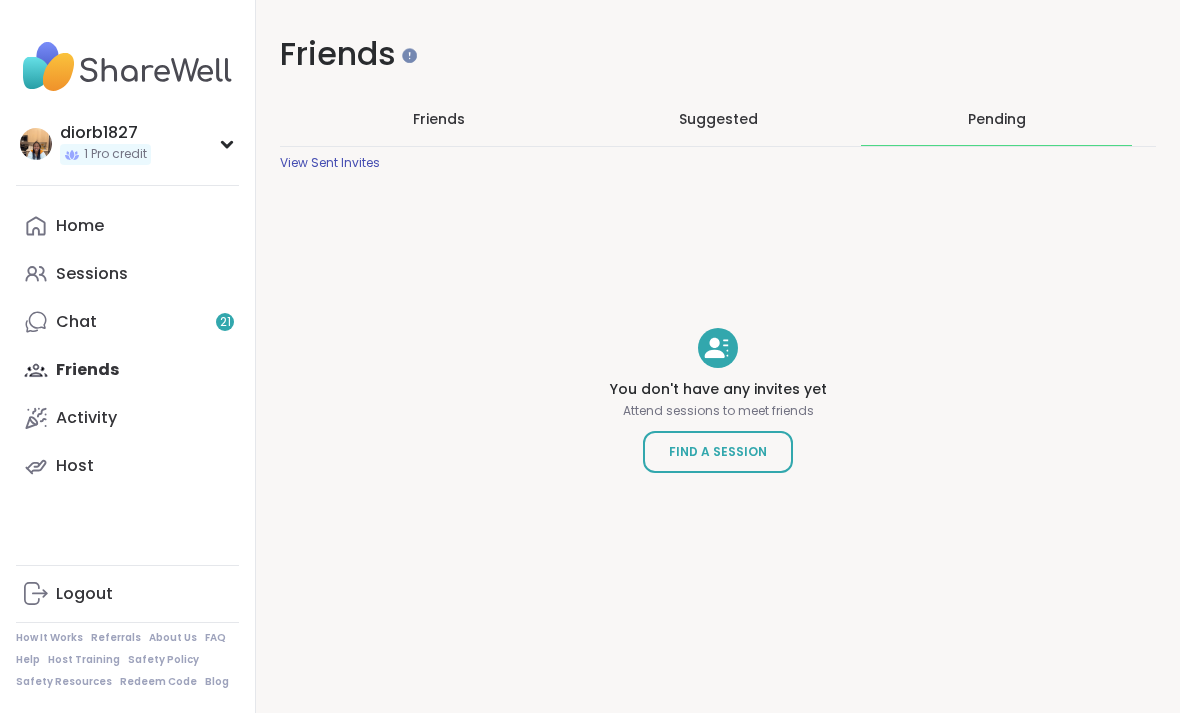 click on "Chat 21" at bounding box center [127, 322] 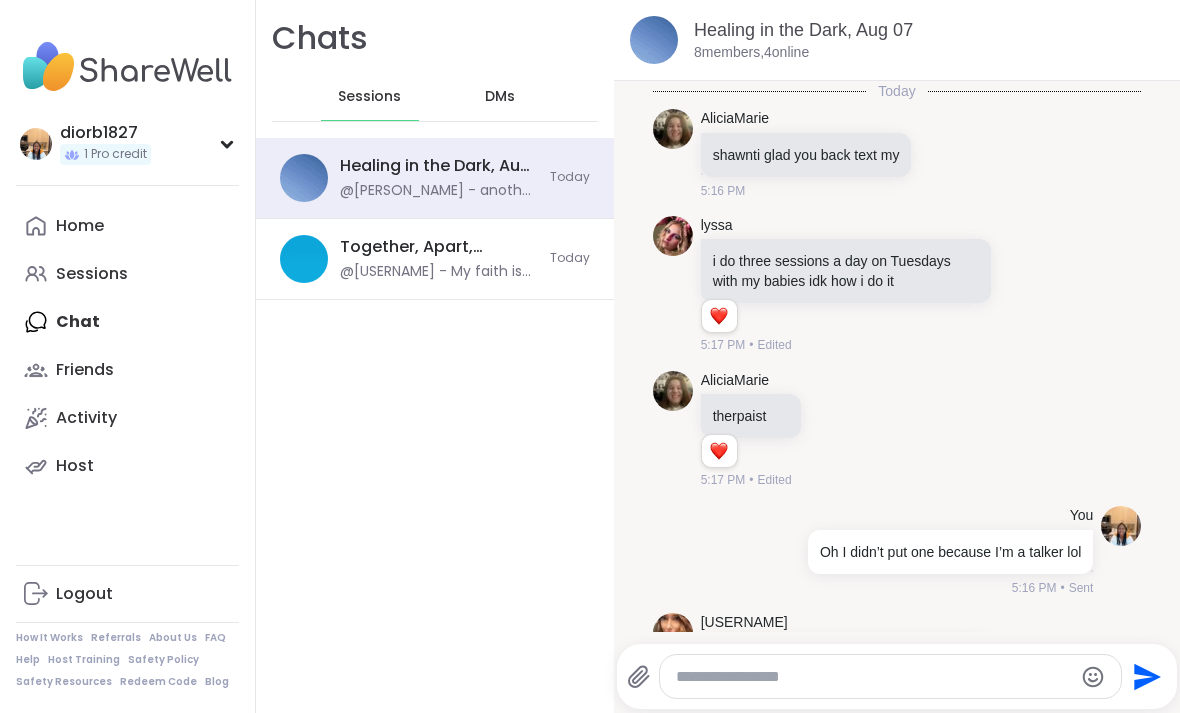 scroll, scrollTop: 2917, scrollLeft: 0, axis: vertical 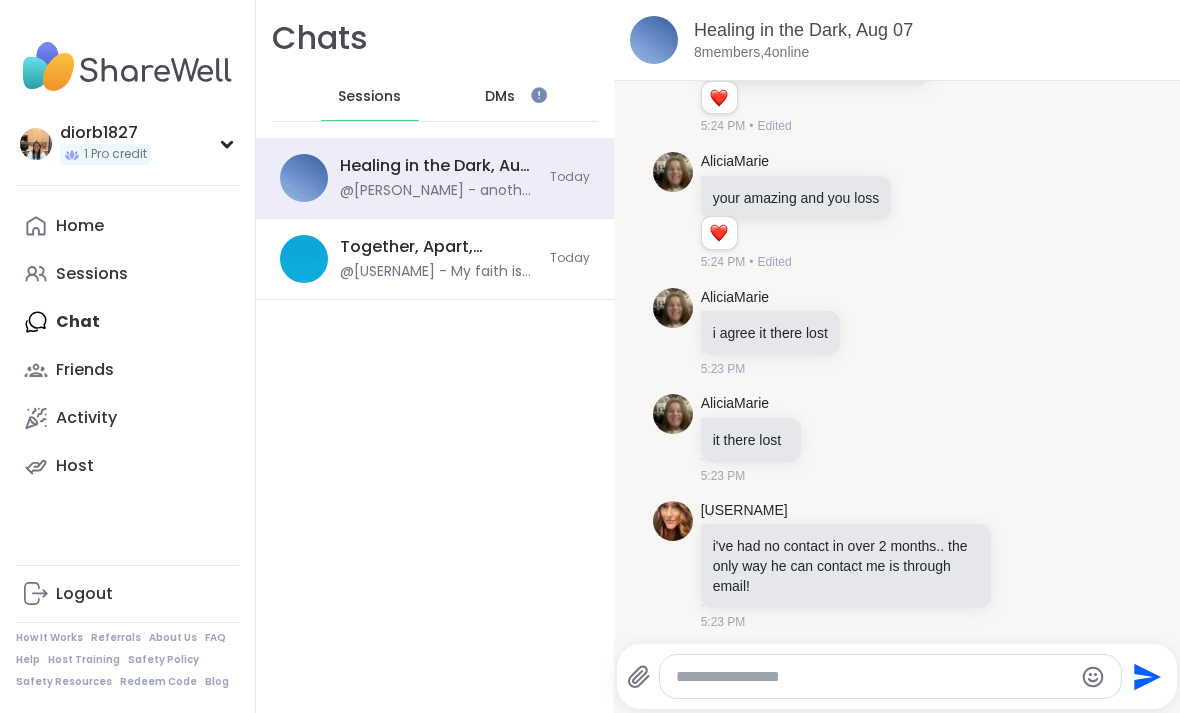 click on "DMs" at bounding box center [501, 97] 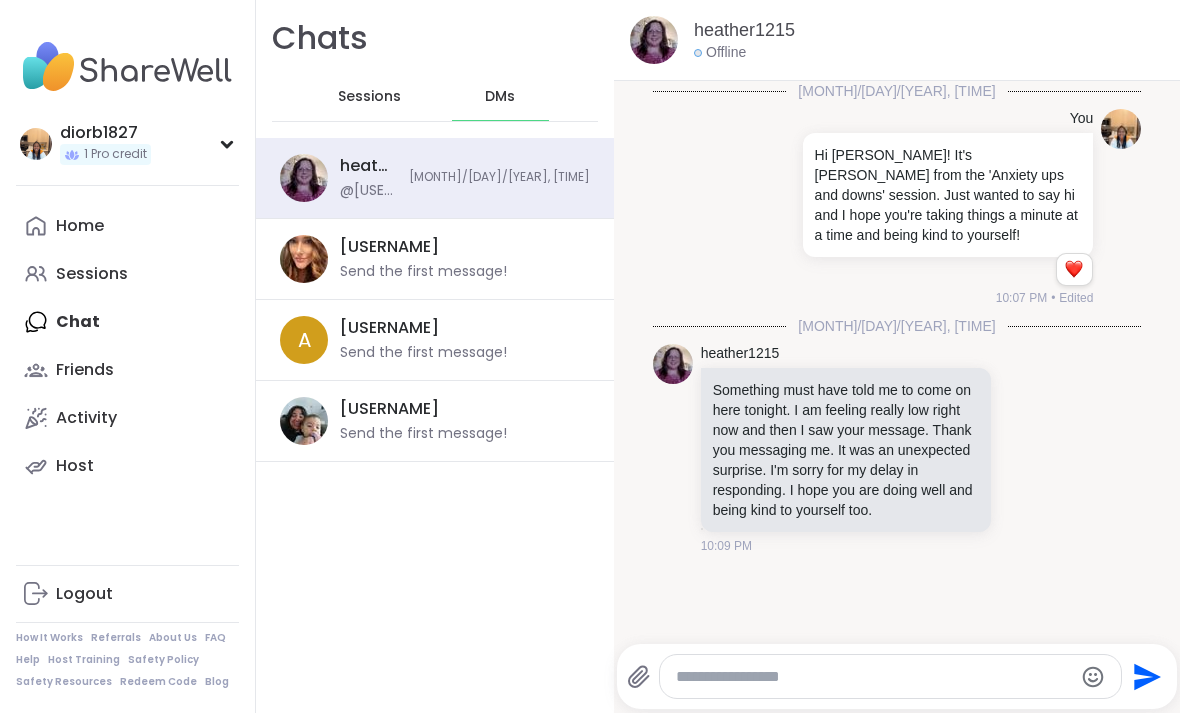 click on "Sessions" at bounding box center [370, 97] 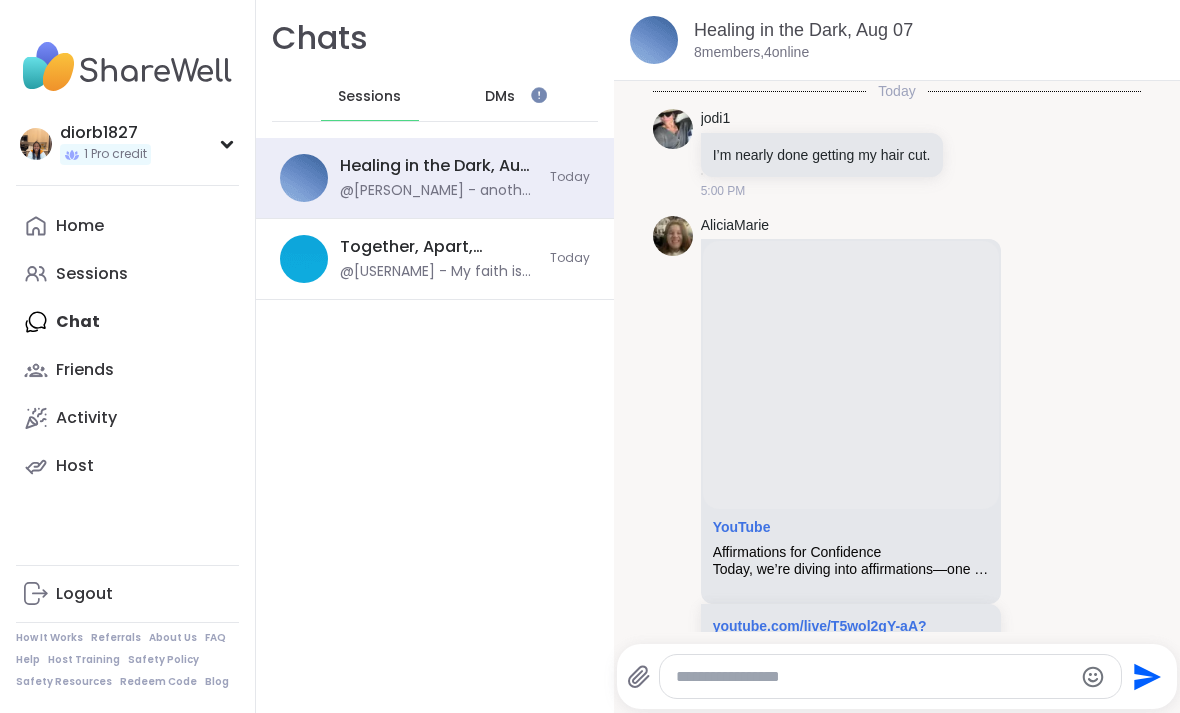 scroll, scrollTop: 16502, scrollLeft: 0, axis: vertical 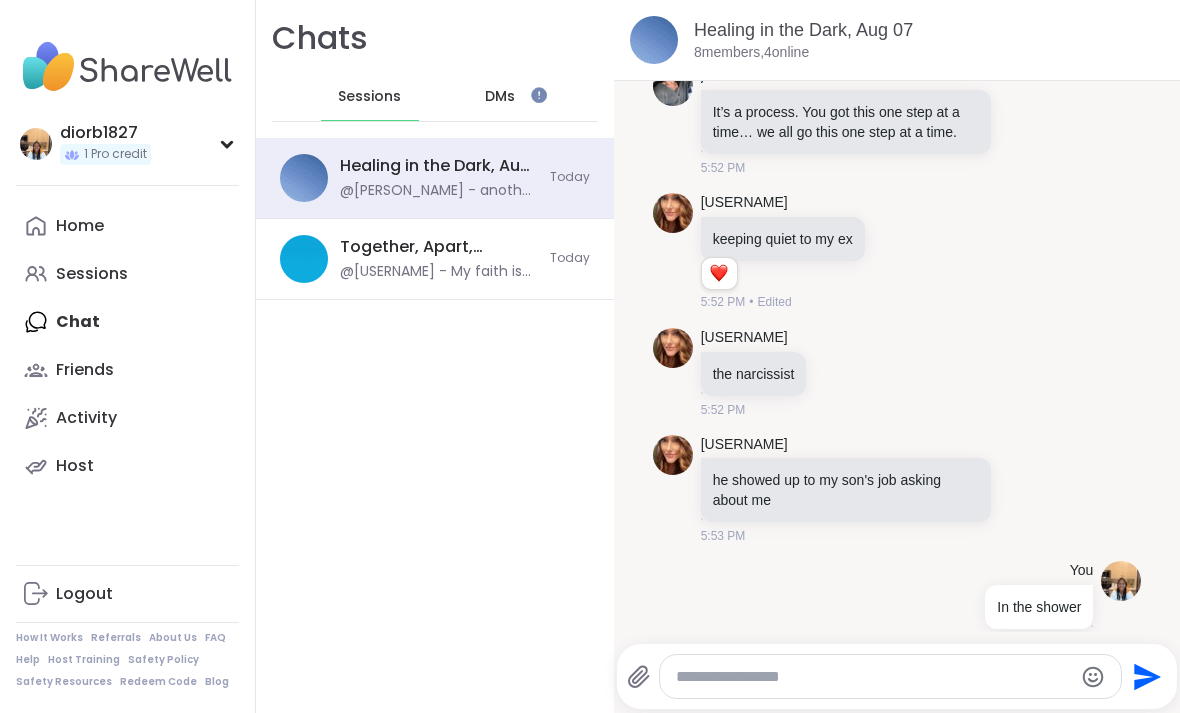 click at bounding box center (304, 178) 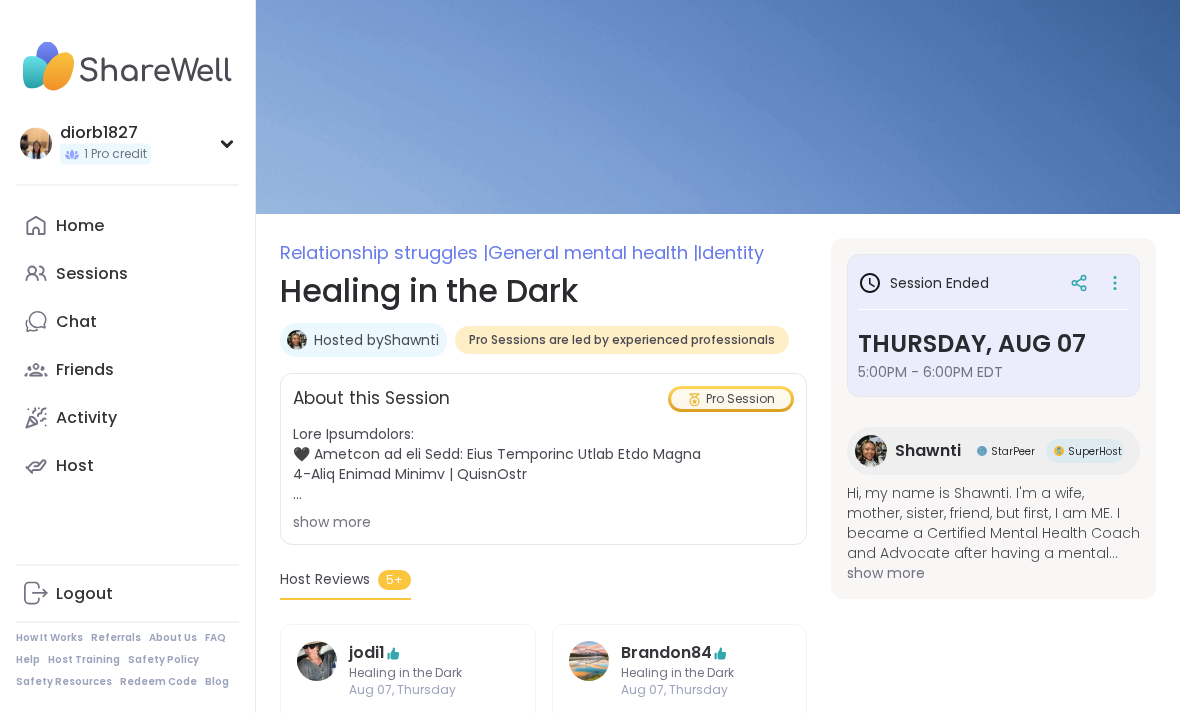 scroll, scrollTop: 0, scrollLeft: 0, axis: both 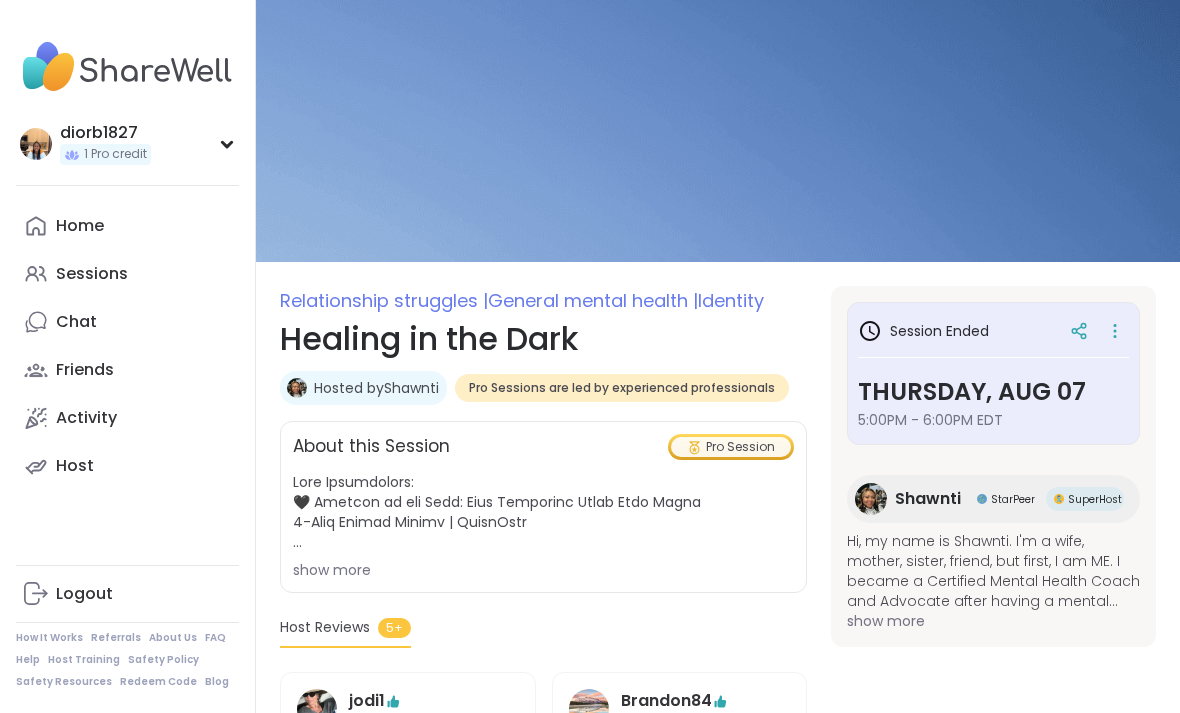 click at bounding box center (127, 67) 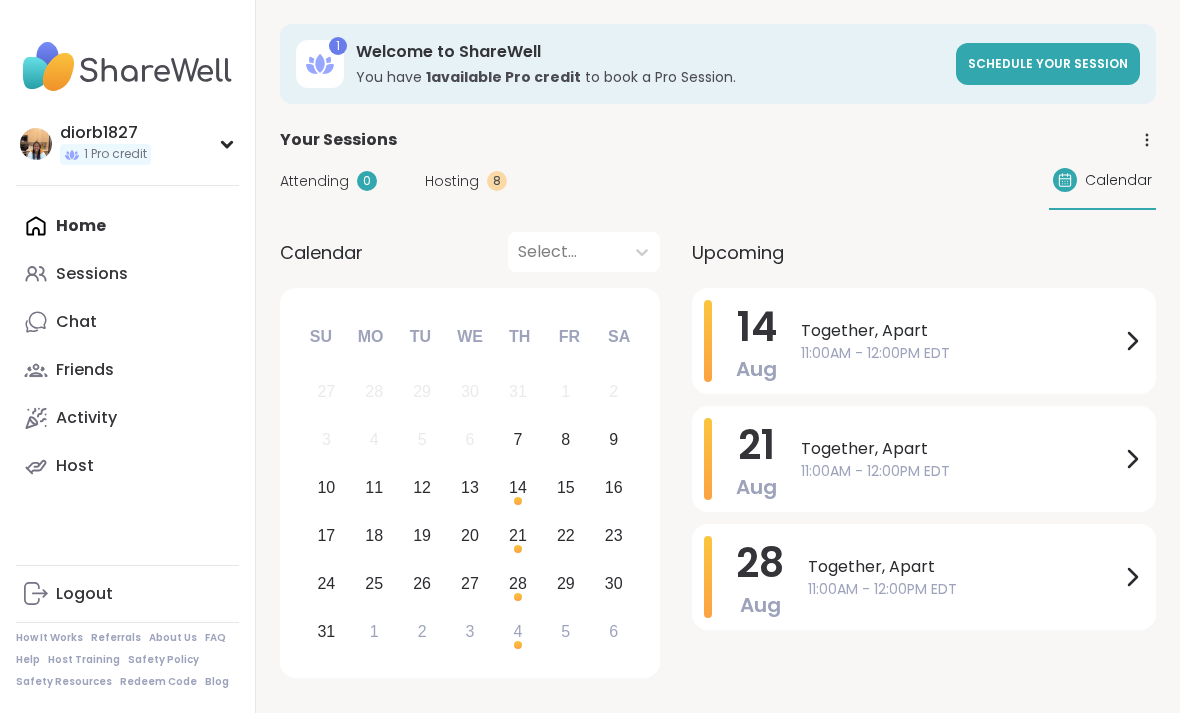 click on "Your Sessions" at bounding box center (718, 140) 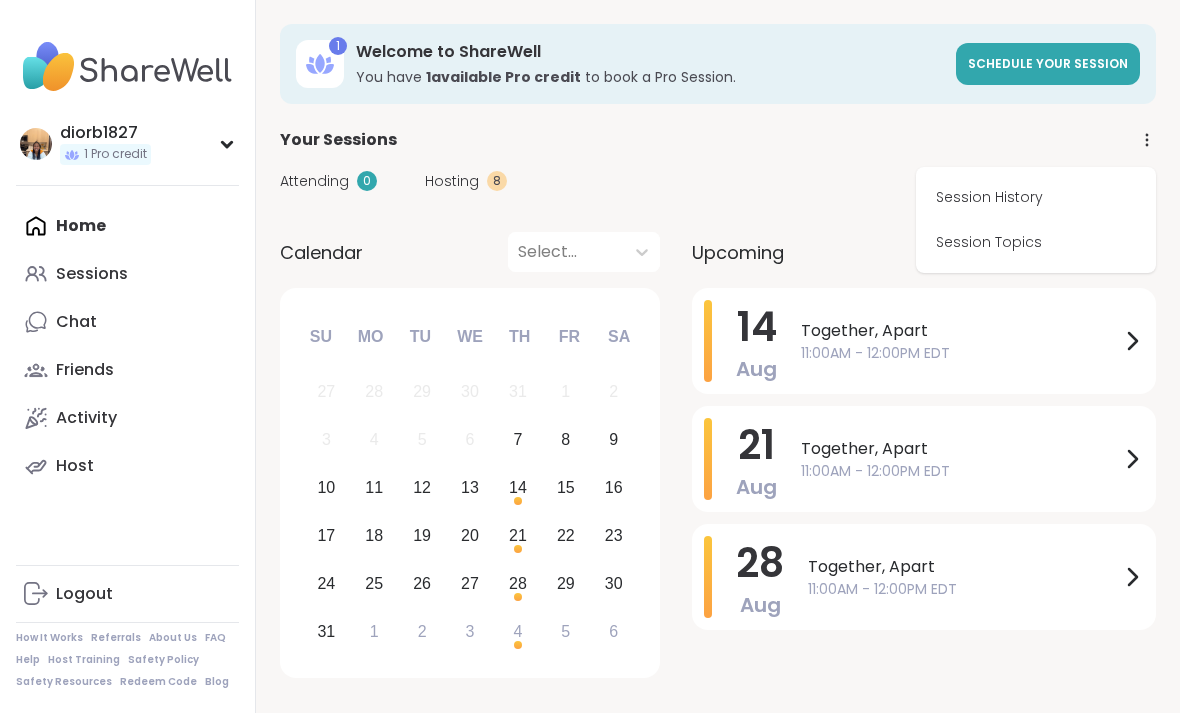 click on "Session History" at bounding box center (1036, 197) 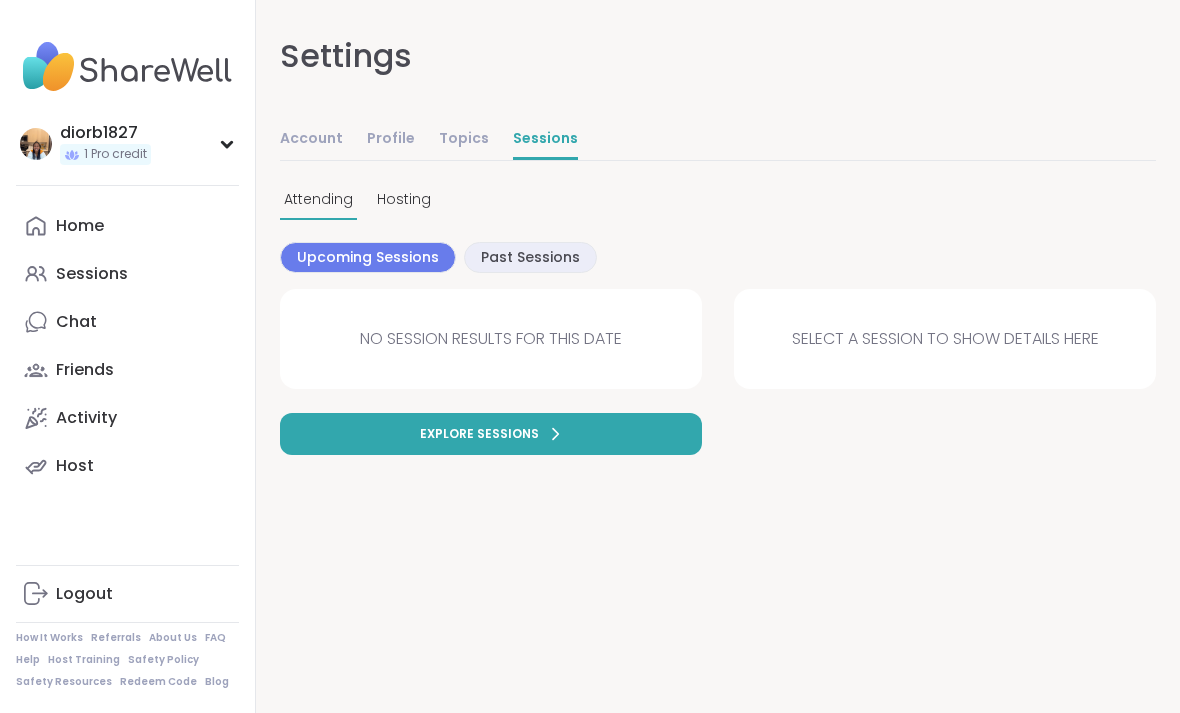 click on "Past Sessions" at bounding box center [530, 257] 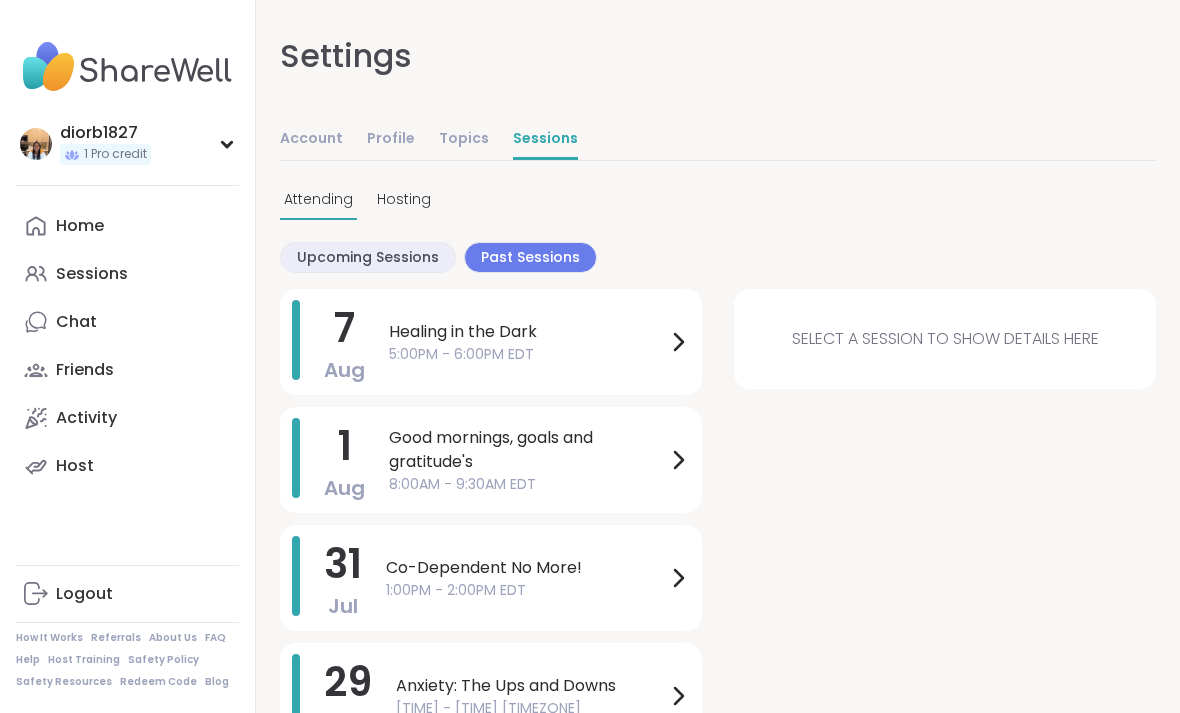 click on "Healing in the Dark" at bounding box center (527, 332) 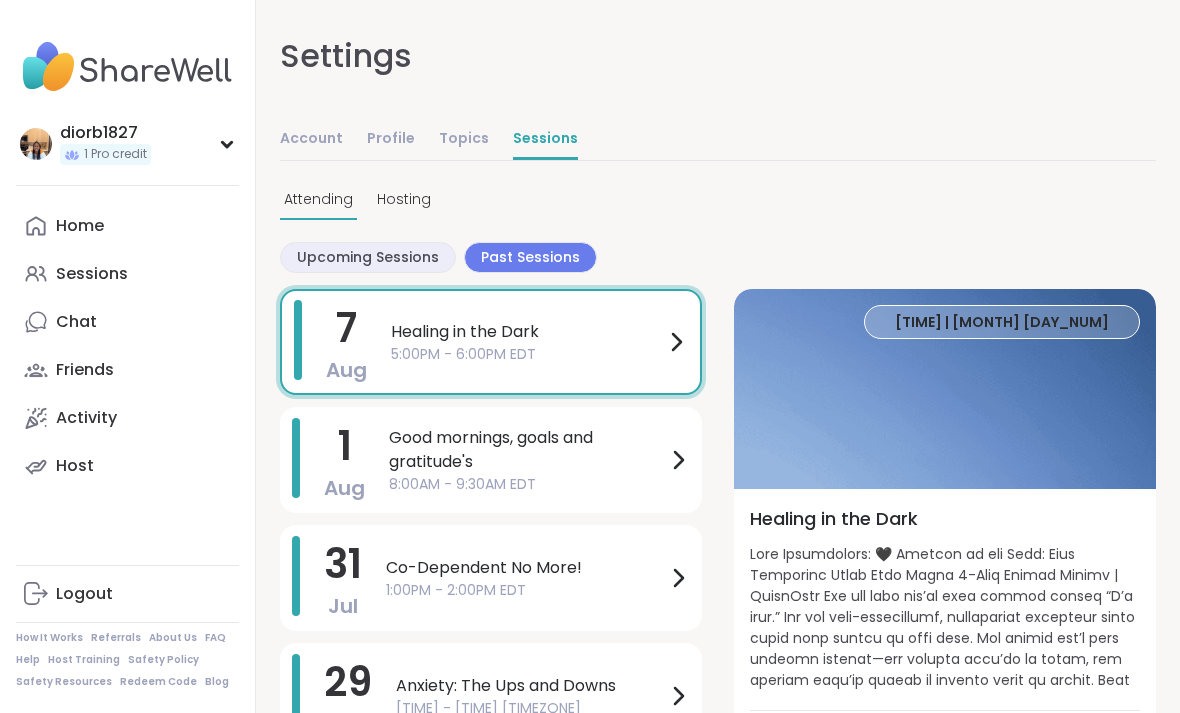 scroll, scrollTop: 26, scrollLeft: 0, axis: vertical 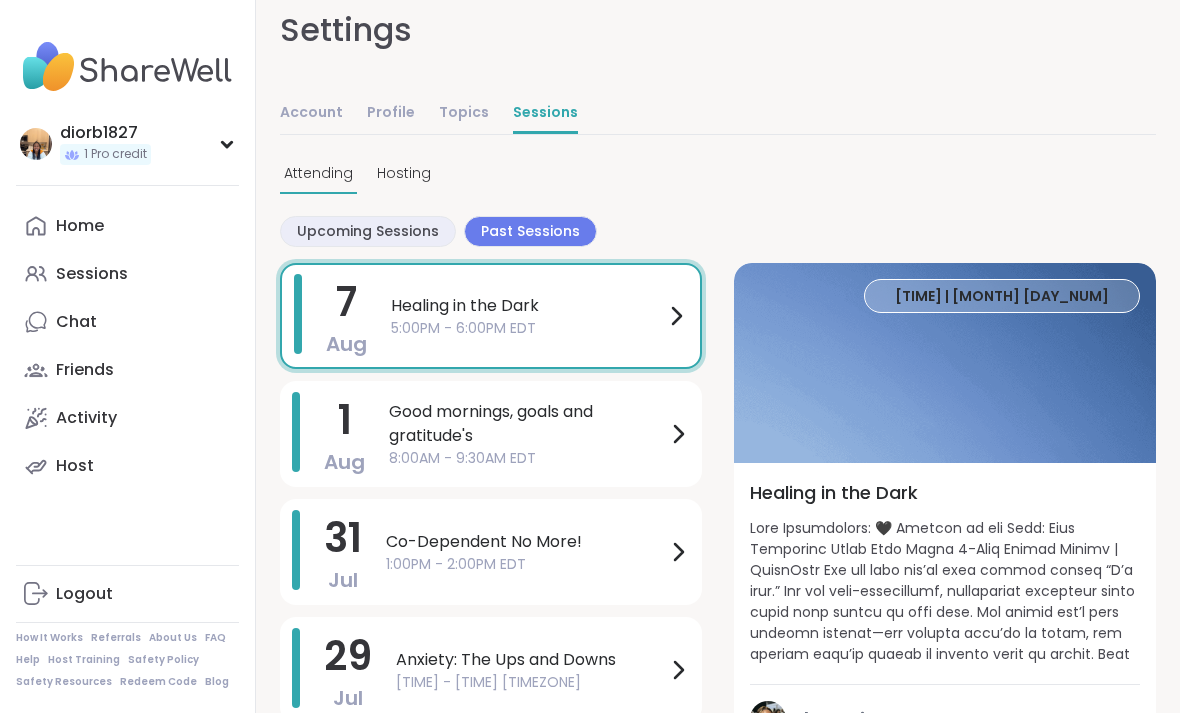 click at bounding box center [945, 593] 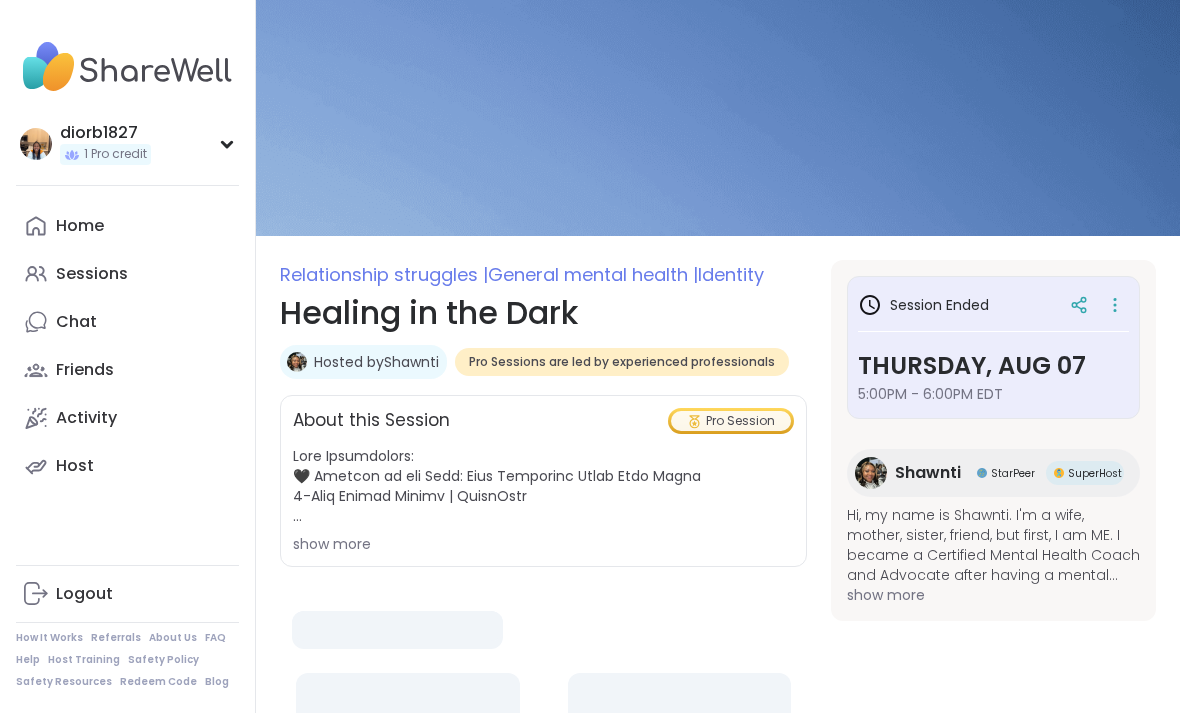 scroll, scrollTop: 0, scrollLeft: 0, axis: both 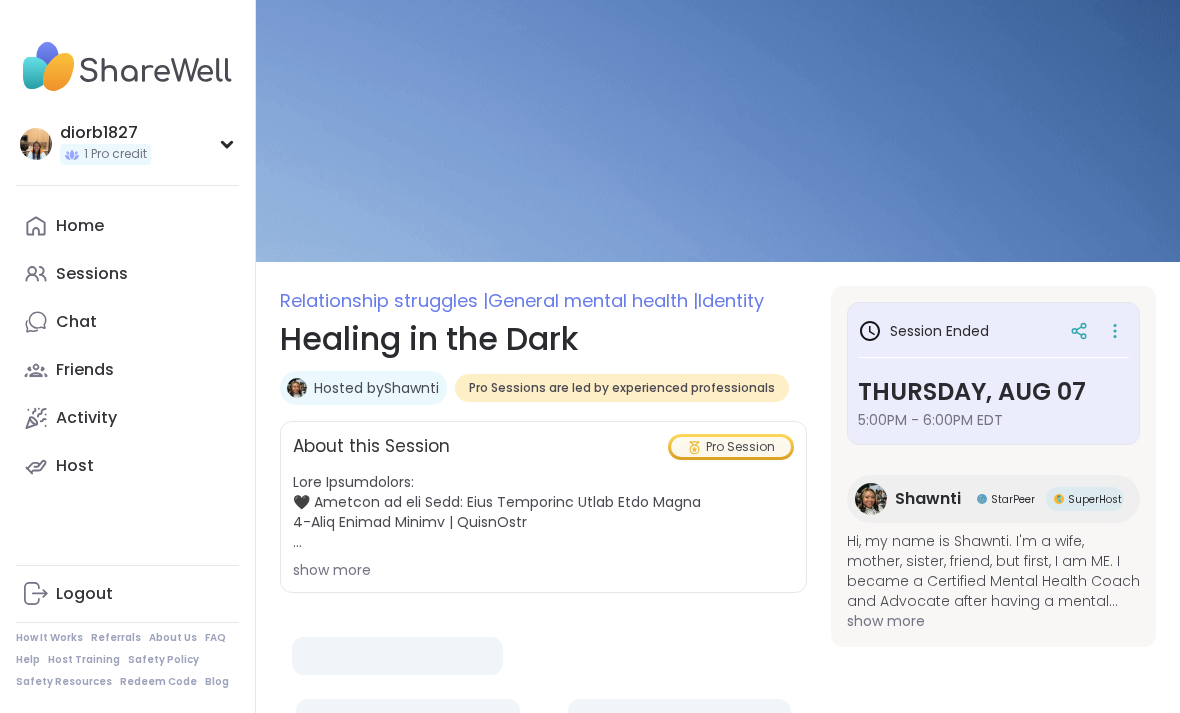 click on "Relationship struggles   |  General mental health   |  Identity   Healing in the Dark Hosted by  Shawnti Pro Sessions are led by experienced professionals About this Session Pro Session show more Session Ended Thursday, Aug 07 5:00PM - 6:00PM EDT Shawnti StarPeer SuperHost Hi, my name is Shawnti. I'm a wife, mother, sister, friend, but first, I am ME. I became a Certified Mental Health Coach and Advocate after having a mental breakdown in 2018. Since being on my healing journey, I found my purpose which is to help women to not go through what I went through, and if they have, to know they are not alone and there is hope & healing in a safe, non-judgmental space.
Who is Shawnti? I'm a funny, outspoken, confident, laid back, no-nonsense woman. I'm a proud member of the LGBTQIA+ community. I've been with my wife for 15 years (married 8years). I have three adult children. I live in the suburbs of Houston, TX. I'm pretty much an open book as I use my personal story to help others. Thursday, Aug 07 8  Attending" at bounding box center (718, 668) 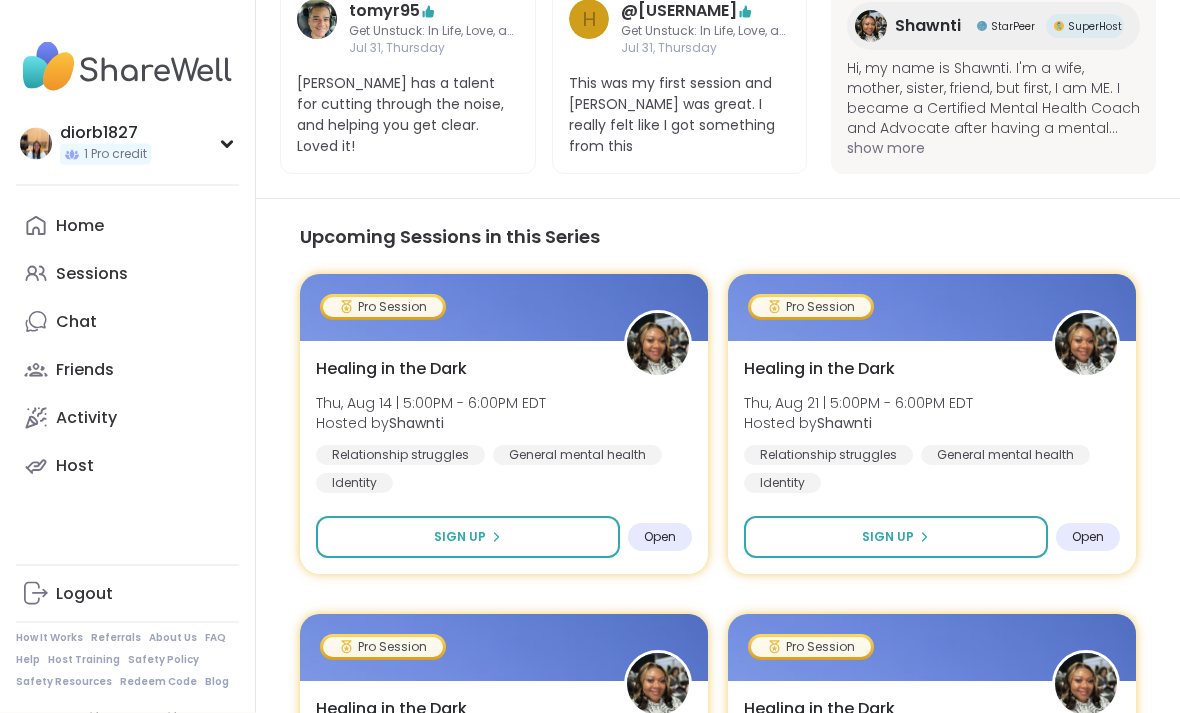 scroll, scrollTop: 1127, scrollLeft: 0, axis: vertical 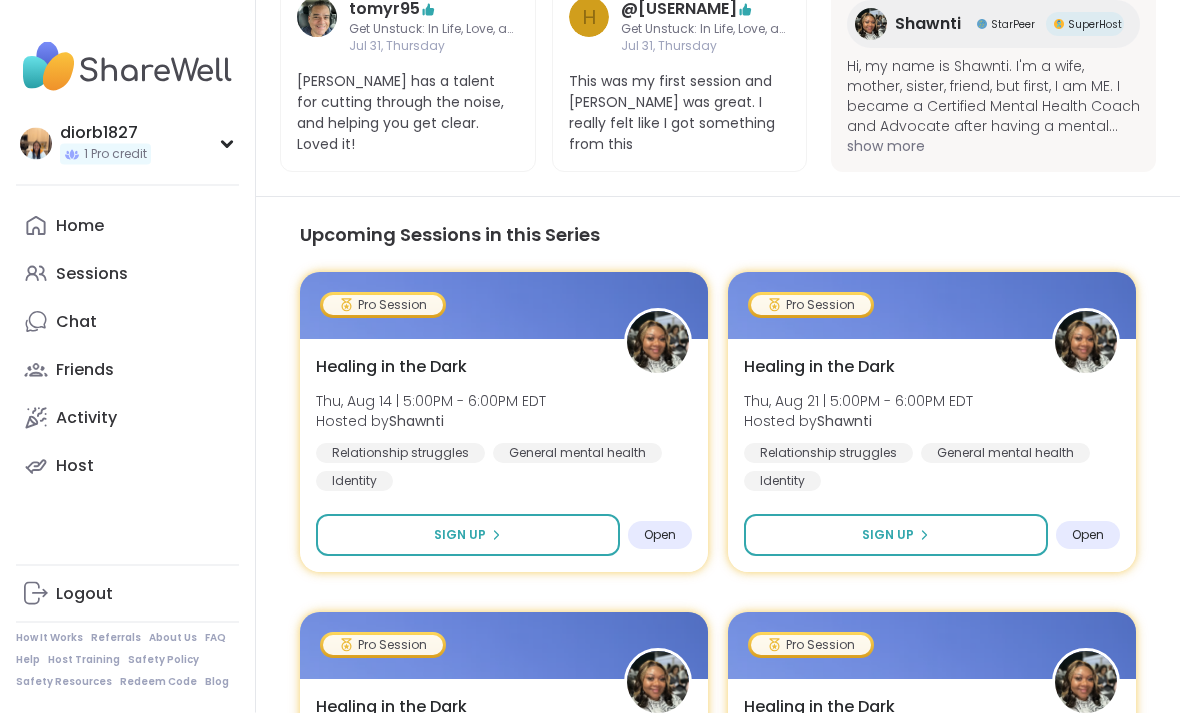 click on "Friends" at bounding box center [127, 370] 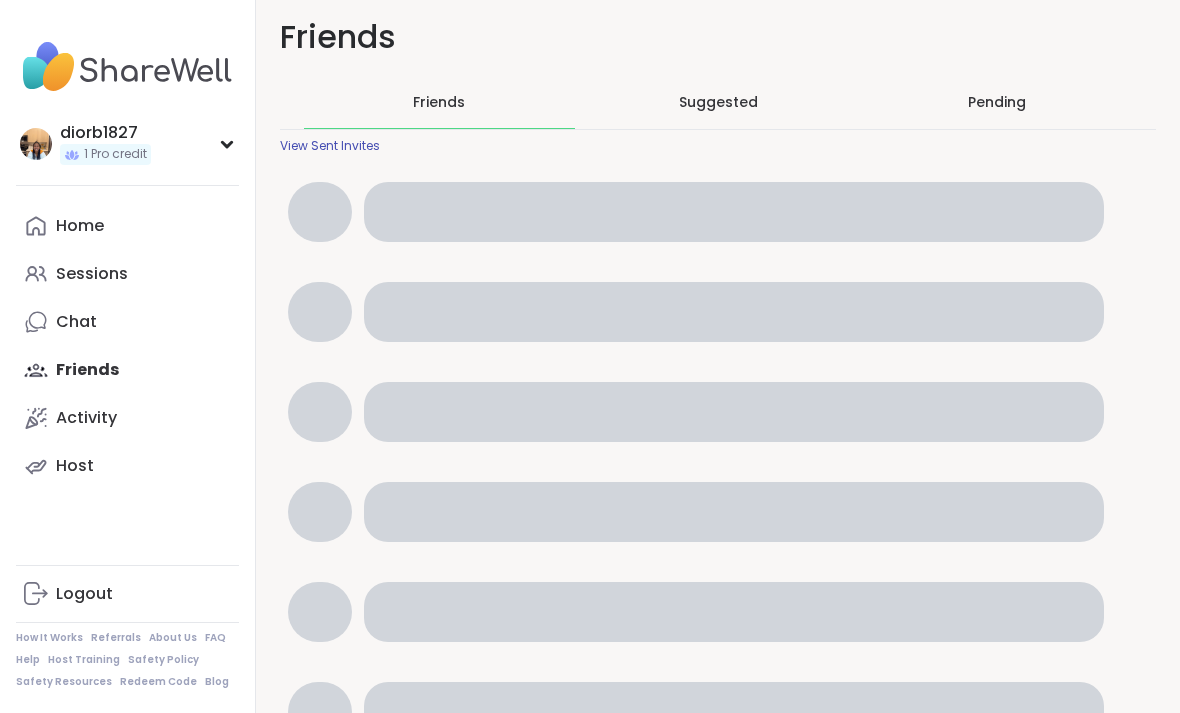 scroll, scrollTop: 0, scrollLeft: 0, axis: both 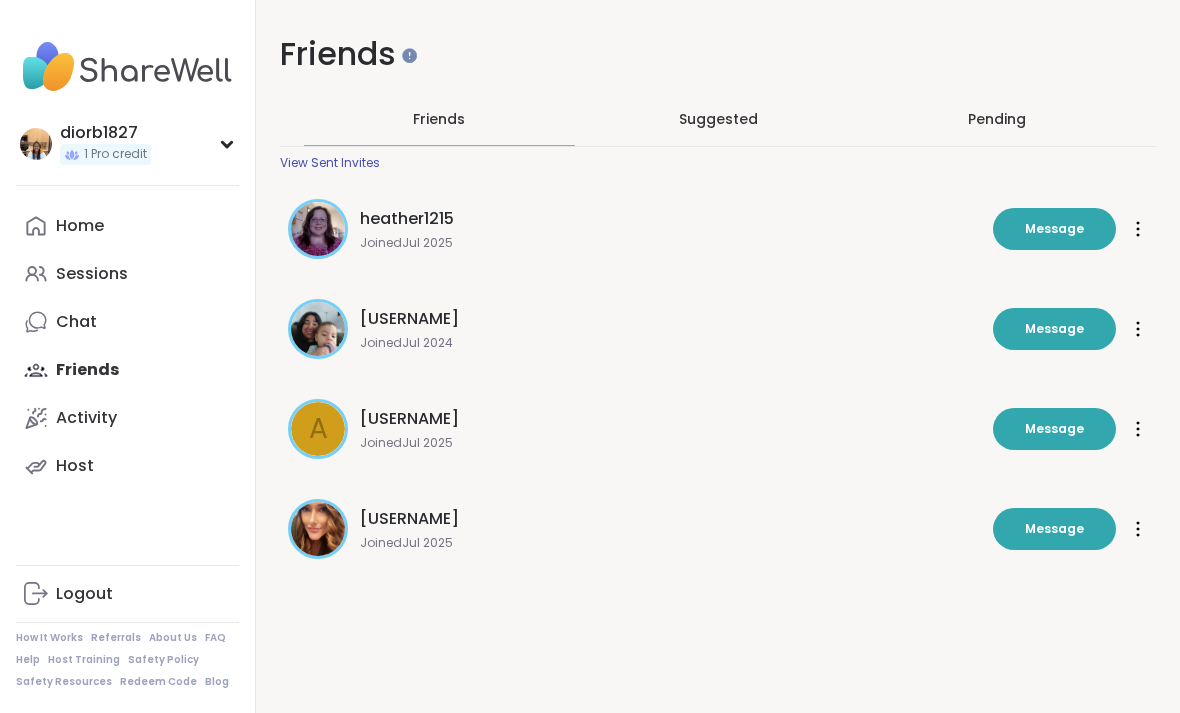 click on "Activity" at bounding box center (127, 418) 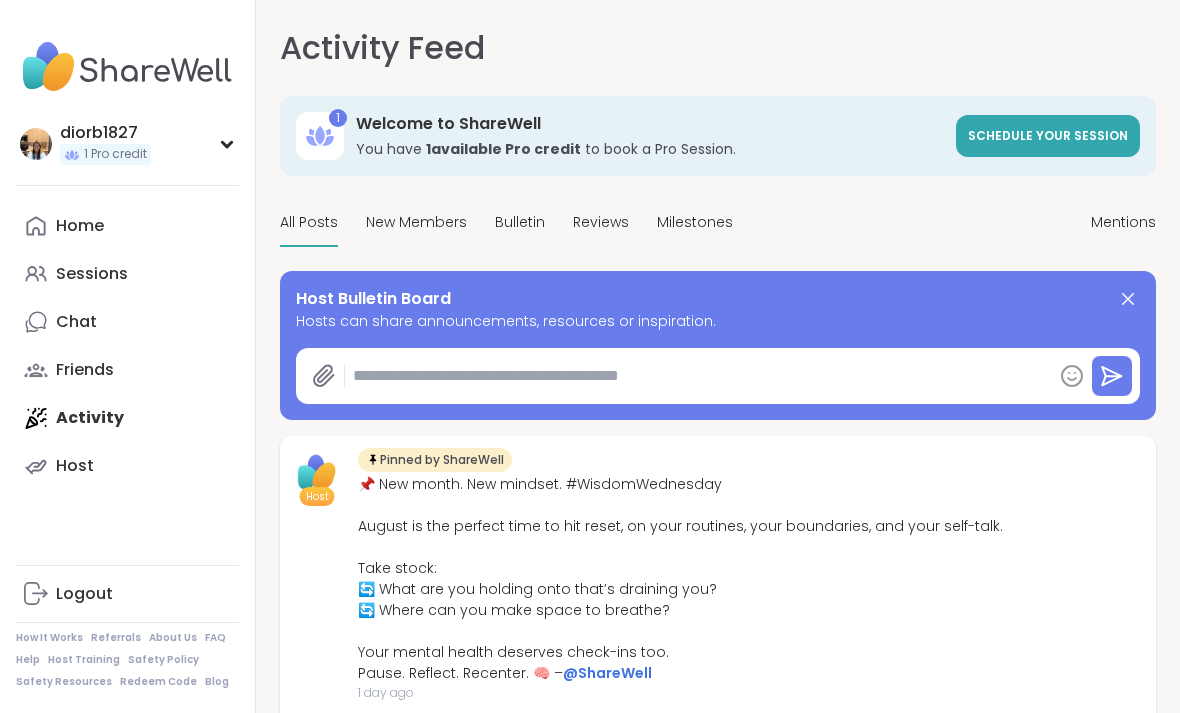 click on "Mentions" at bounding box center [1123, 222] 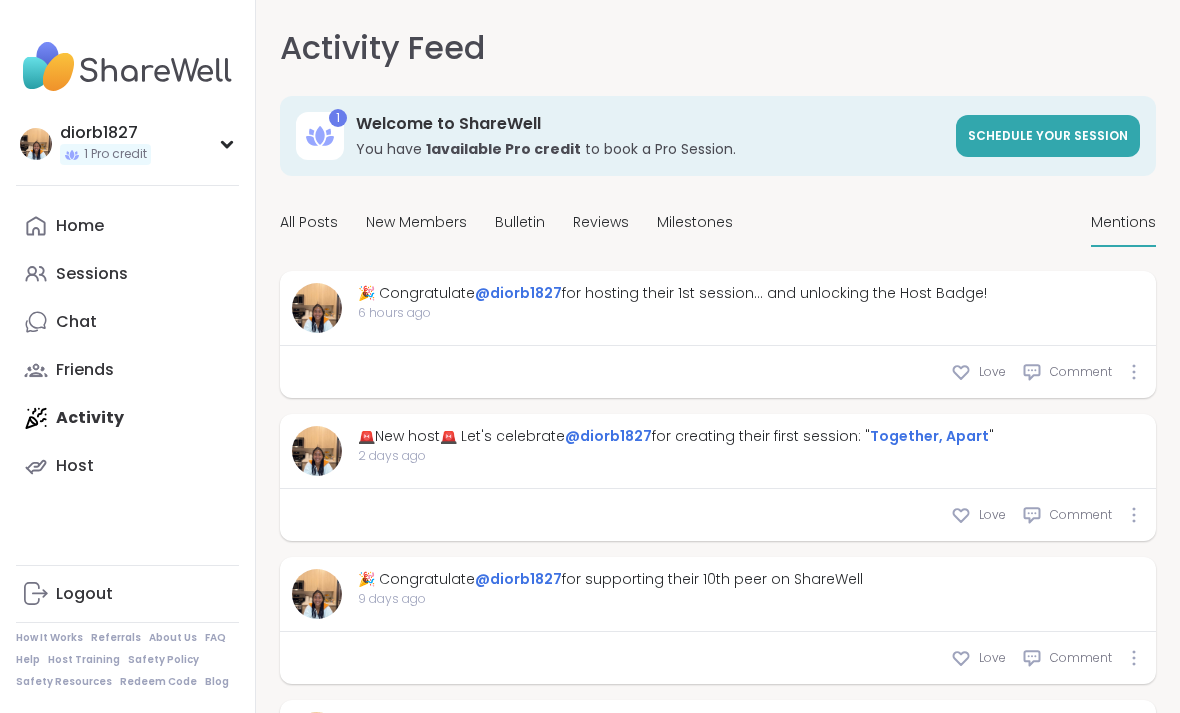 click on "Reviews" at bounding box center (601, 222) 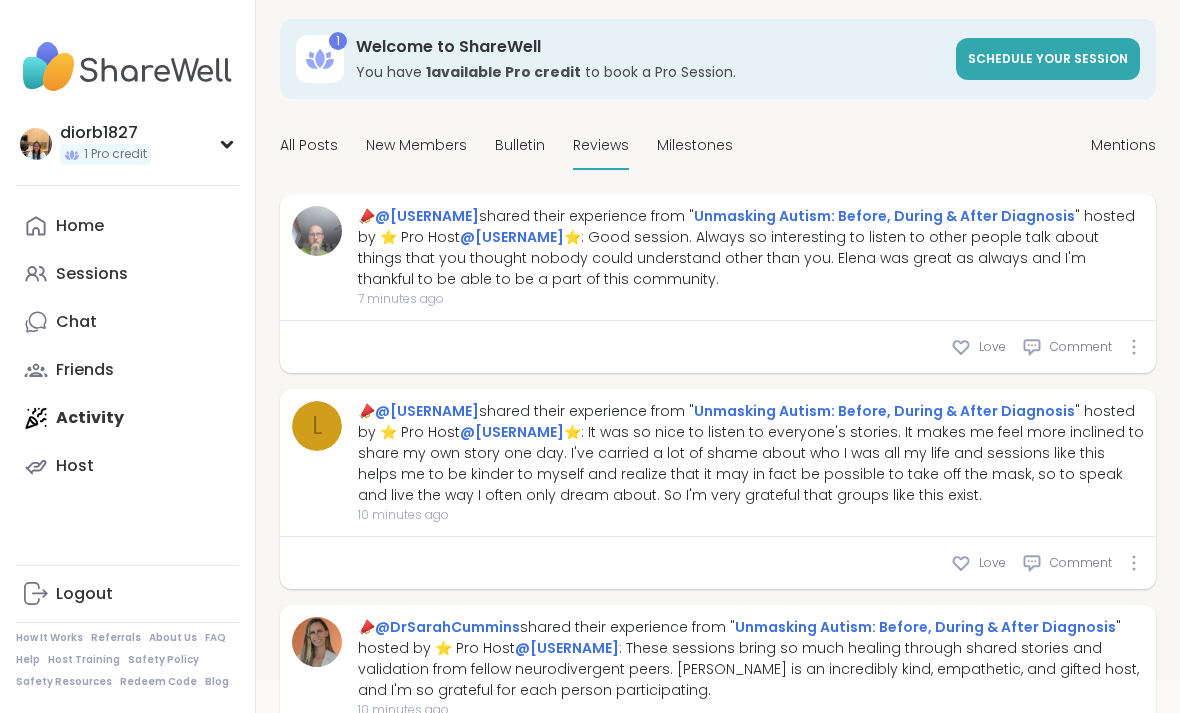 scroll, scrollTop: 0, scrollLeft: 0, axis: both 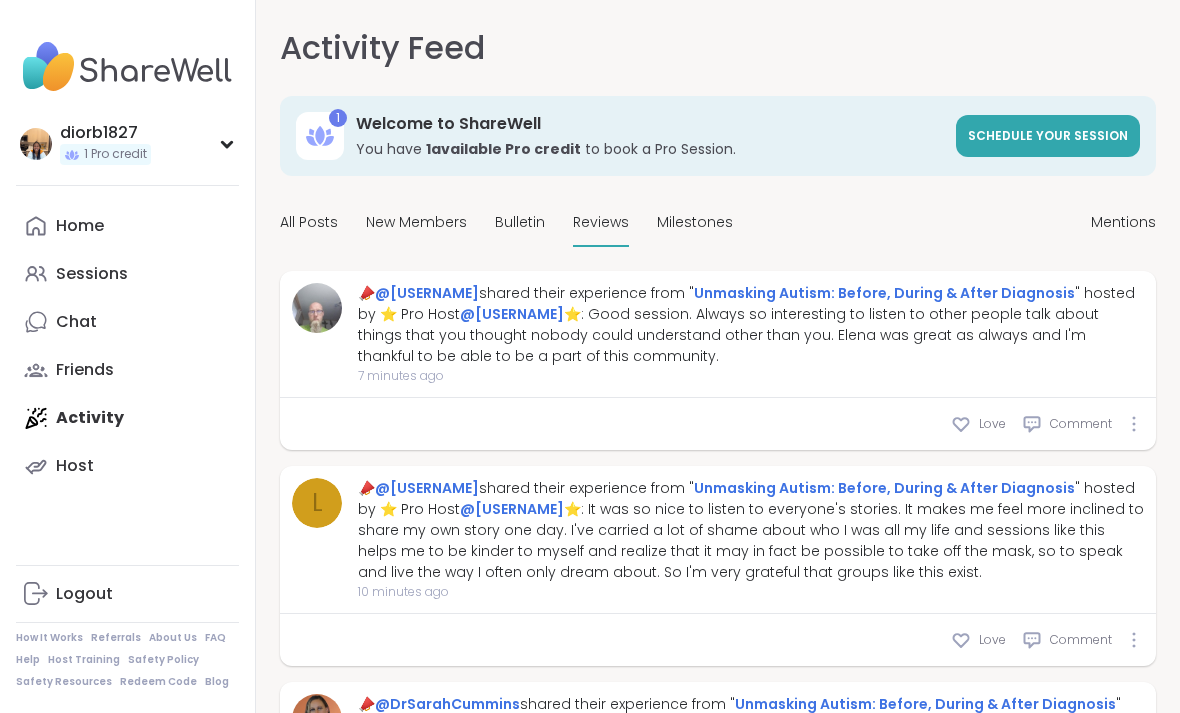 click on "Milestones" at bounding box center [695, 222] 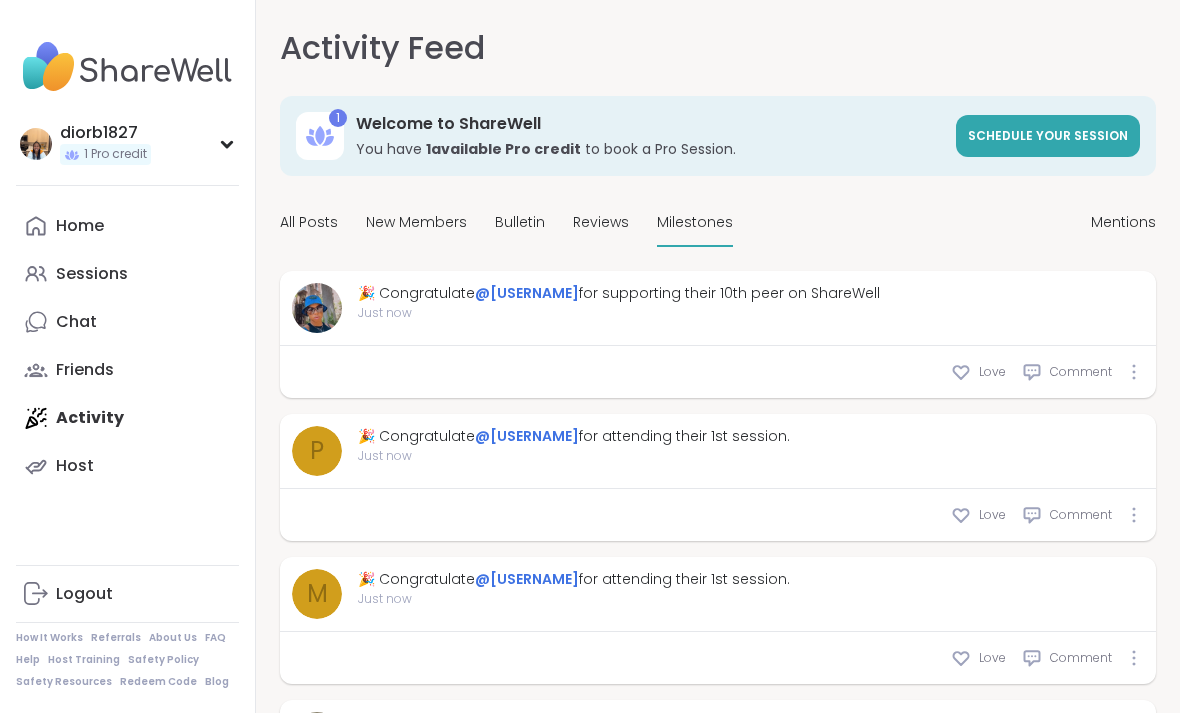 click on "All Posts" at bounding box center (309, 223) 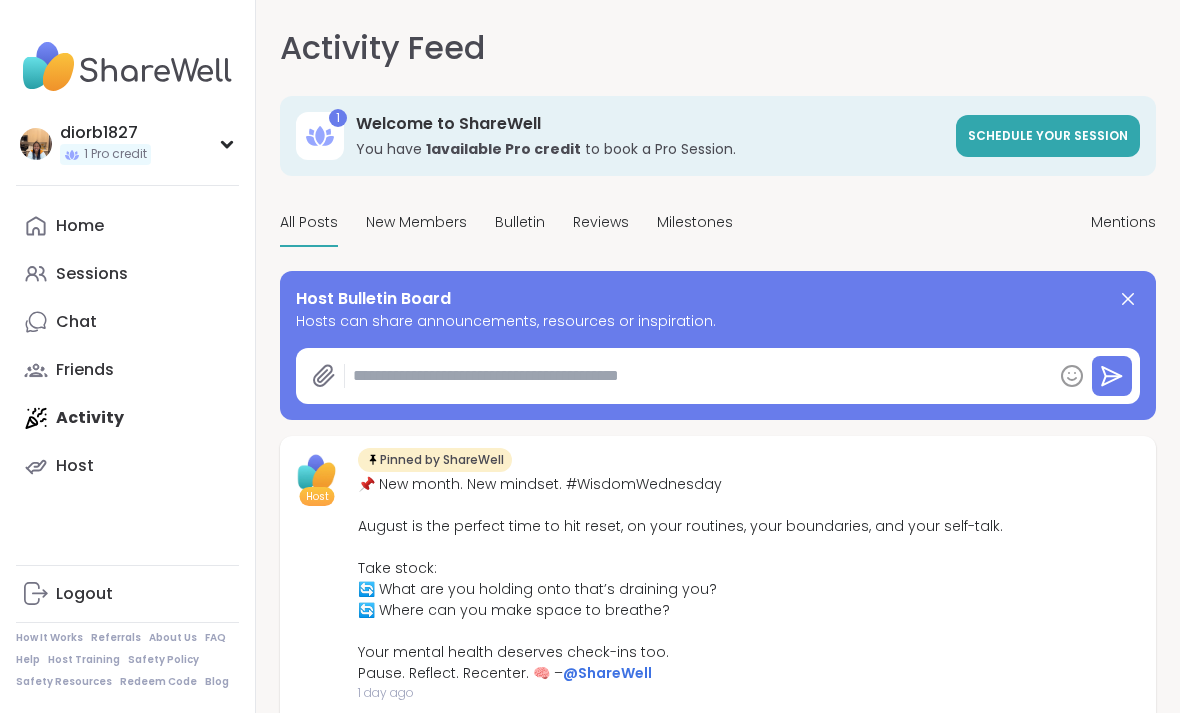 click on "diorb1827 1 Pro credit" at bounding box center (127, 143) 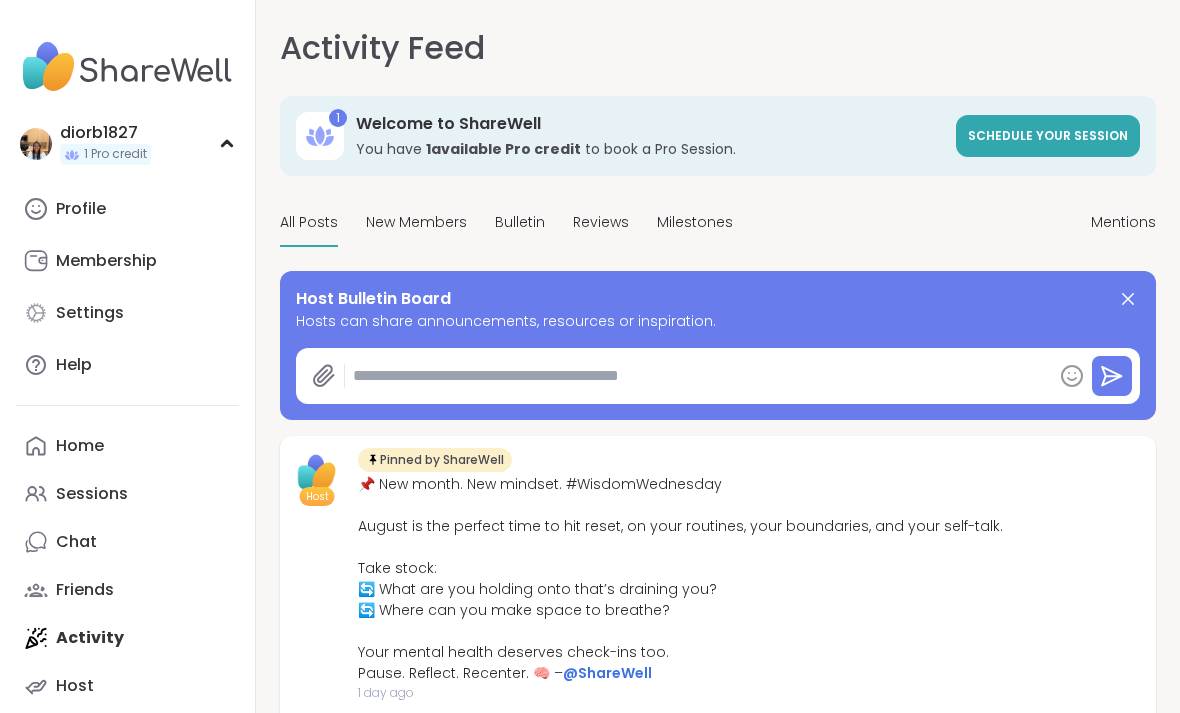 click on "Profile" at bounding box center [127, 209] 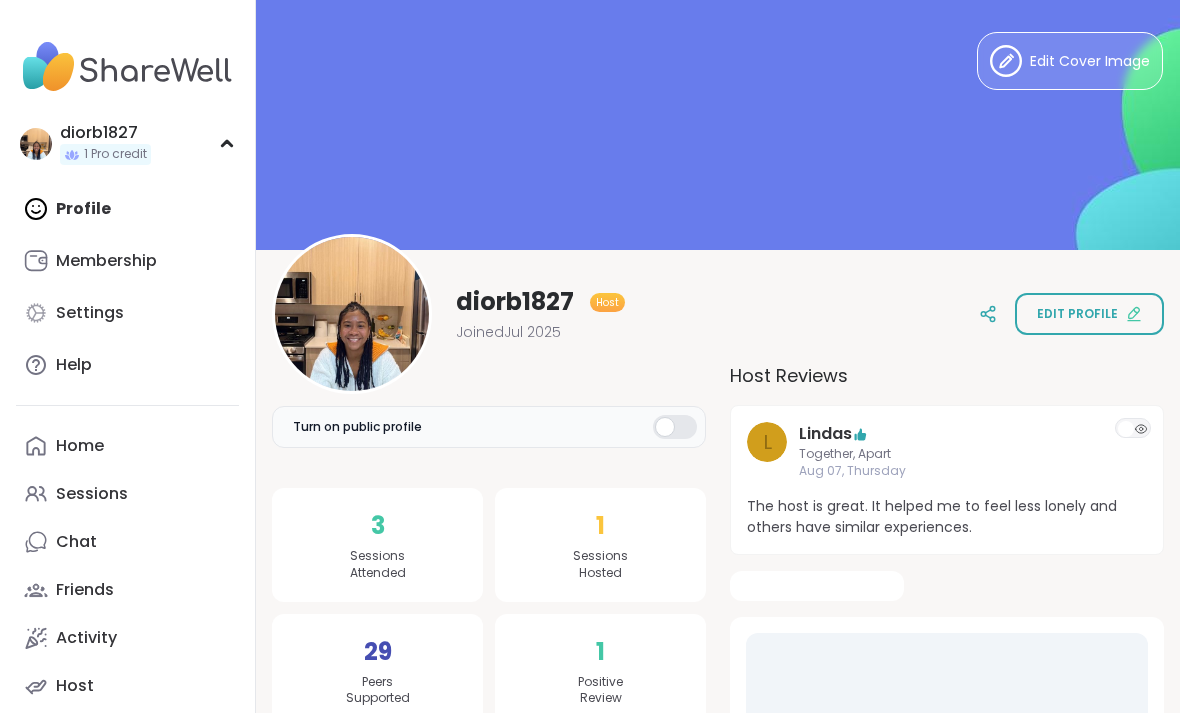 scroll, scrollTop: 0, scrollLeft: 0, axis: both 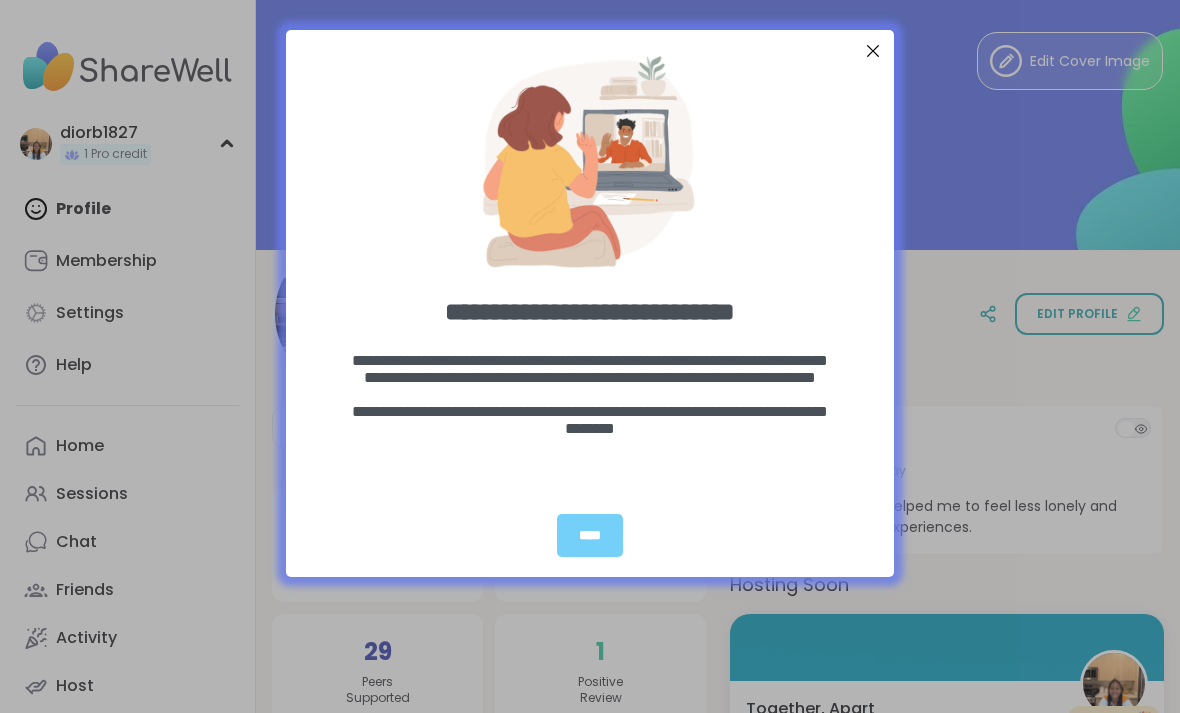 click on "****" at bounding box center (590, 535) 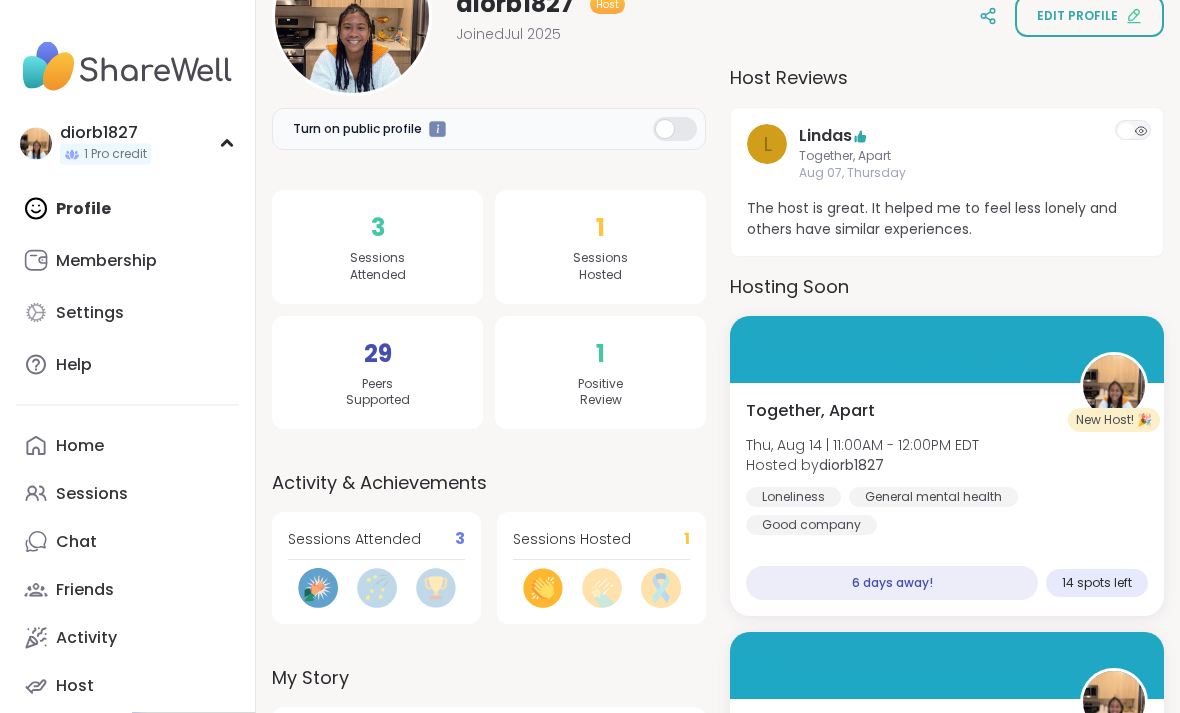 scroll, scrollTop: 298, scrollLeft: 0, axis: vertical 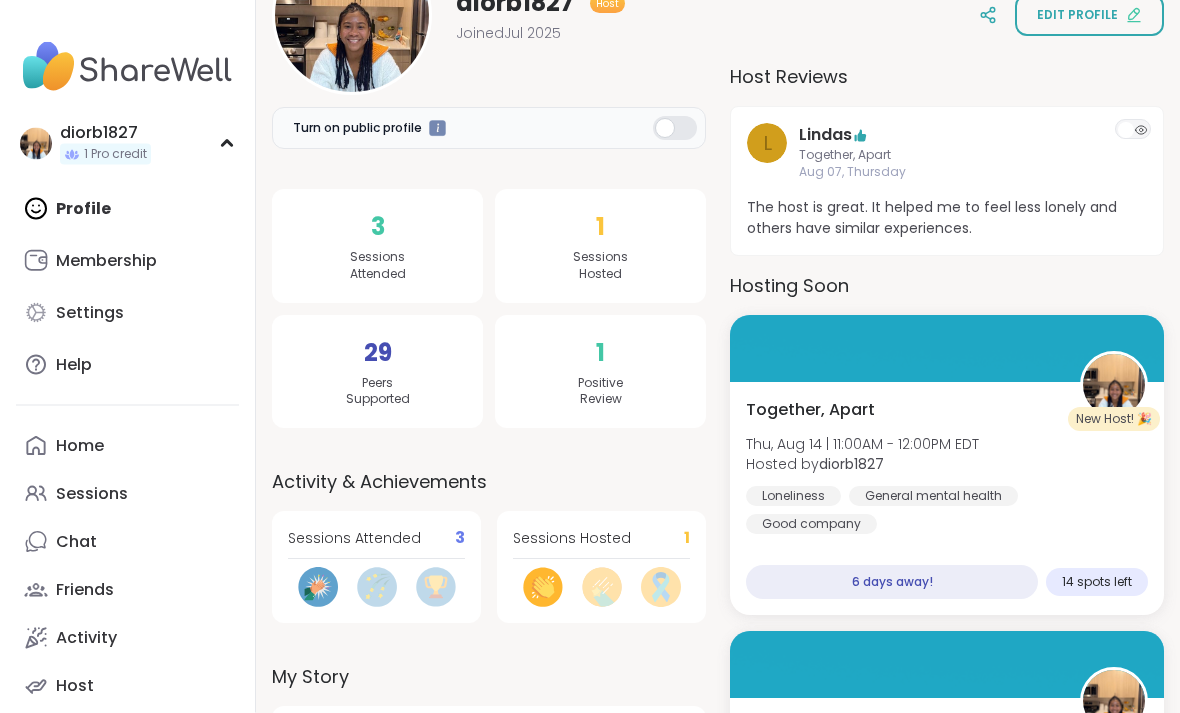 click at bounding box center [437, 128] 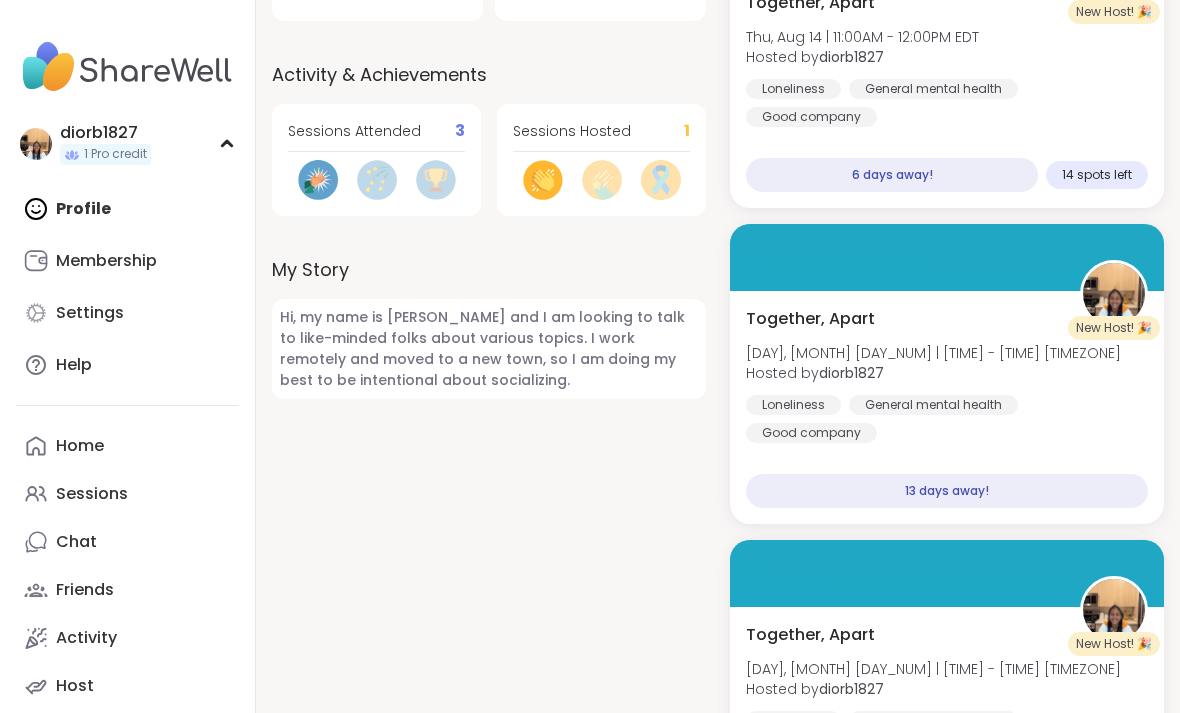 scroll, scrollTop: 704, scrollLeft: 0, axis: vertical 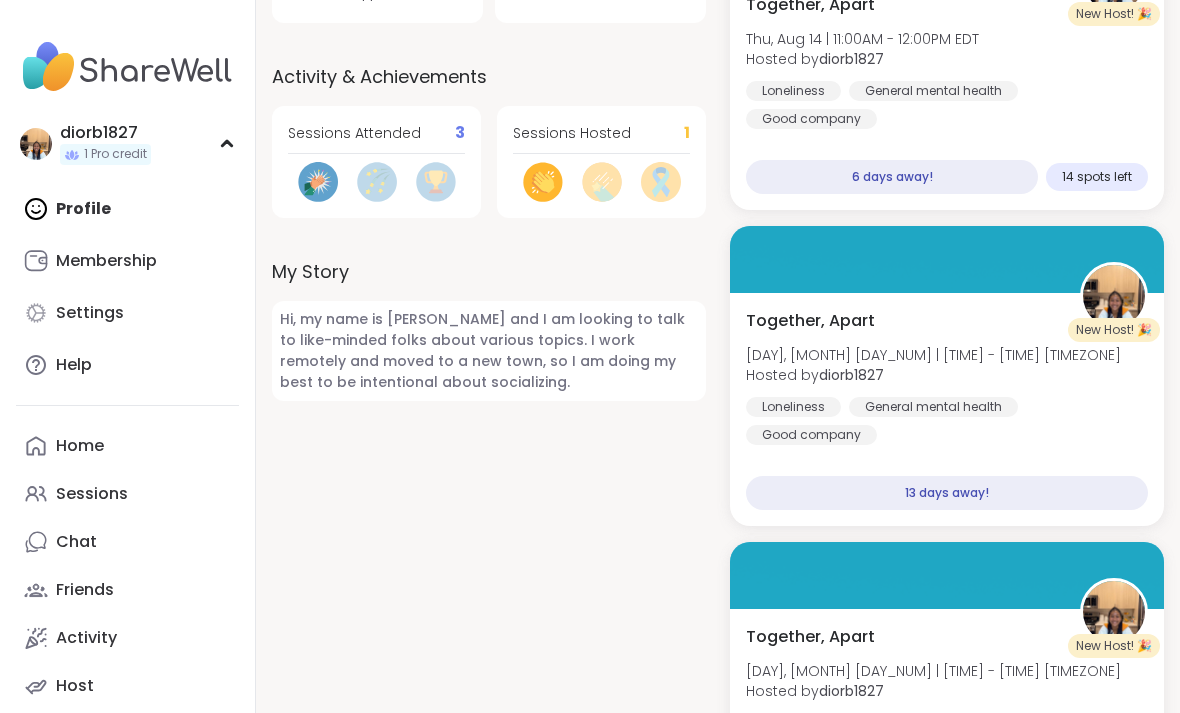 click on "Chat" at bounding box center [127, 542] 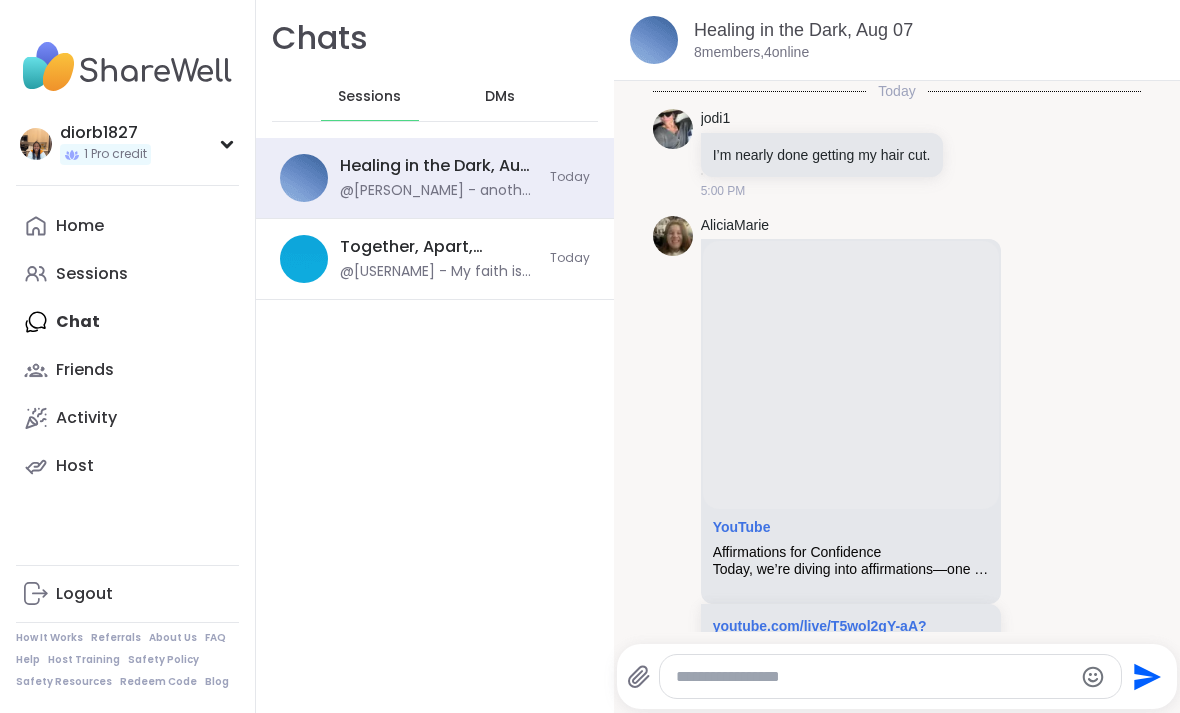 scroll, scrollTop: 0, scrollLeft: 0, axis: both 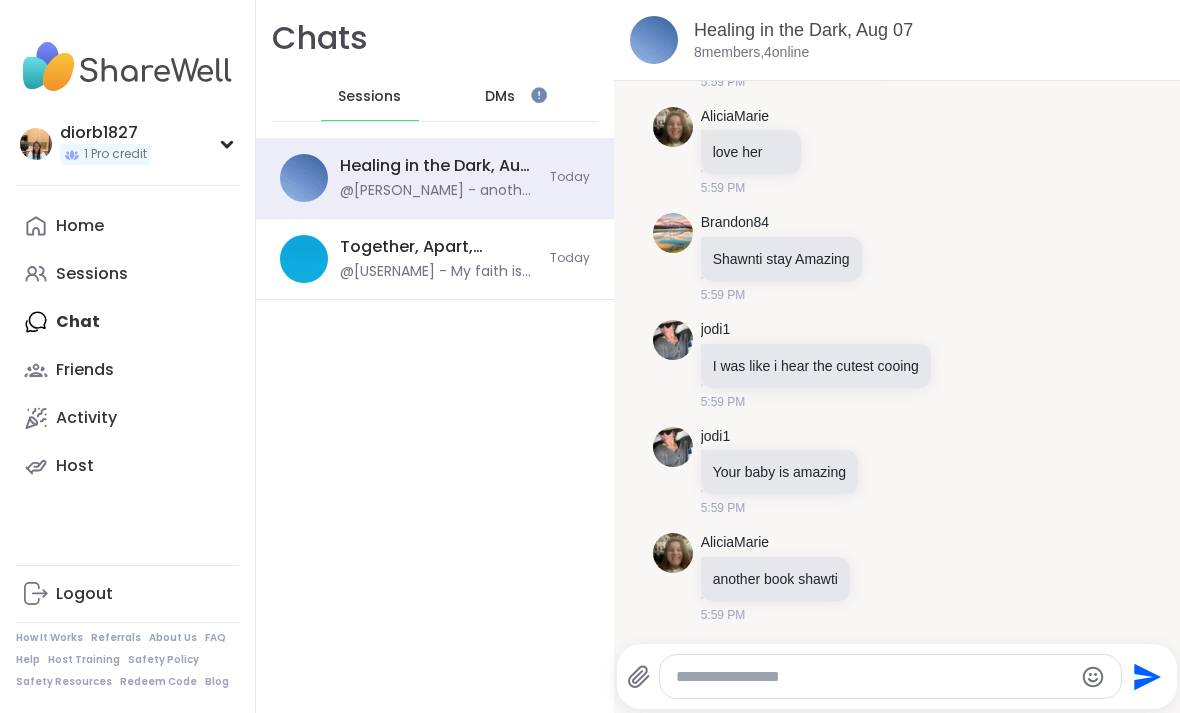 click on "DMs" at bounding box center (501, 97) 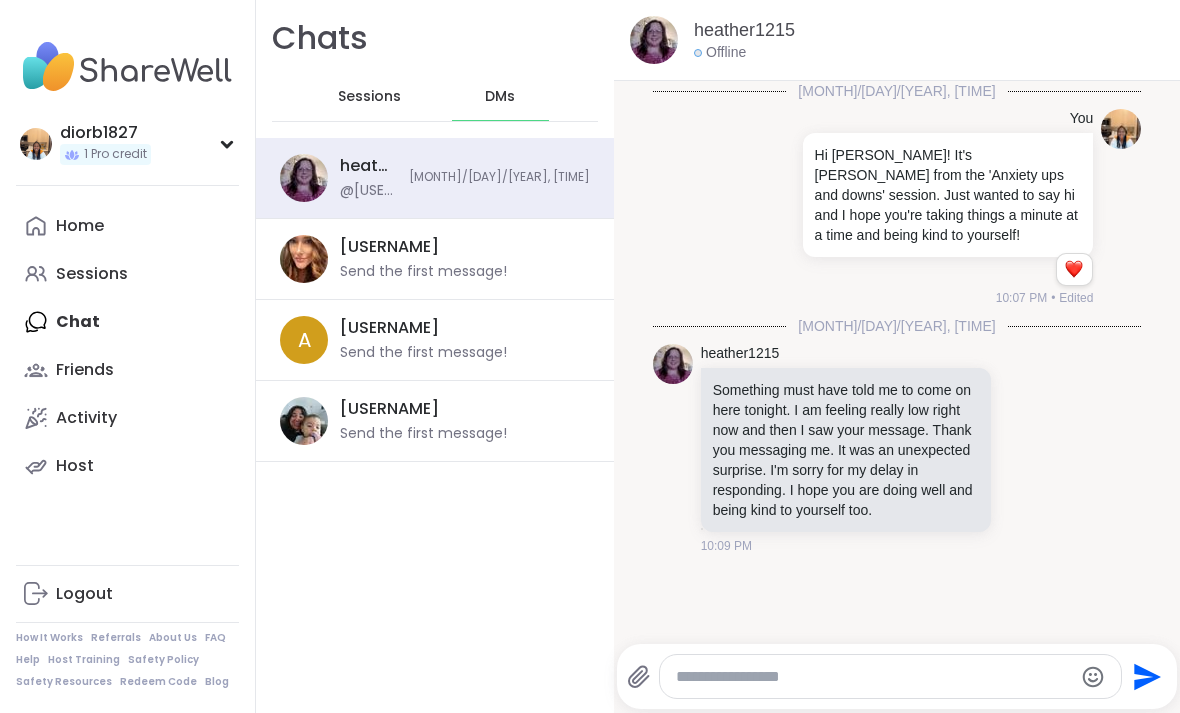 click on "Host" at bounding box center [127, 466] 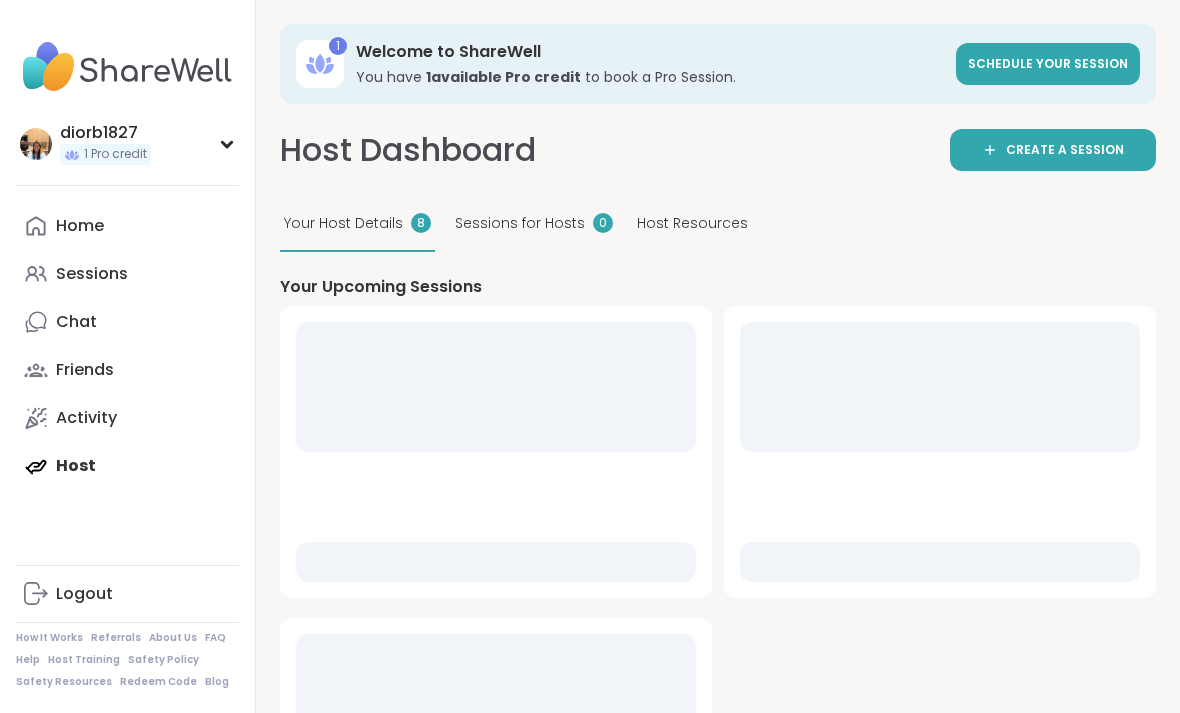 scroll, scrollTop: 0, scrollLeft: 0, axis: both 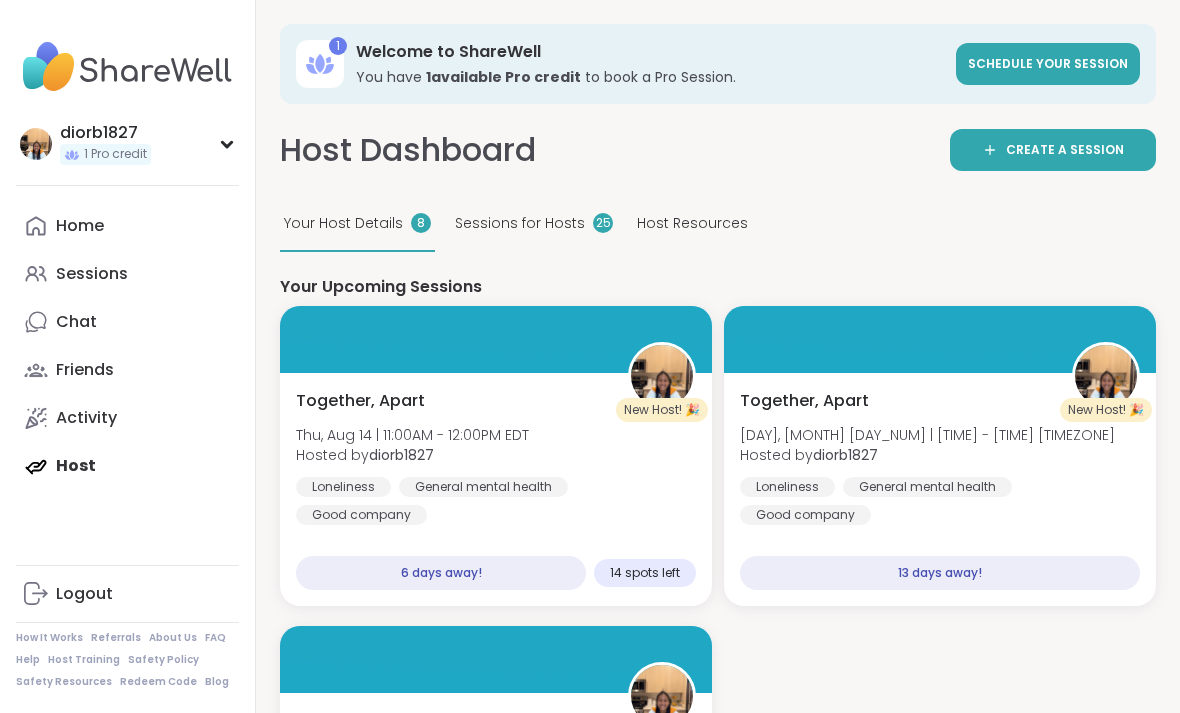 click on "Activity" at bounding box center [86, 418] 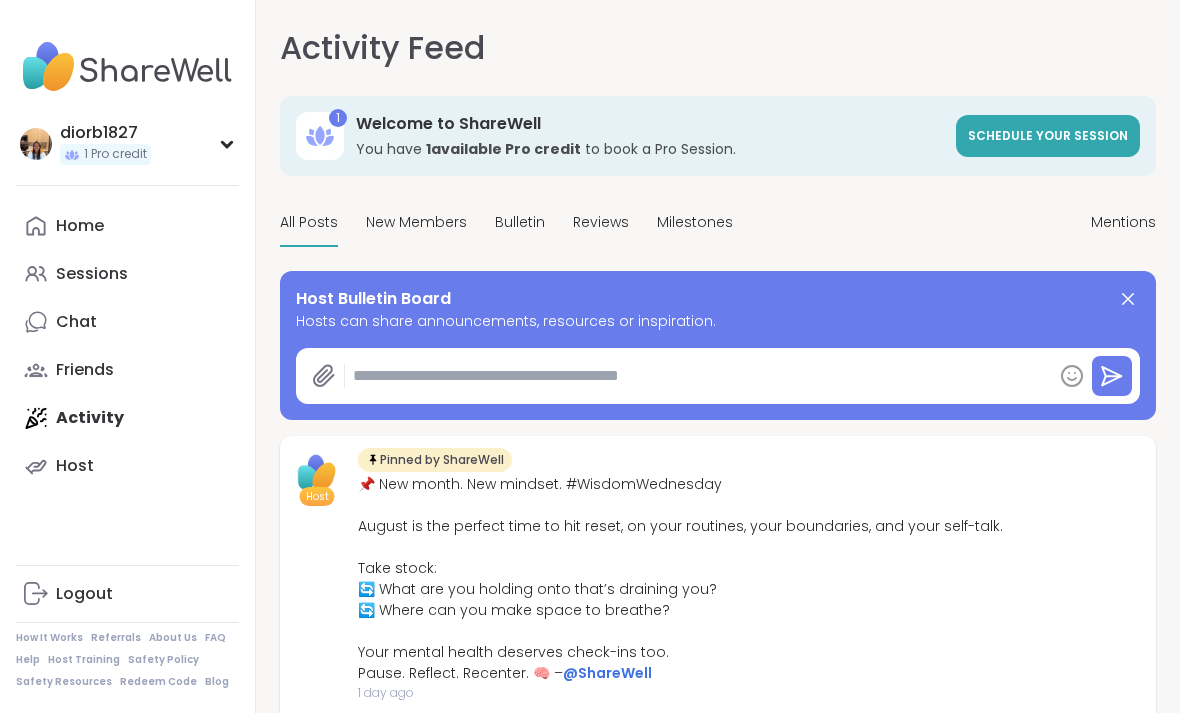 click on "New Members" at bounding box center (416, 222) 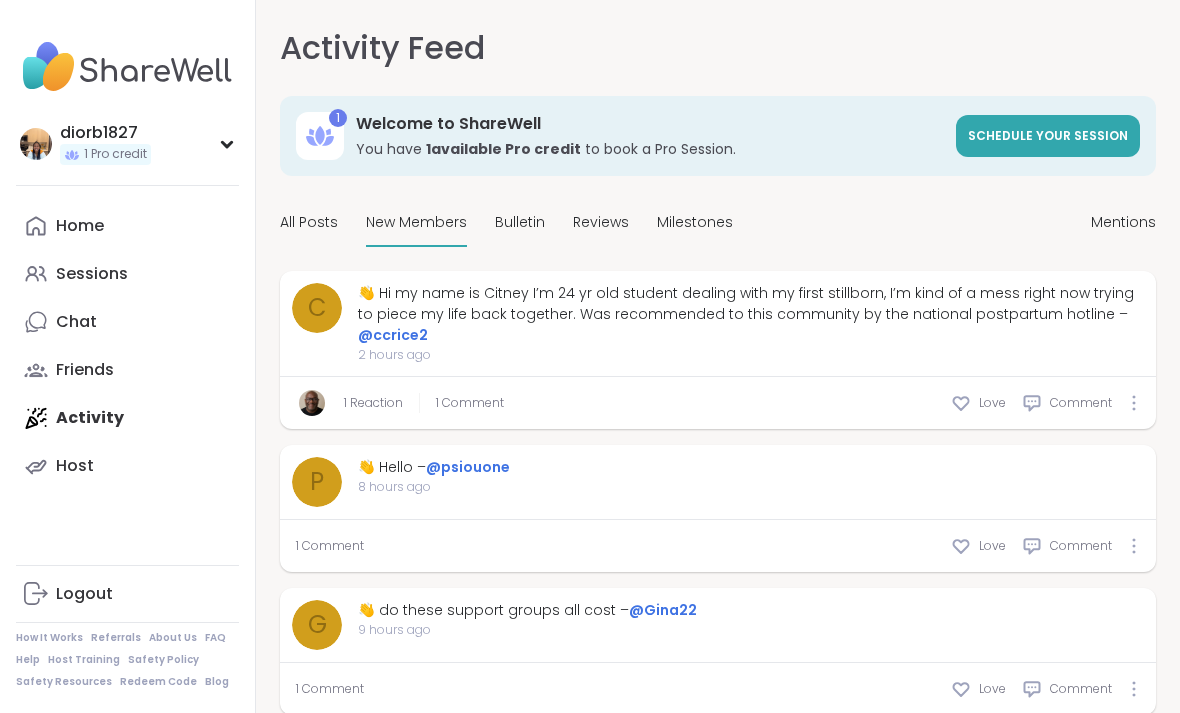 click on "Bulletin" at bounding box center [520, 222] 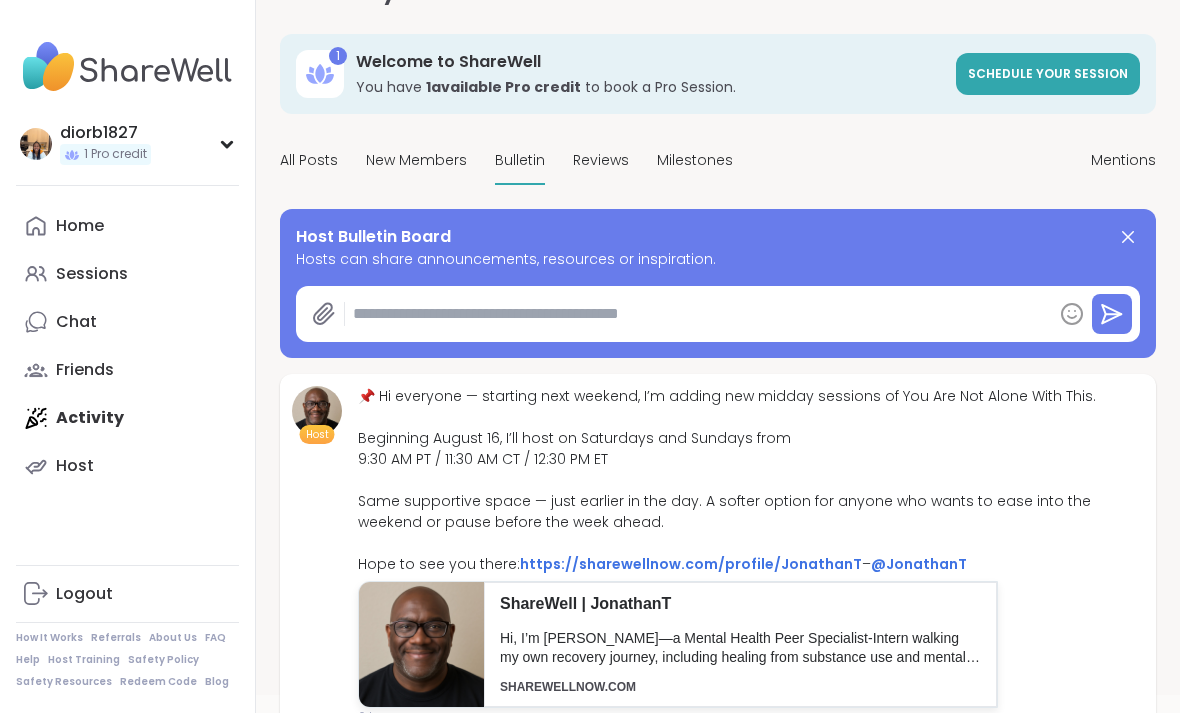 scroll, scrollTop: 0, scrollLeft: 0, axis: both 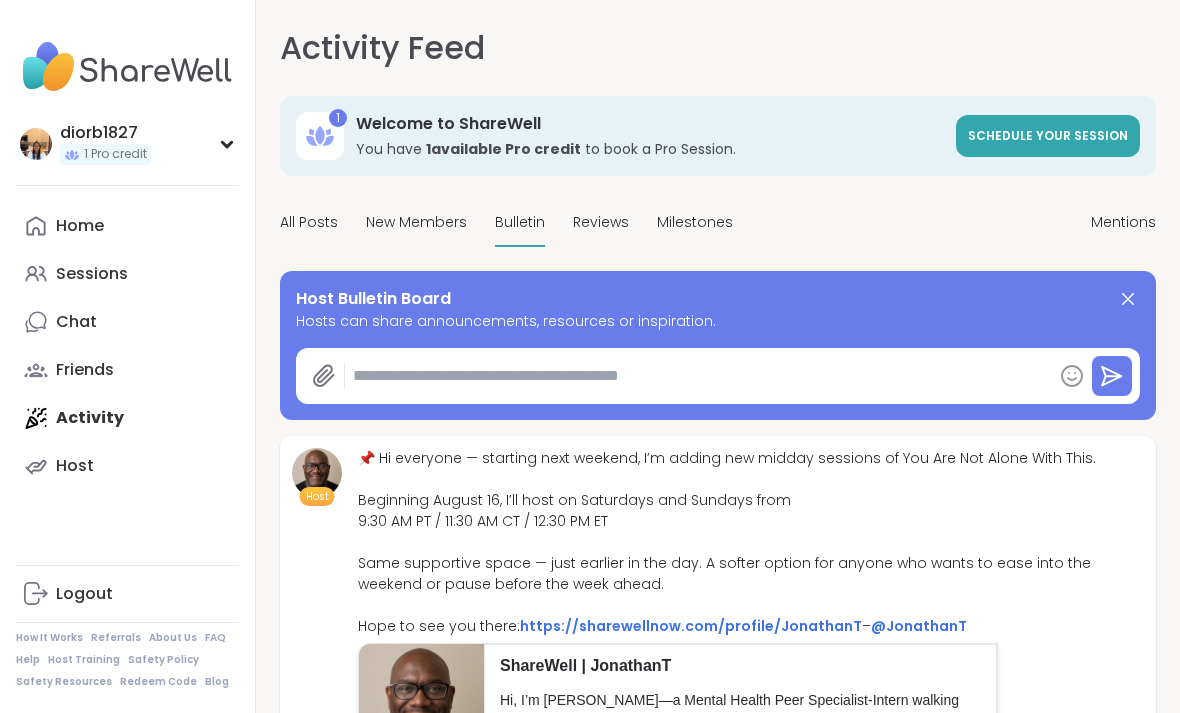 type on "*" 